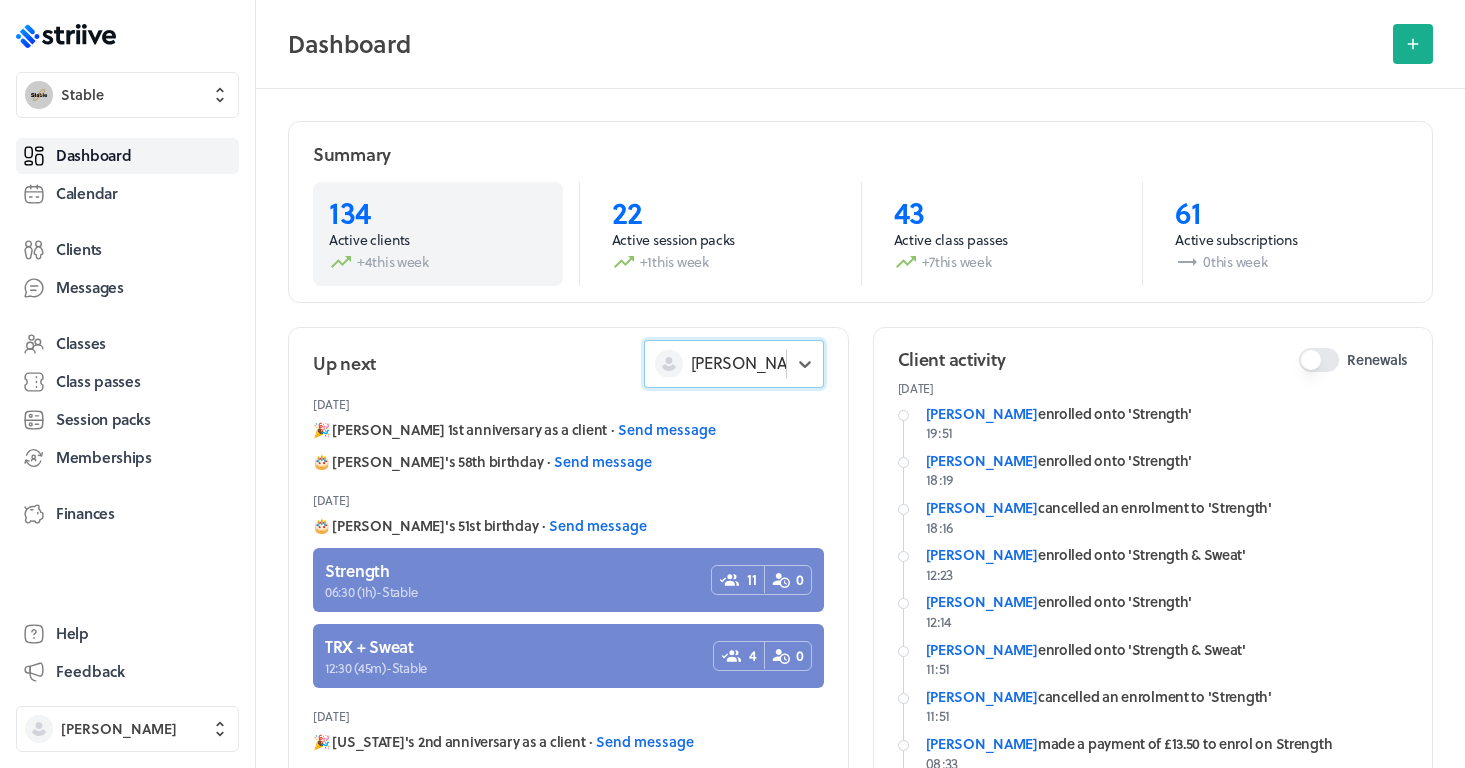 scroll, scrollTop: 48, scrollLeft: 0, axis: vertical 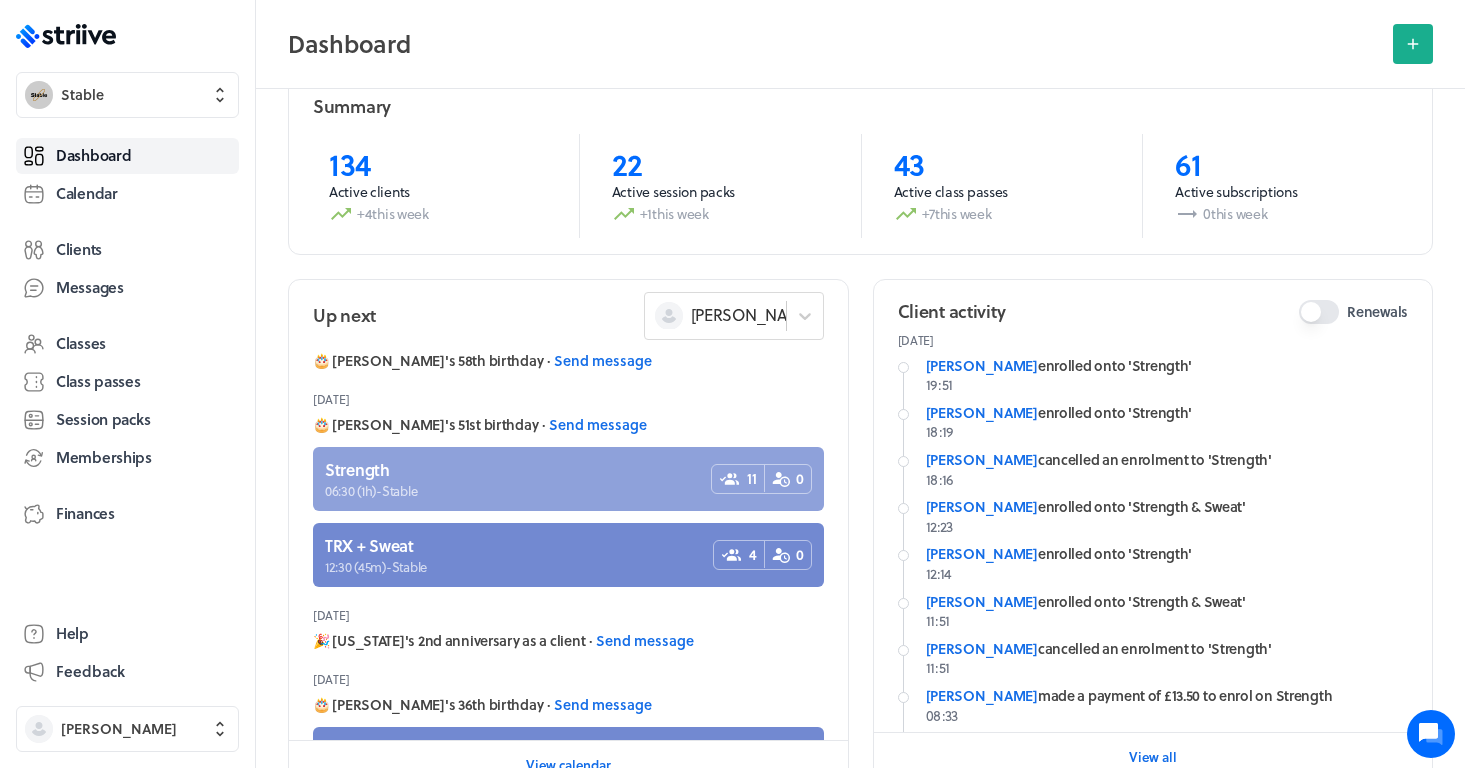 click at bounding box center [568, 479] 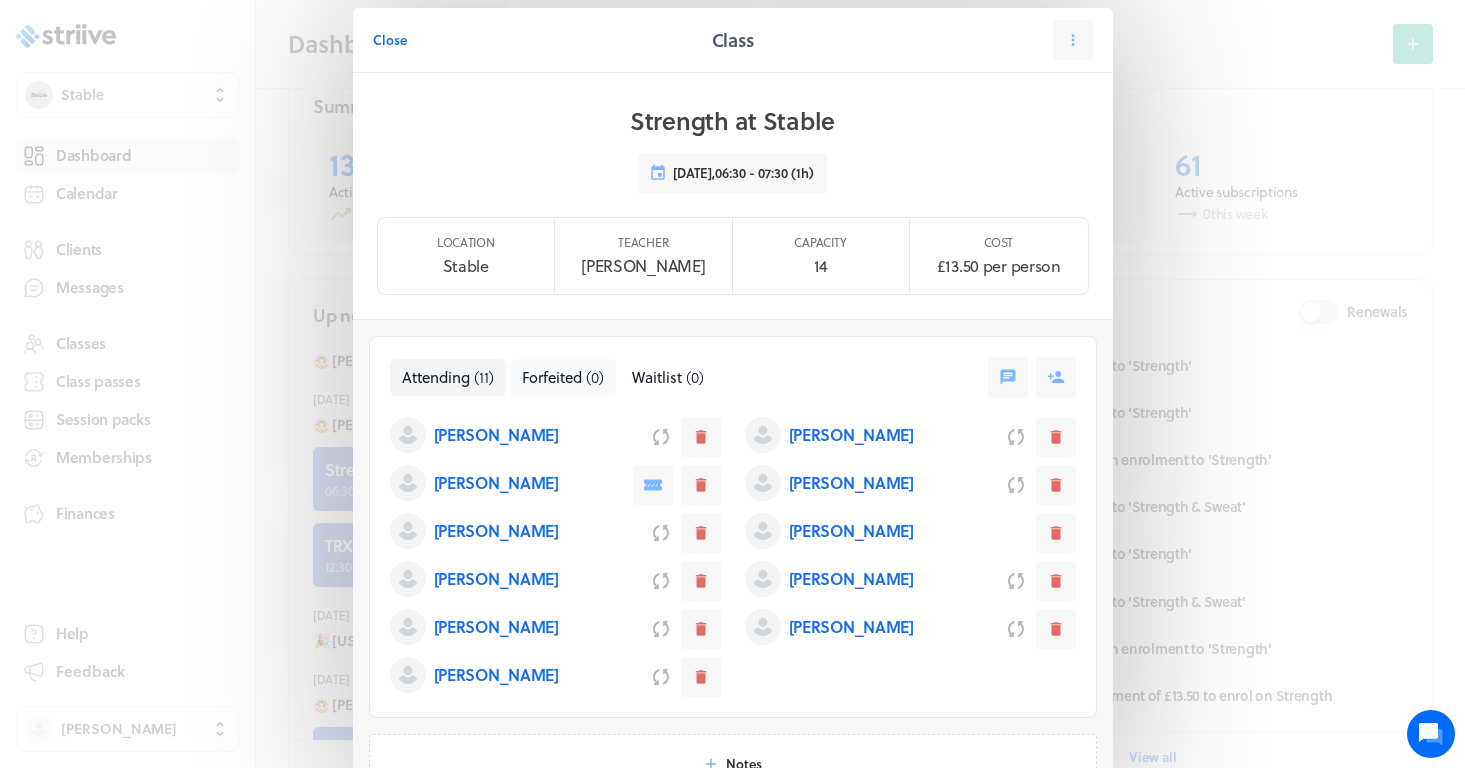 scroll, scrollTop: 10, scrollLeft: 0, axis: vertical 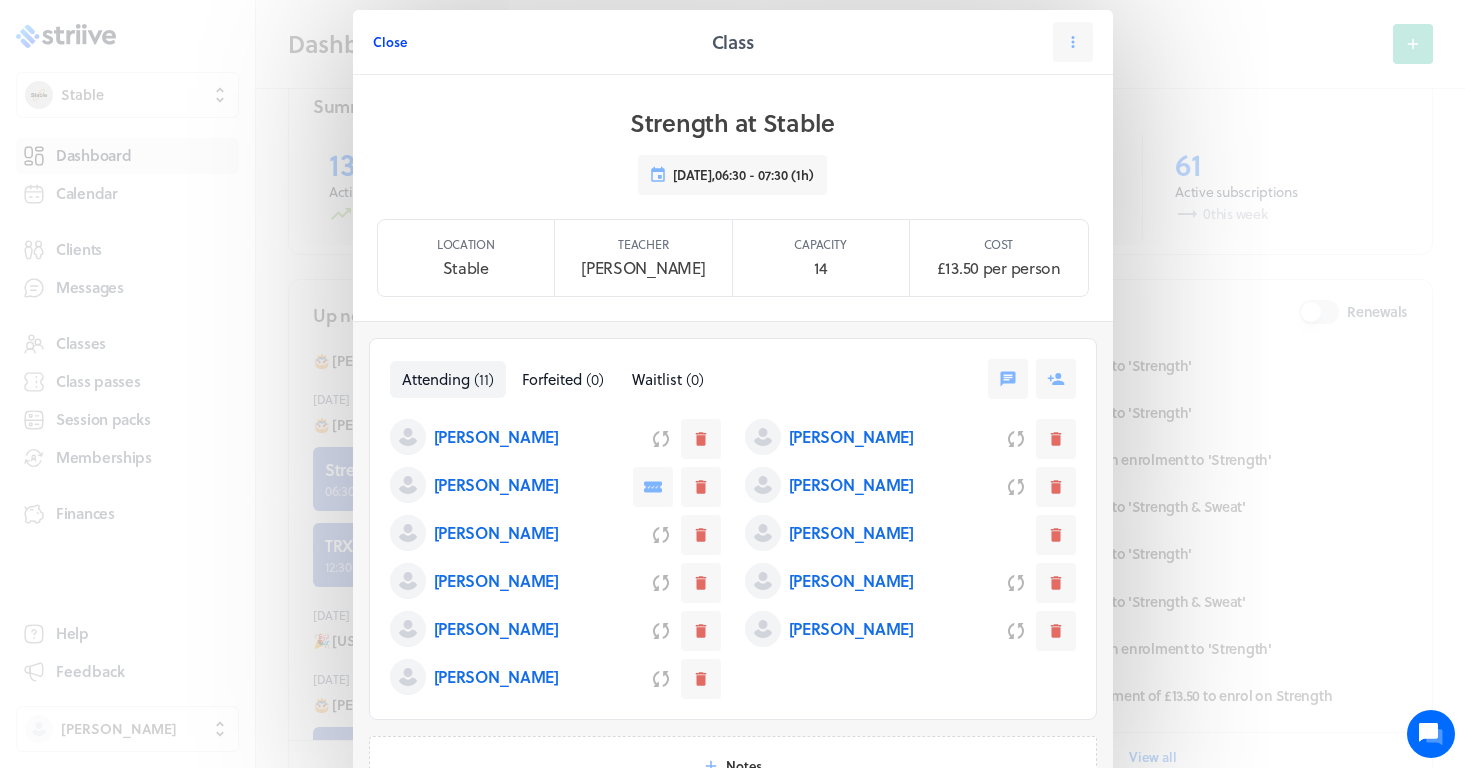 click on "Close" at bounding box center (390, 42) 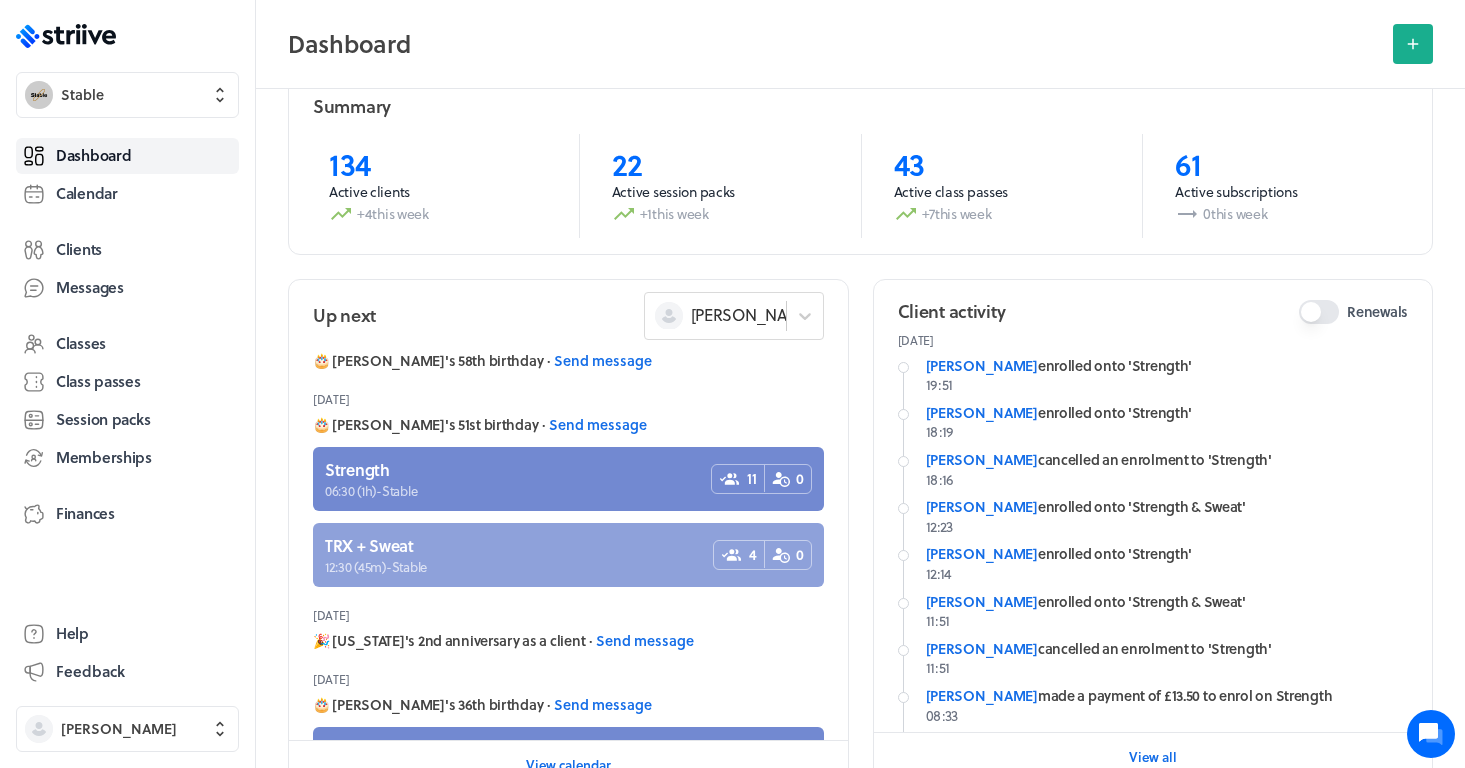 click at bounding box center (568, 555) 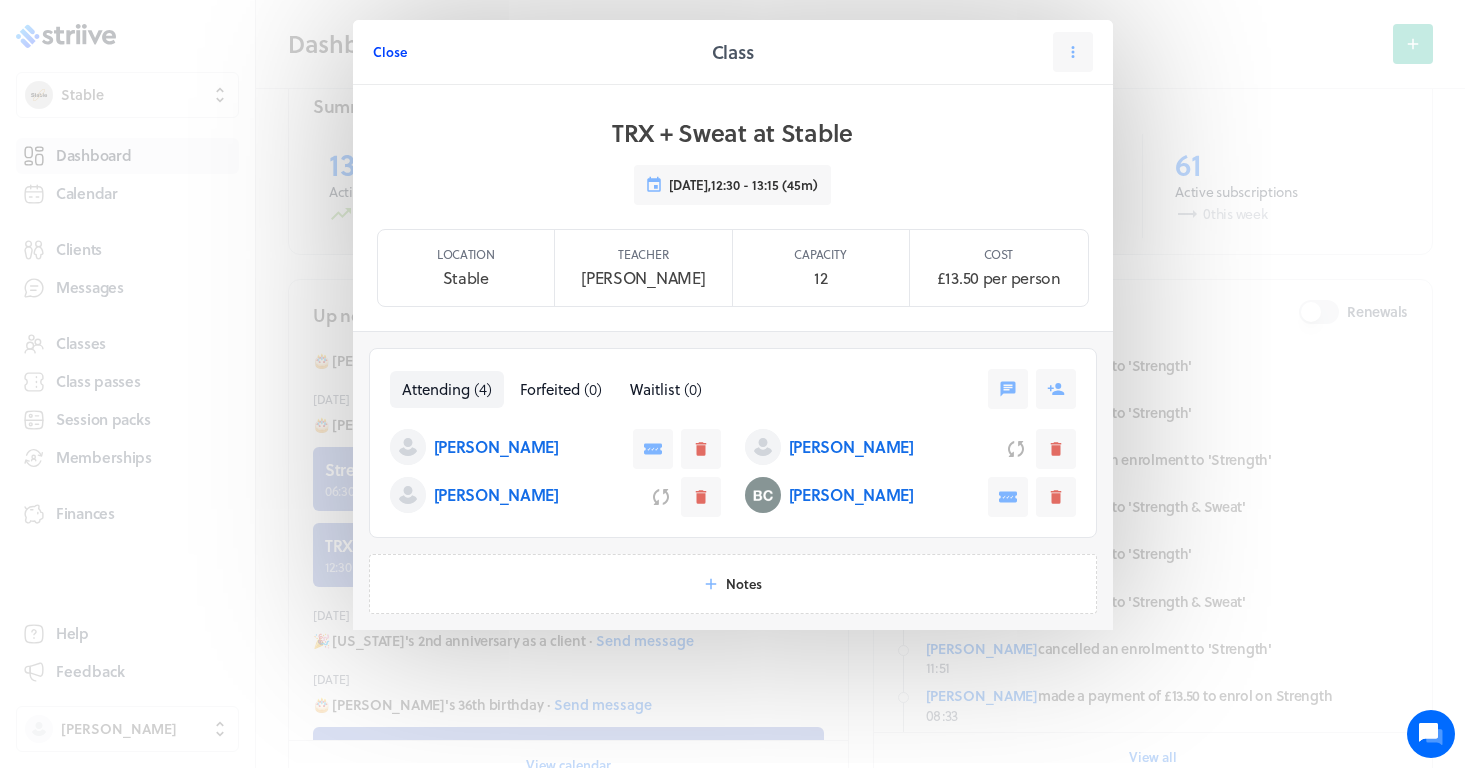 click on "Close" at bounding box center (390, 52) 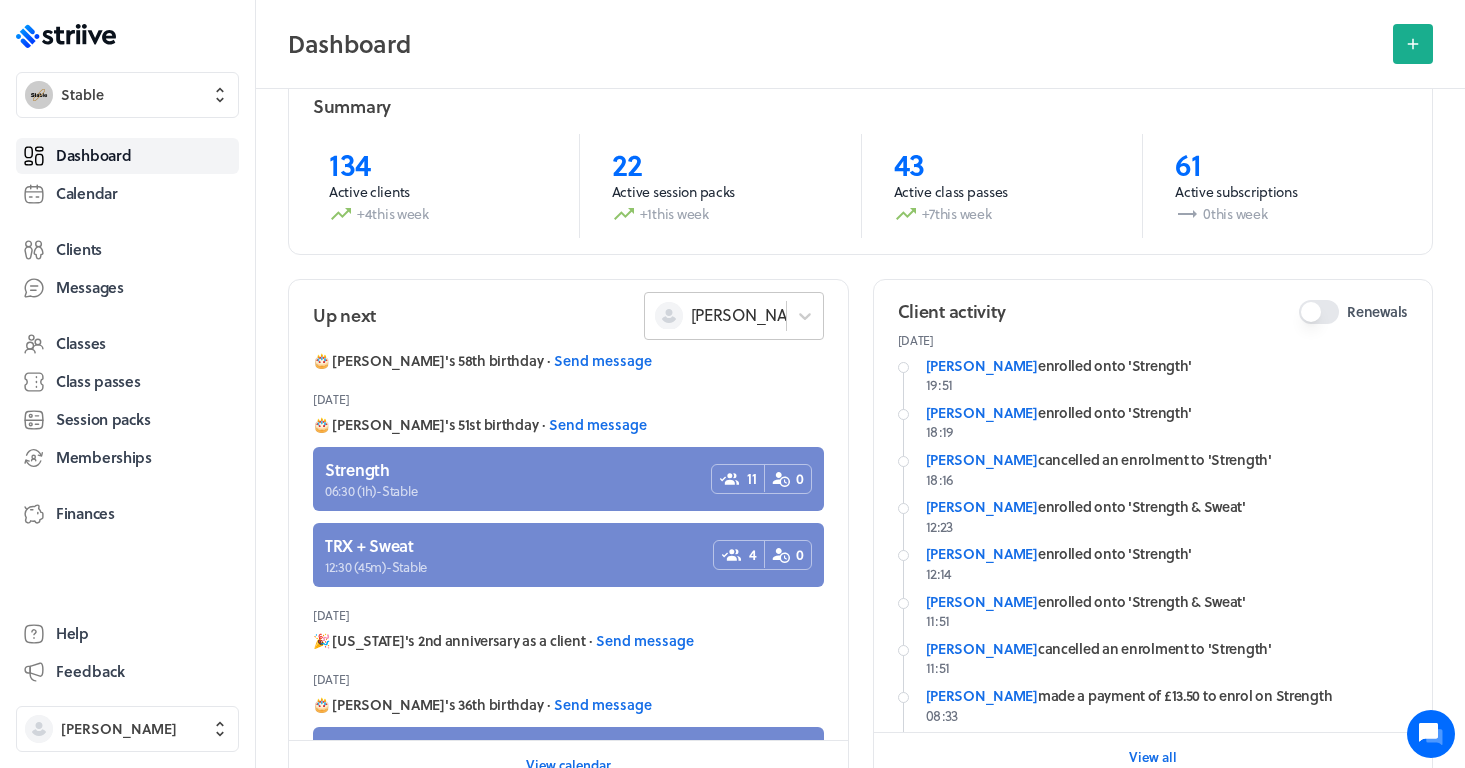click on "Sarah P" at bounding box center [753, 315] 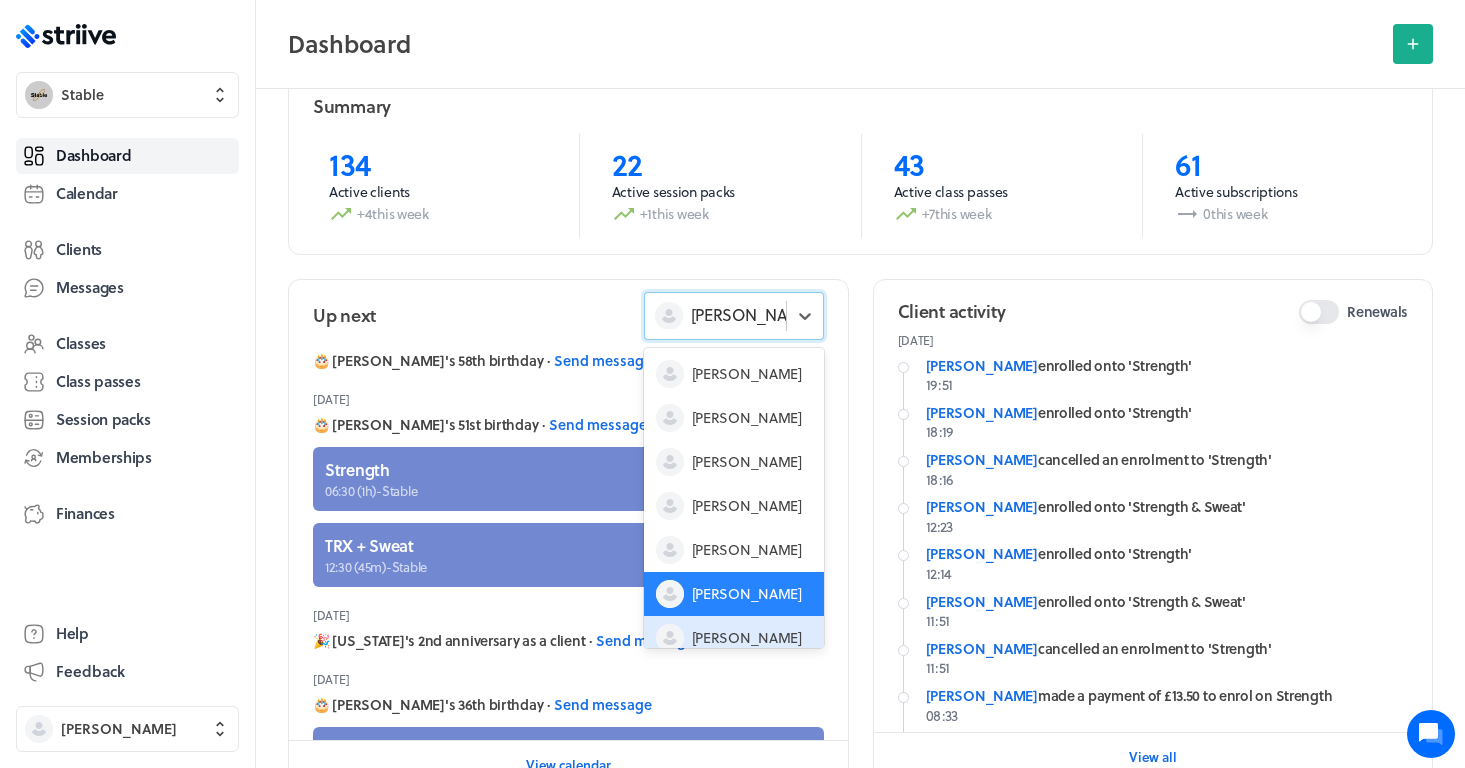 click on "[PERSON_NAME]" at bounding box center (747, 638) 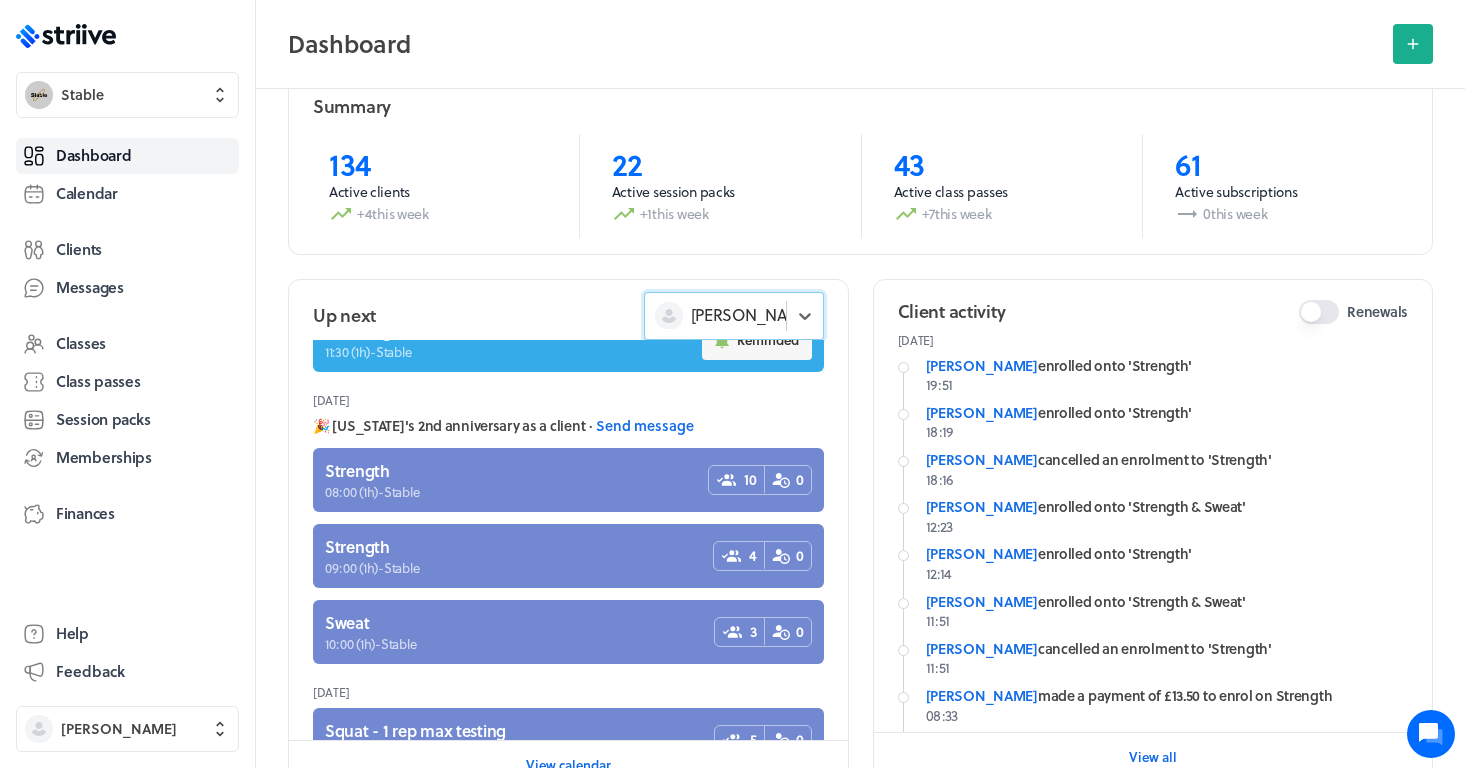 scroll, scrollTop: 504, scrollLeft: 0, axis: vertical 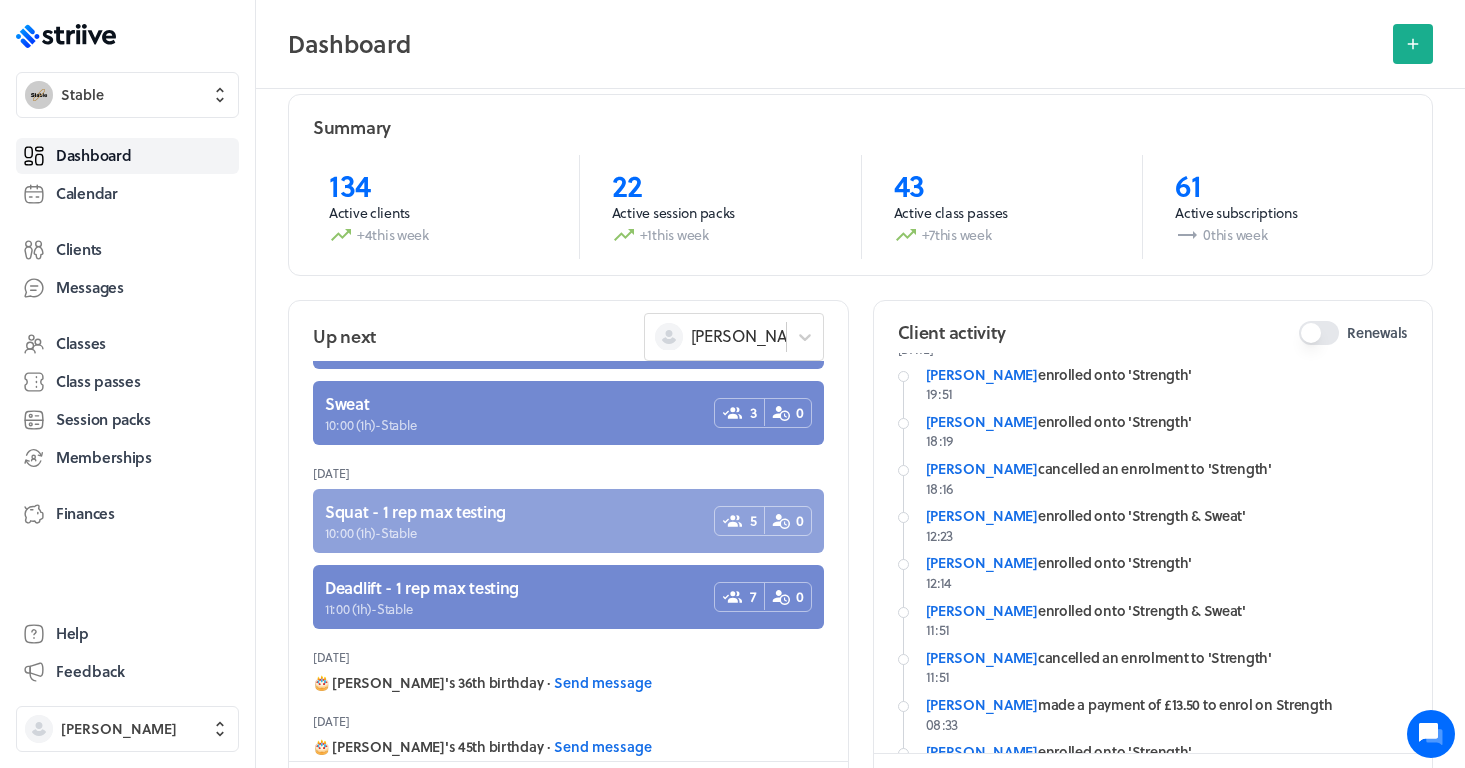 click at bounding box center [568, 521] 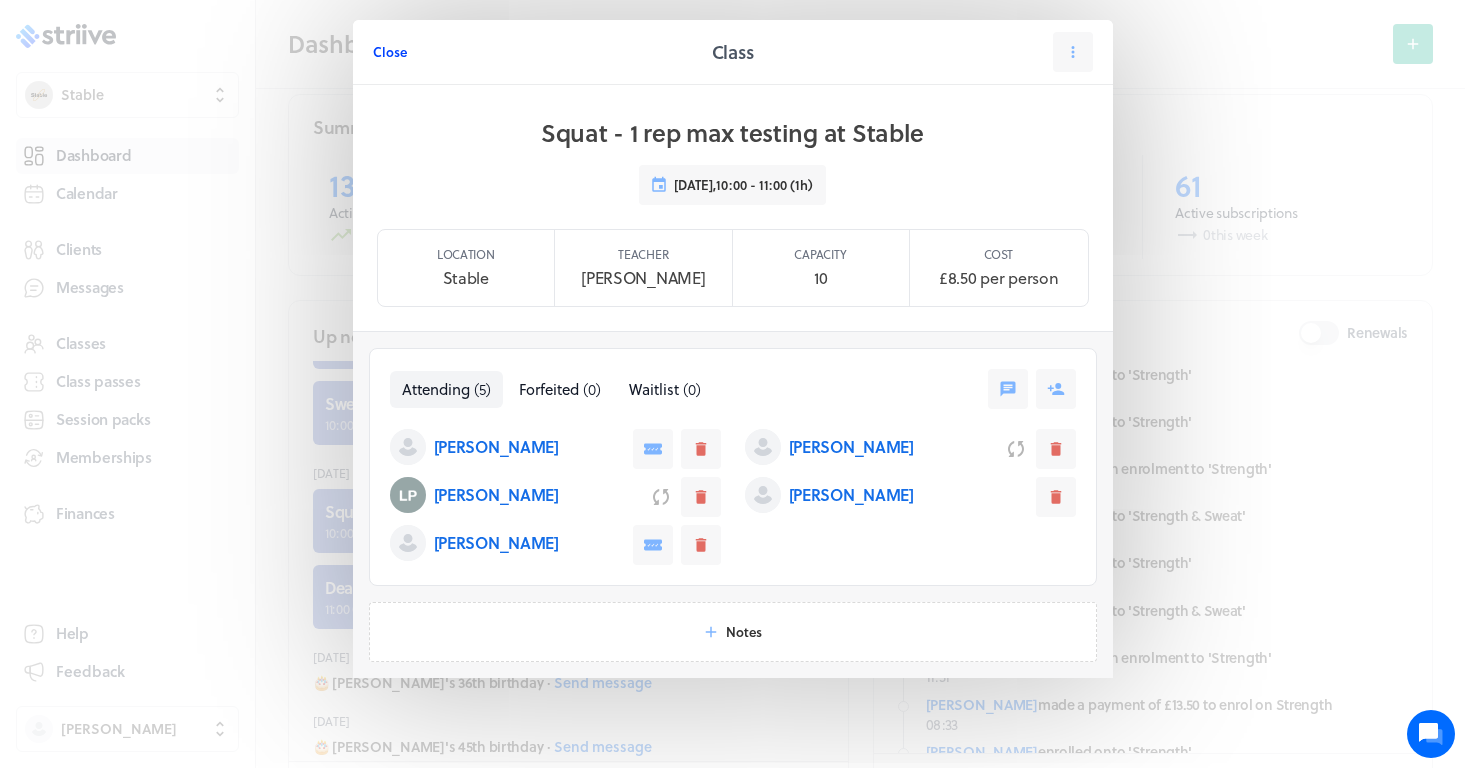 click on "Close" at bounding box center [390, 52] 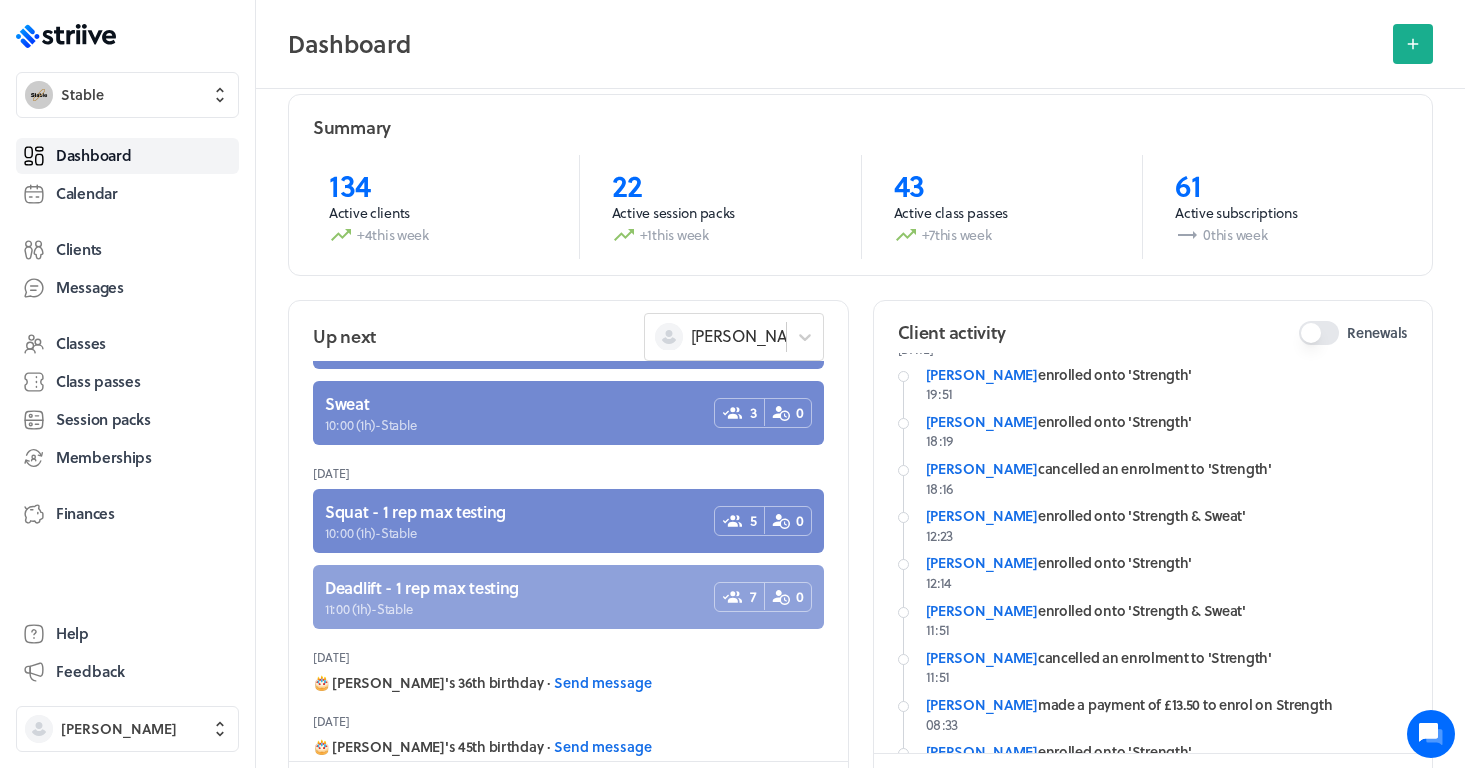 click at bounding box center (568, 597) 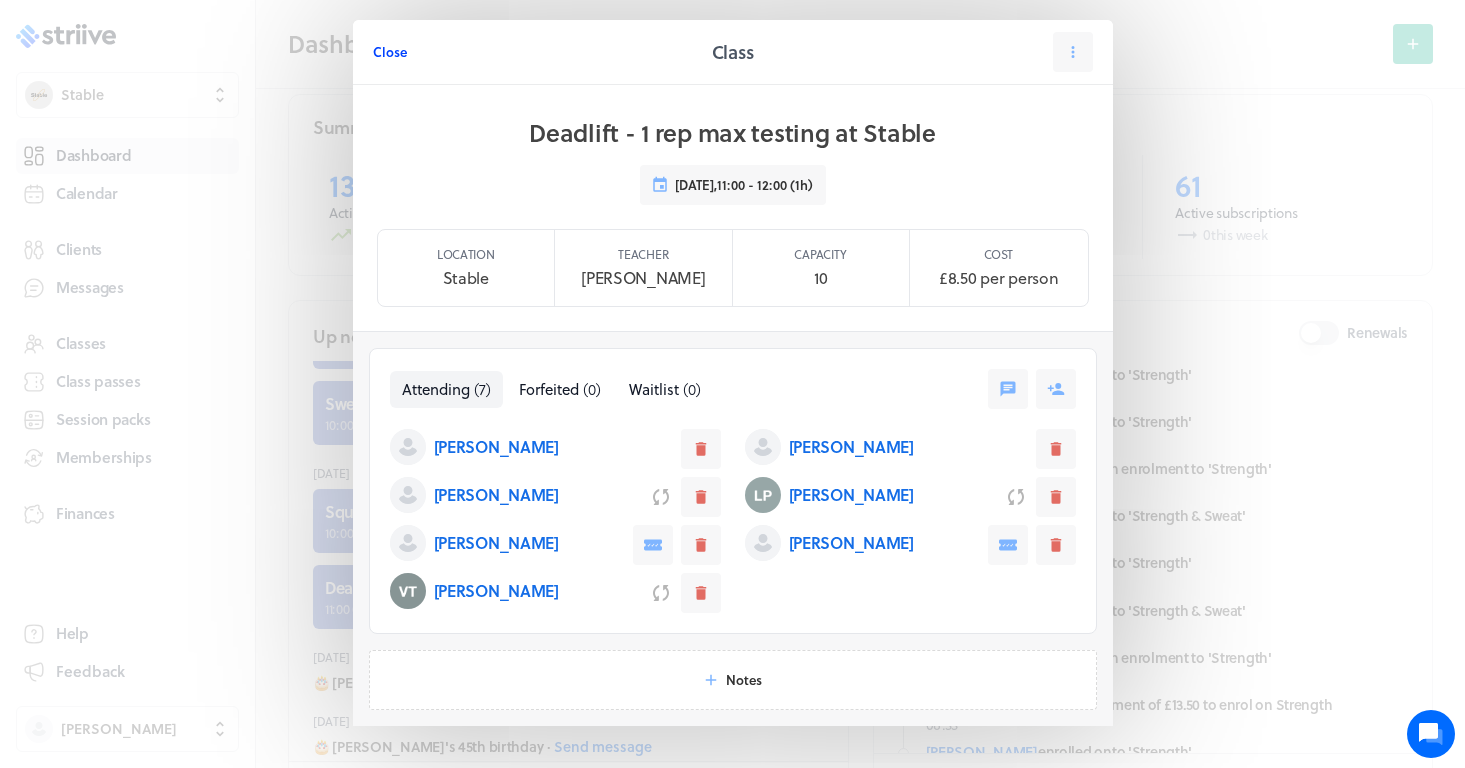 click on "Close" at bounding box center [390, 52] 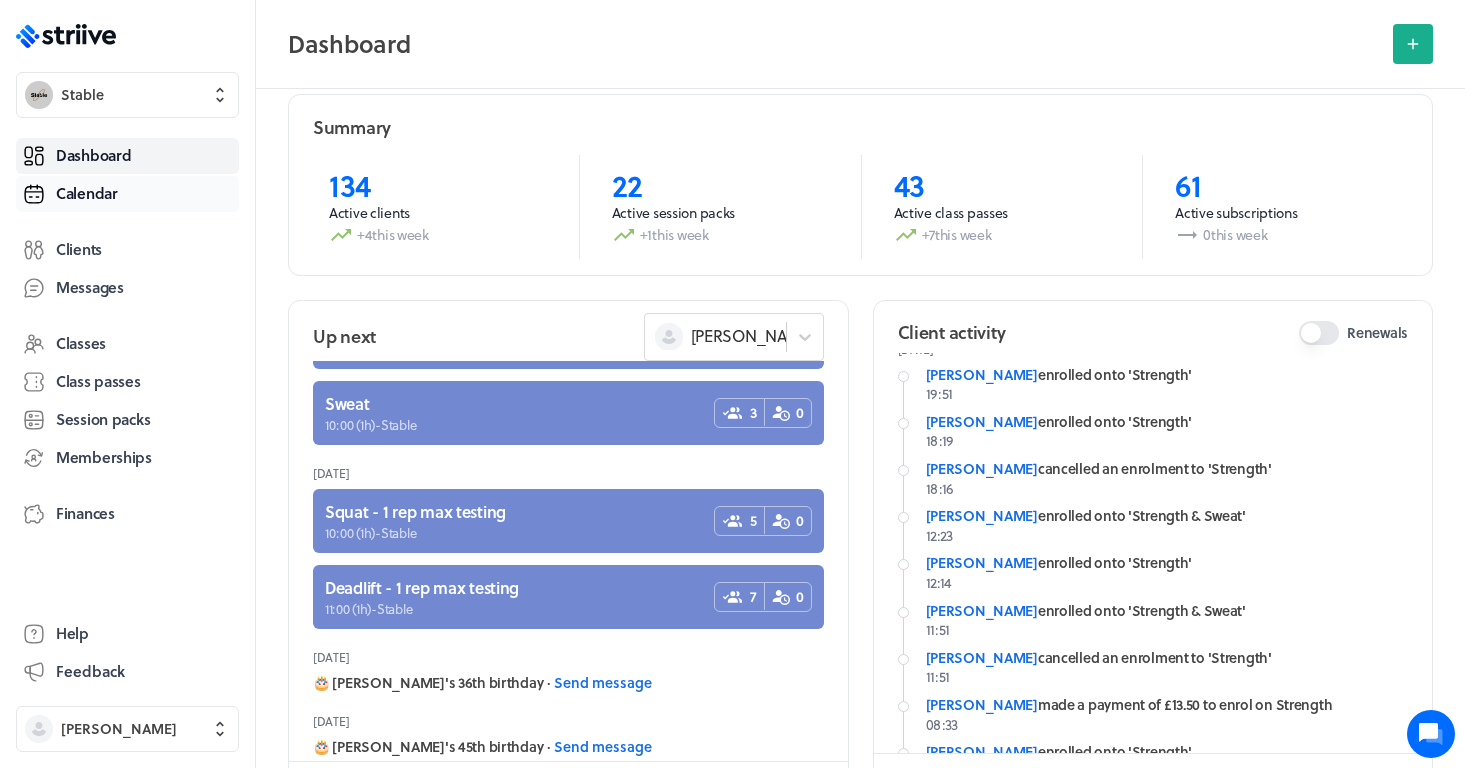 click on "Calendar" at bounding box center (87, 193) 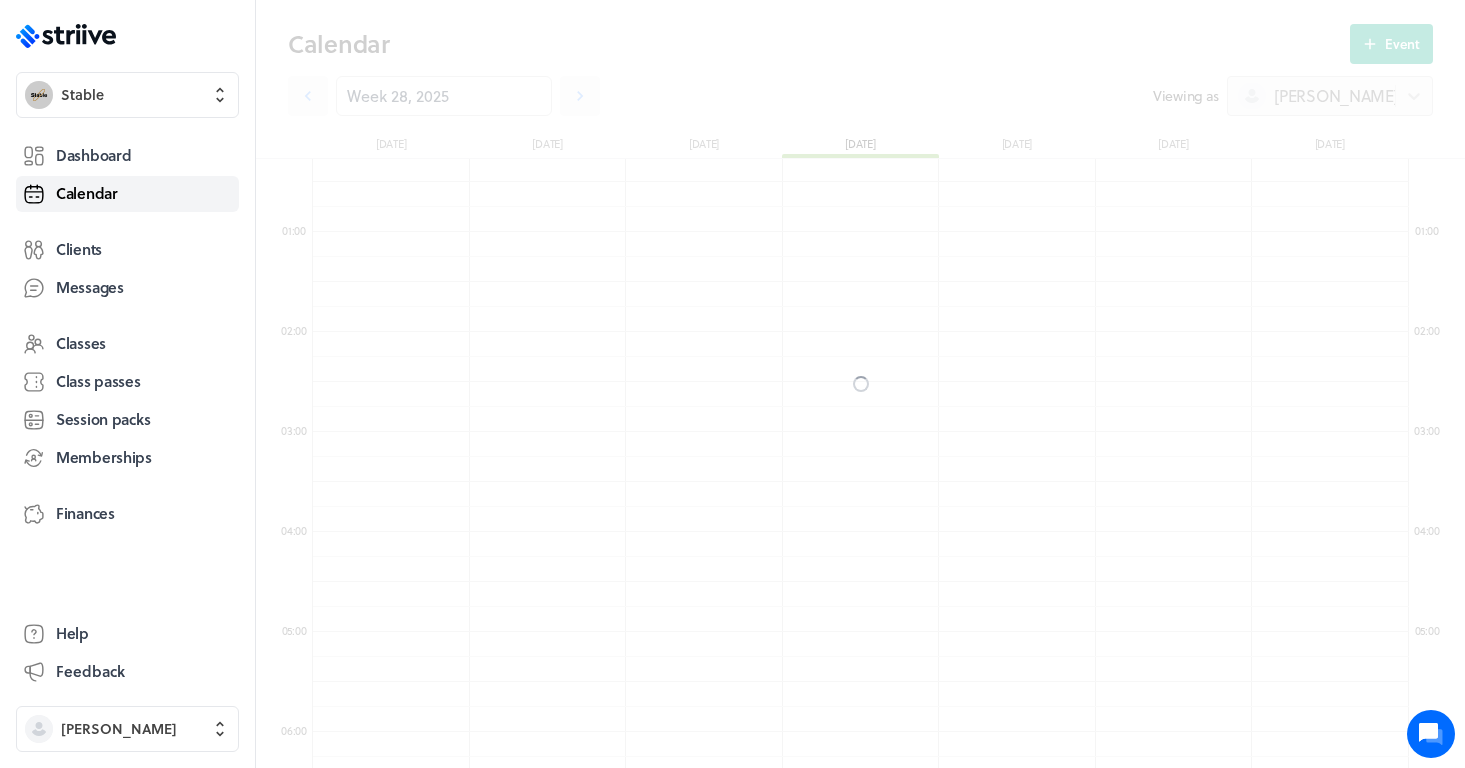 scroll, scrollTop: 600, scrollLeft: 0, axis: vertical 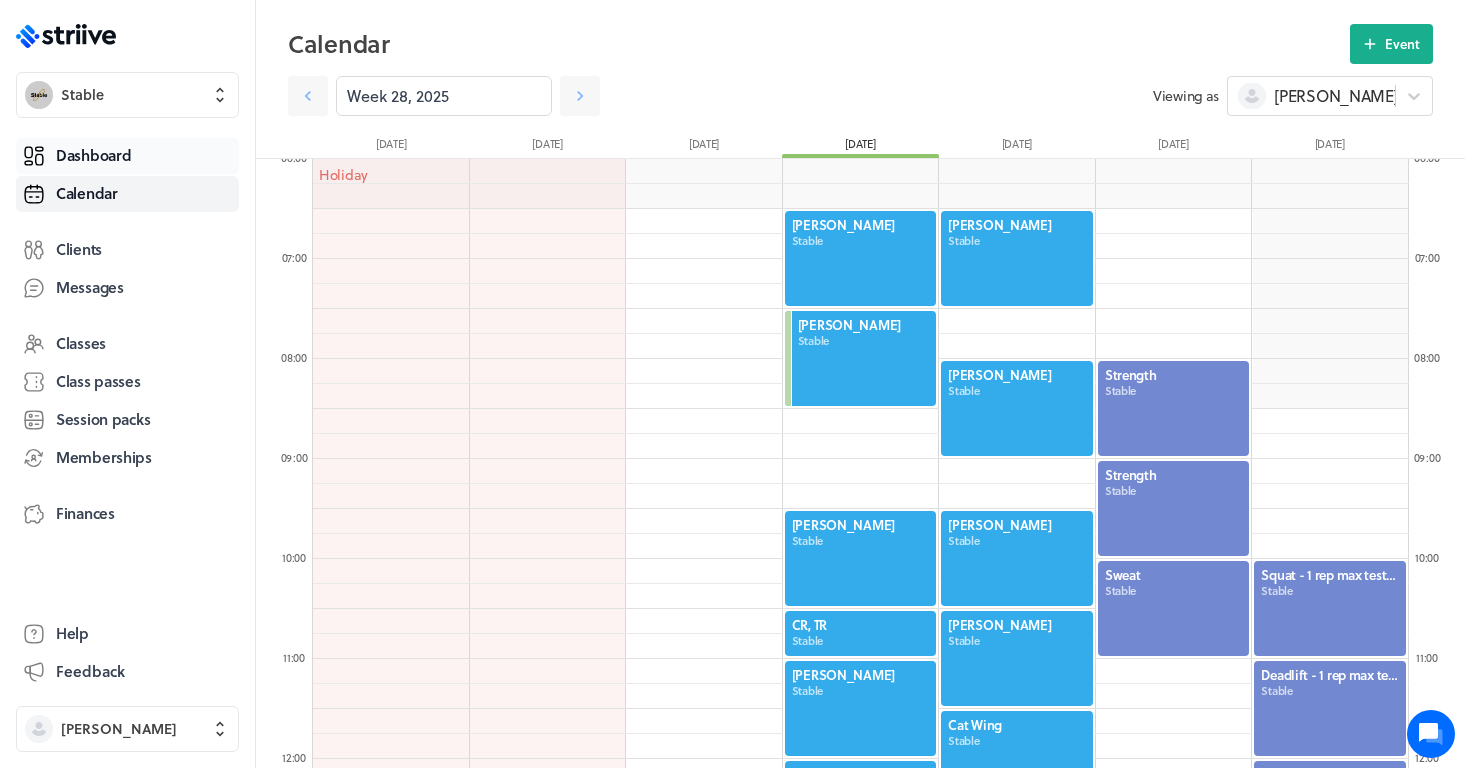 click on "Dashboard" at bounding box center [93, 155] 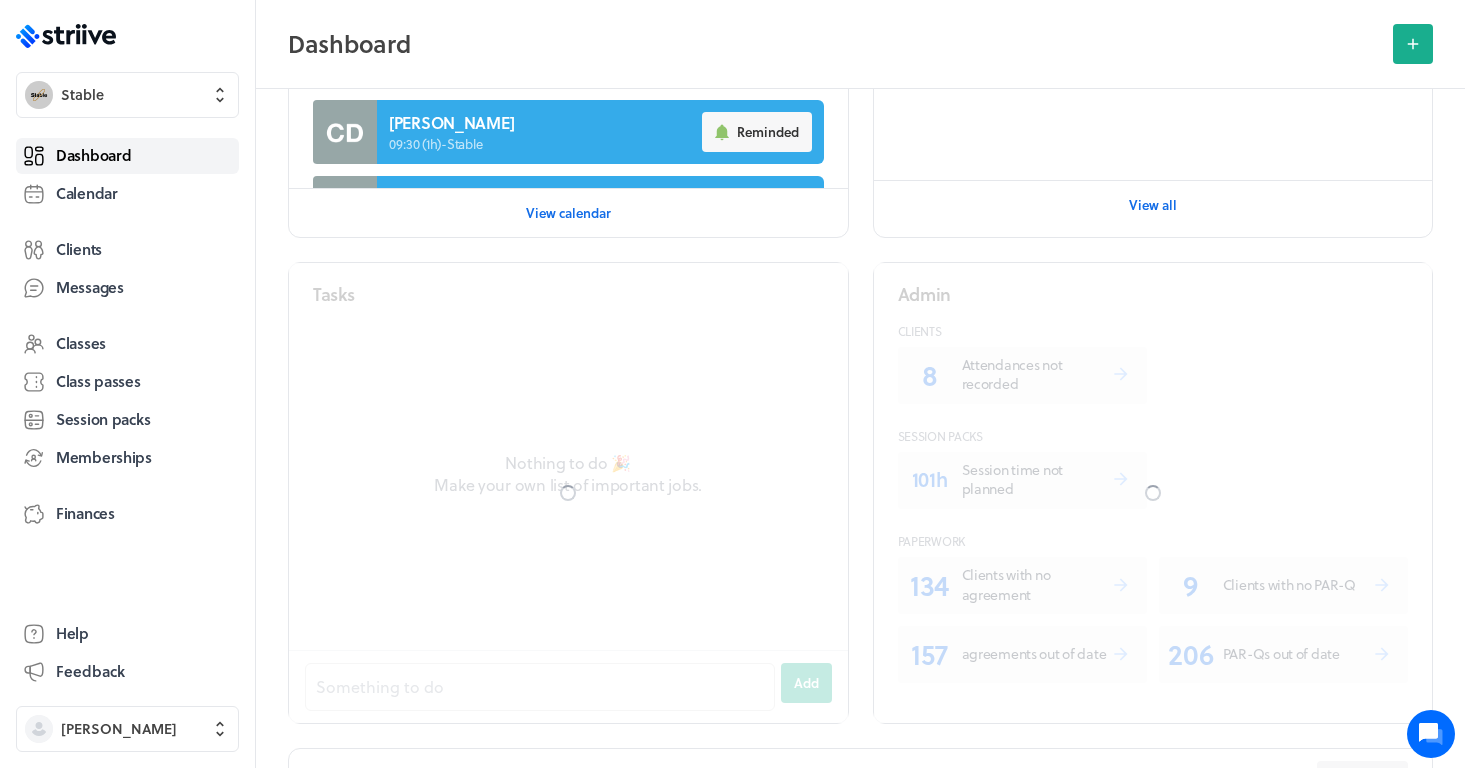 scroll, scrollTop: 0, scrollLeft: 0, axis: both 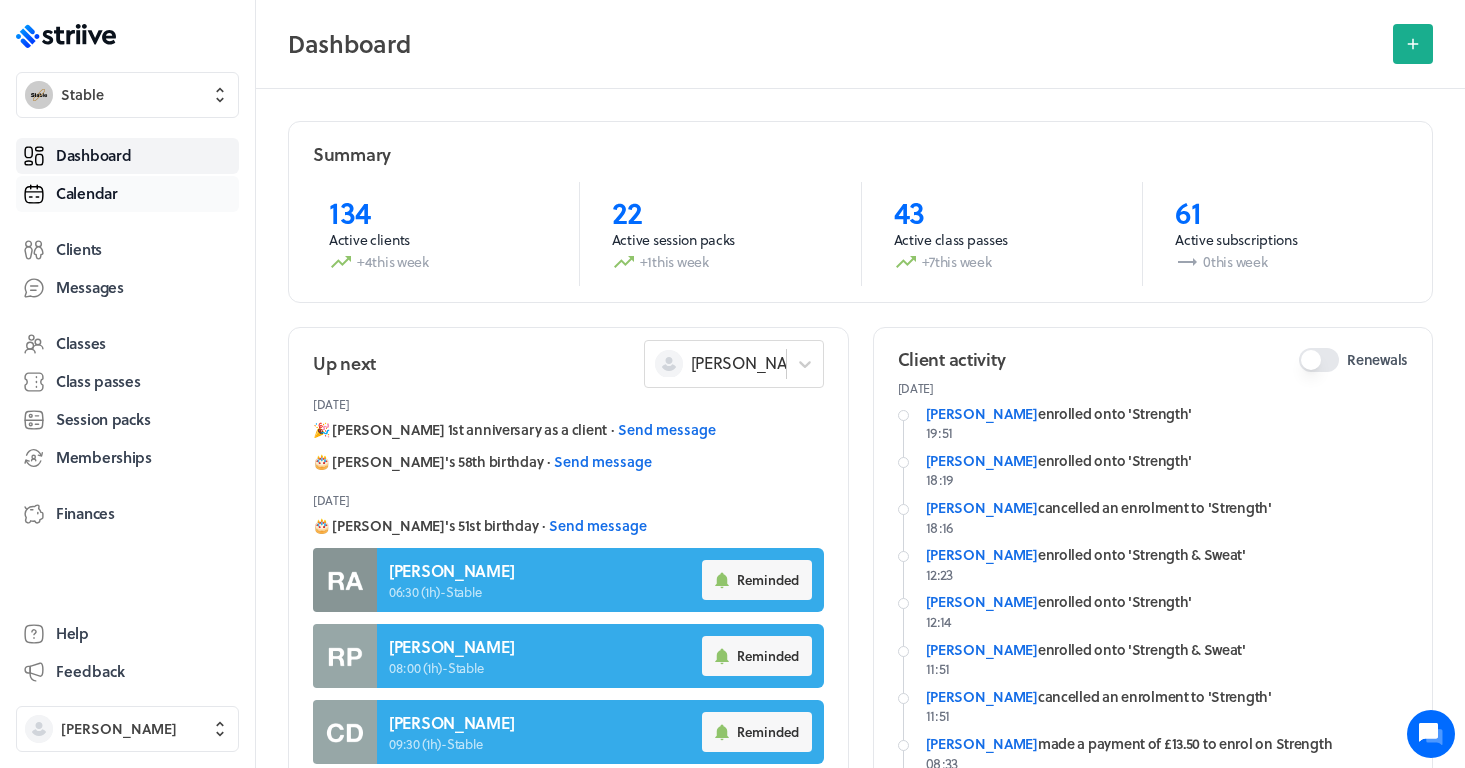 click on "Calendar" at bounding box center (87, 193) 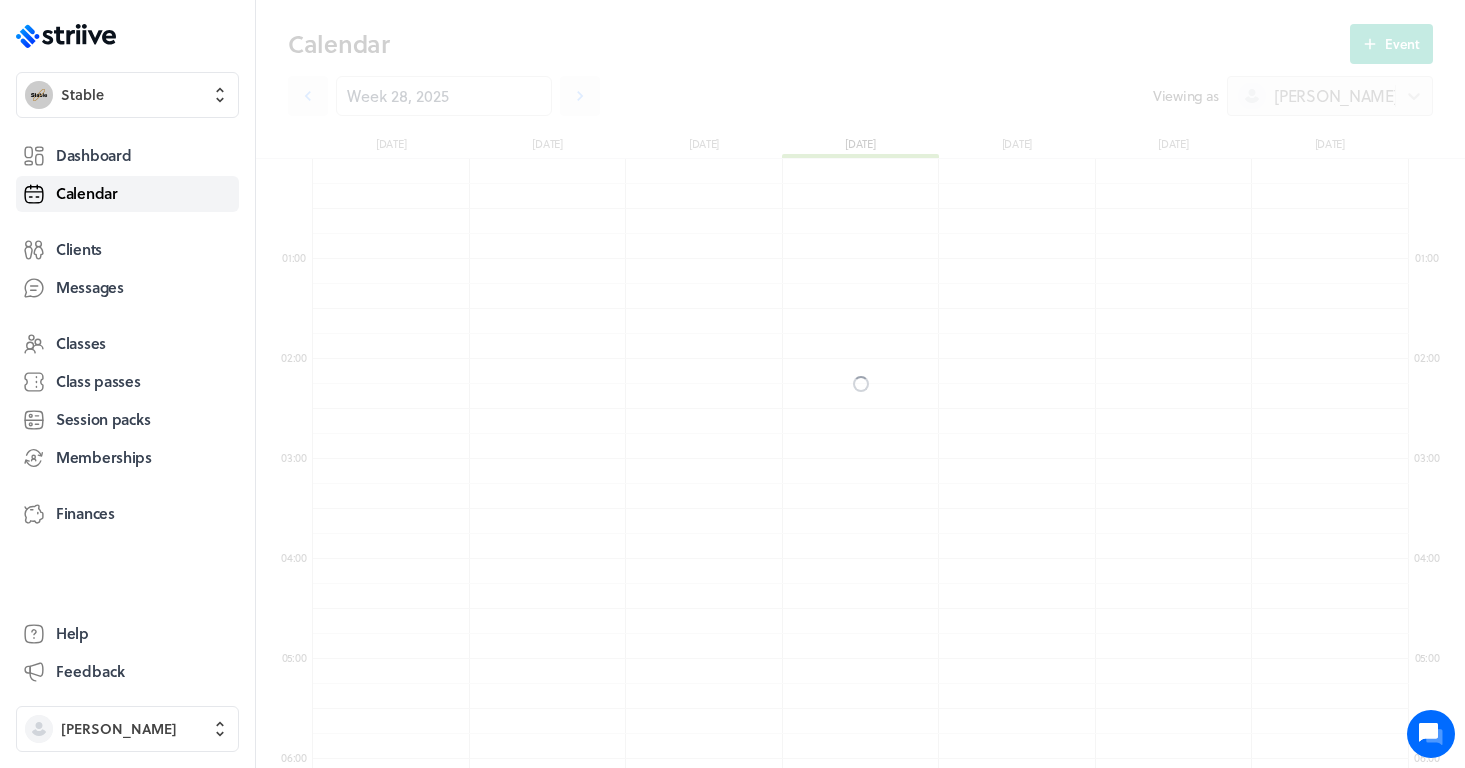 scroll, scrollTop: 600, scrollLeft: 0, axis: vertical 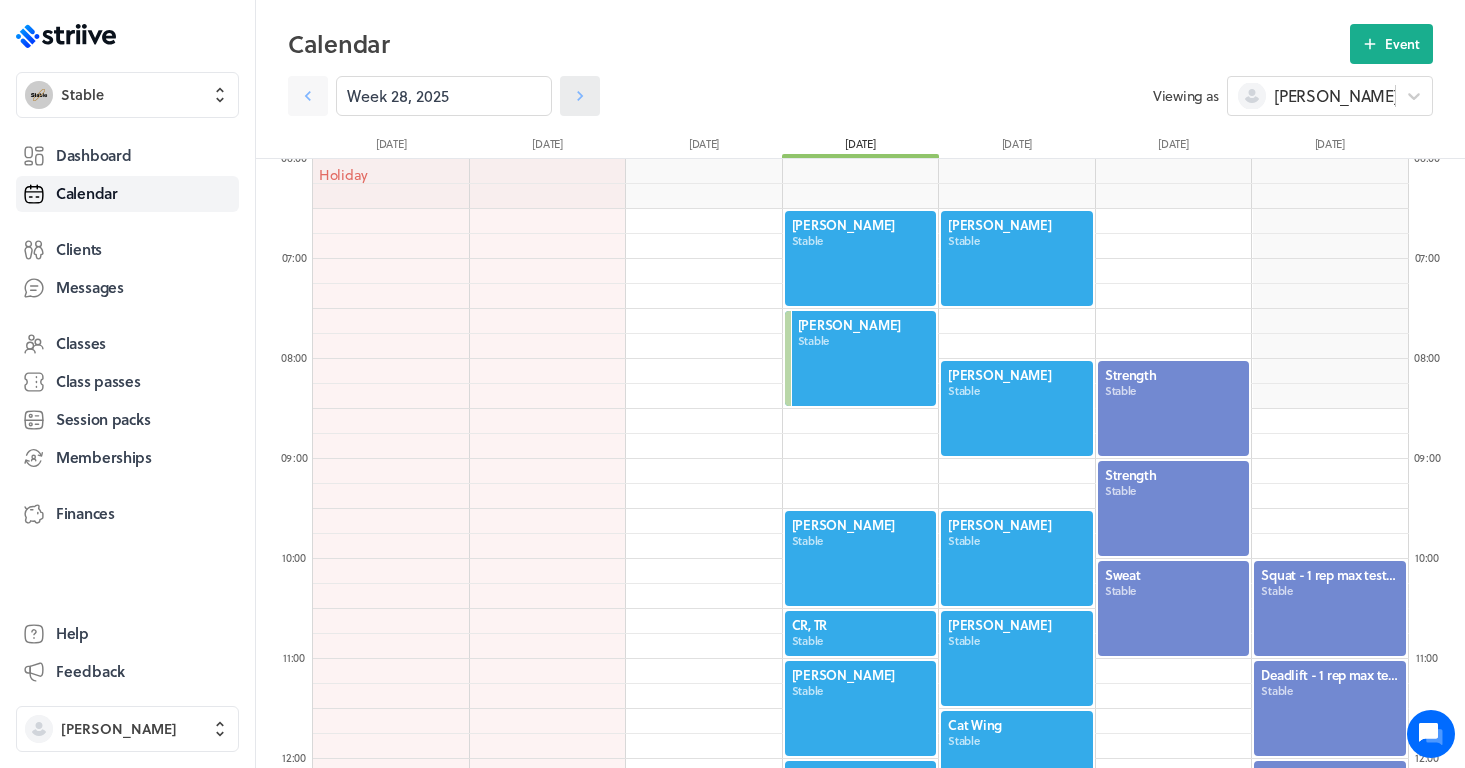 click 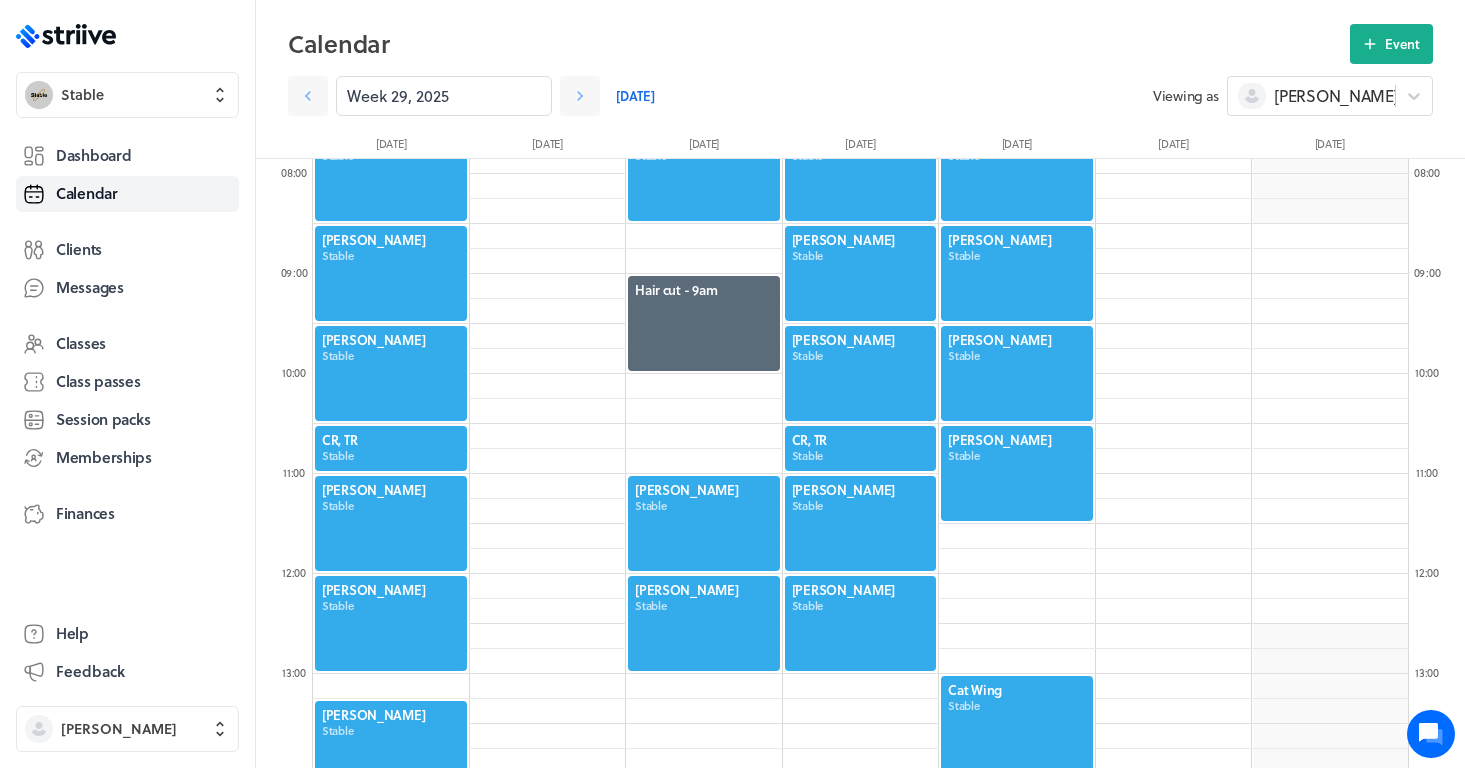 scroll, scrollTop: 788, scrollLeft: 0, axis: vertical 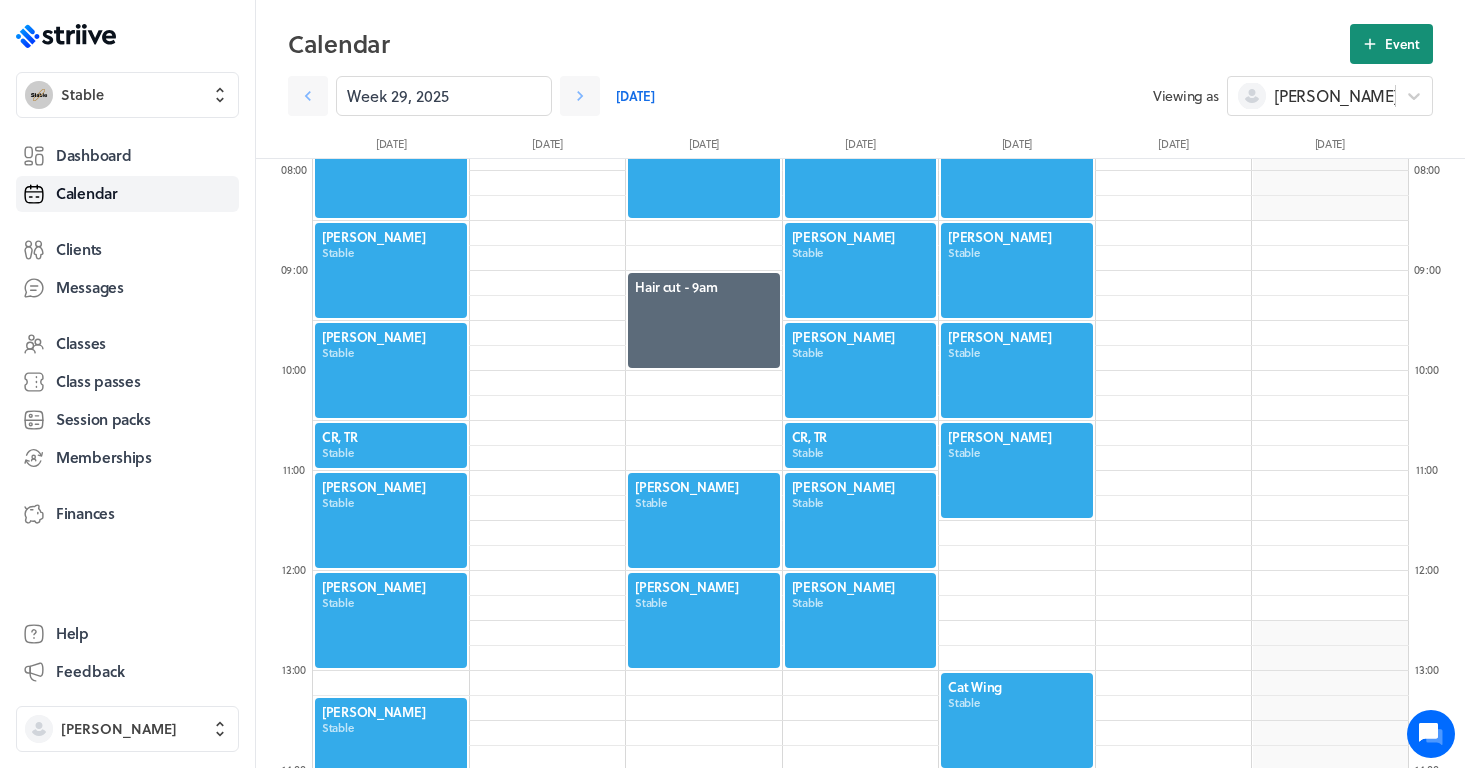 click on "Event" at bounding box center (1391, 44) 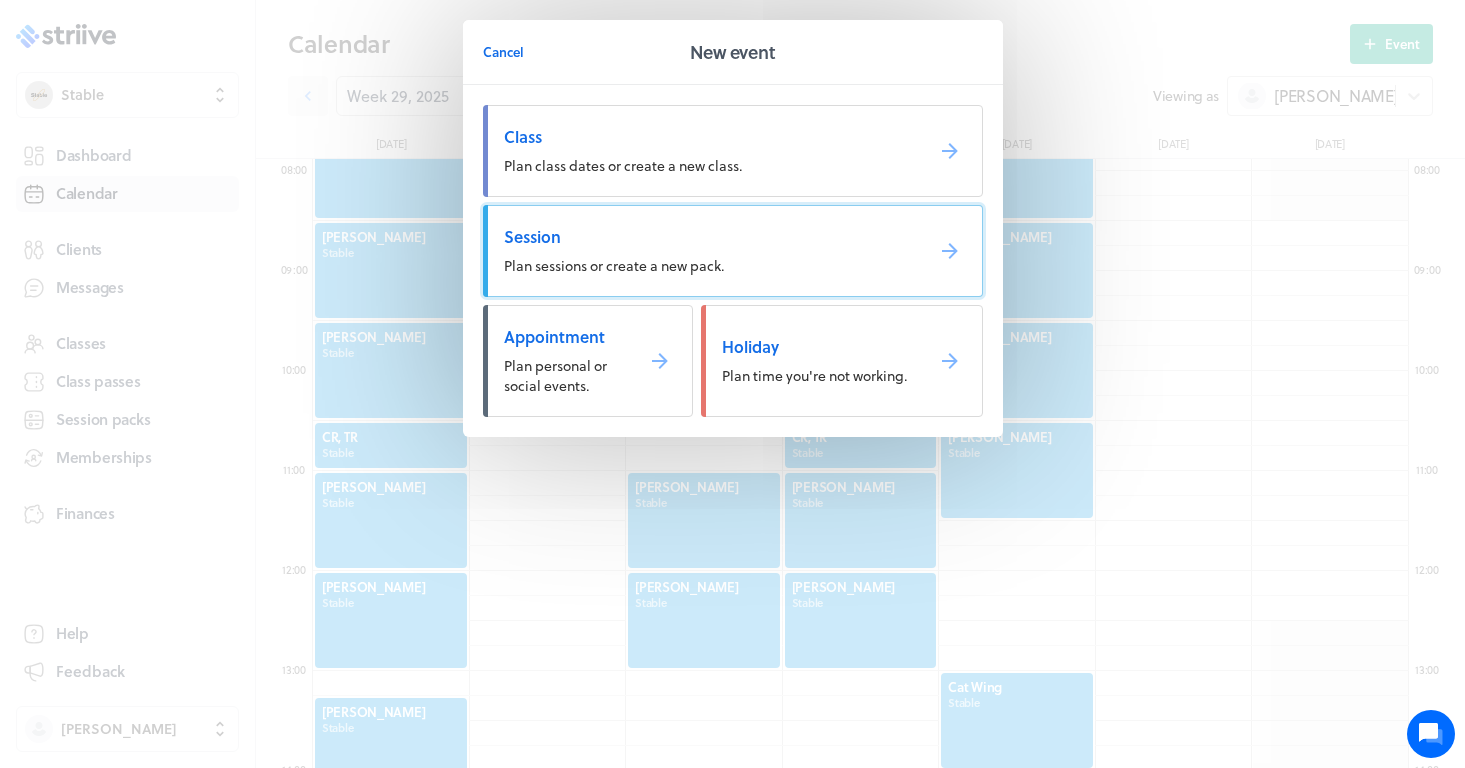 click on "Session Plan sessions or create a new pack." at bounding box center [733, 251] 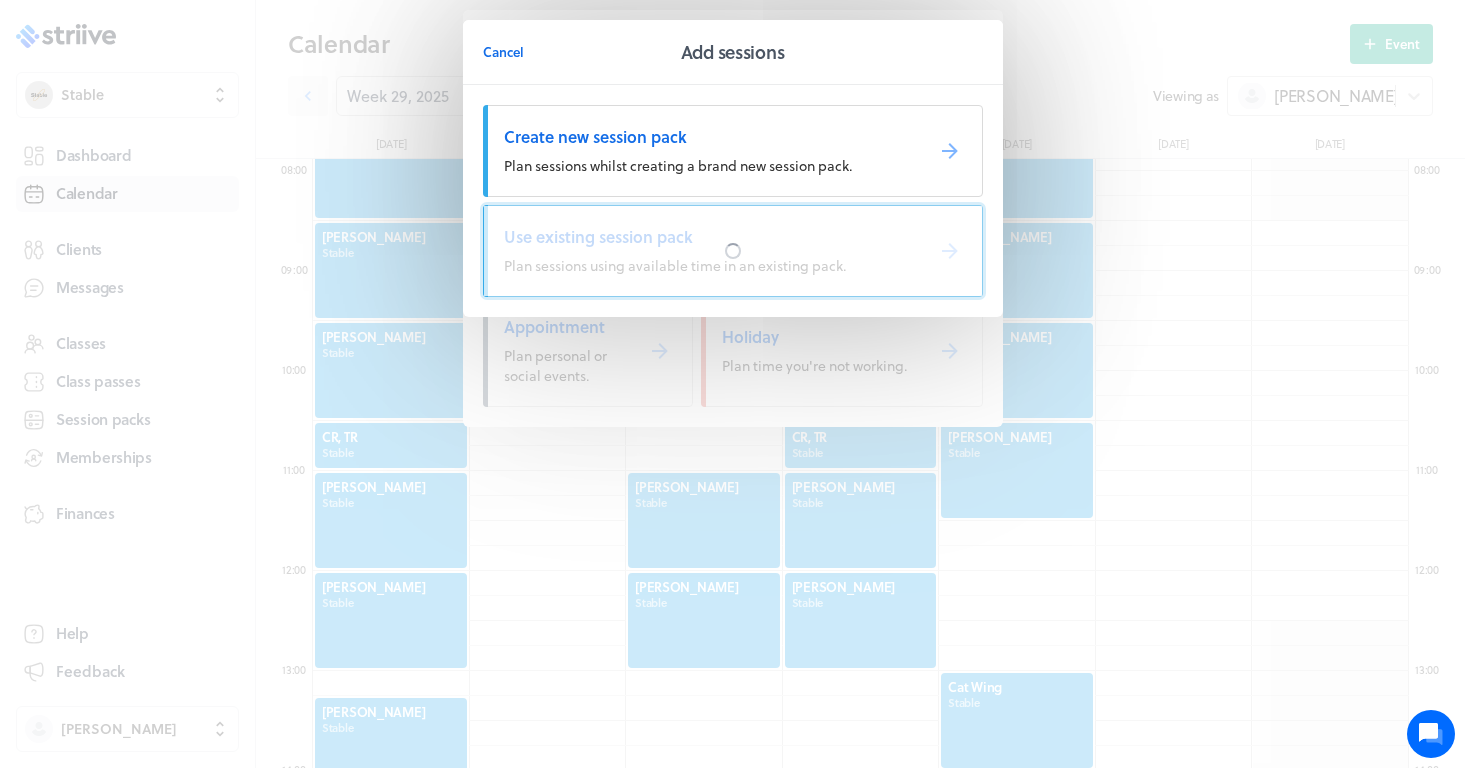 click at bounding box center (733, 251) 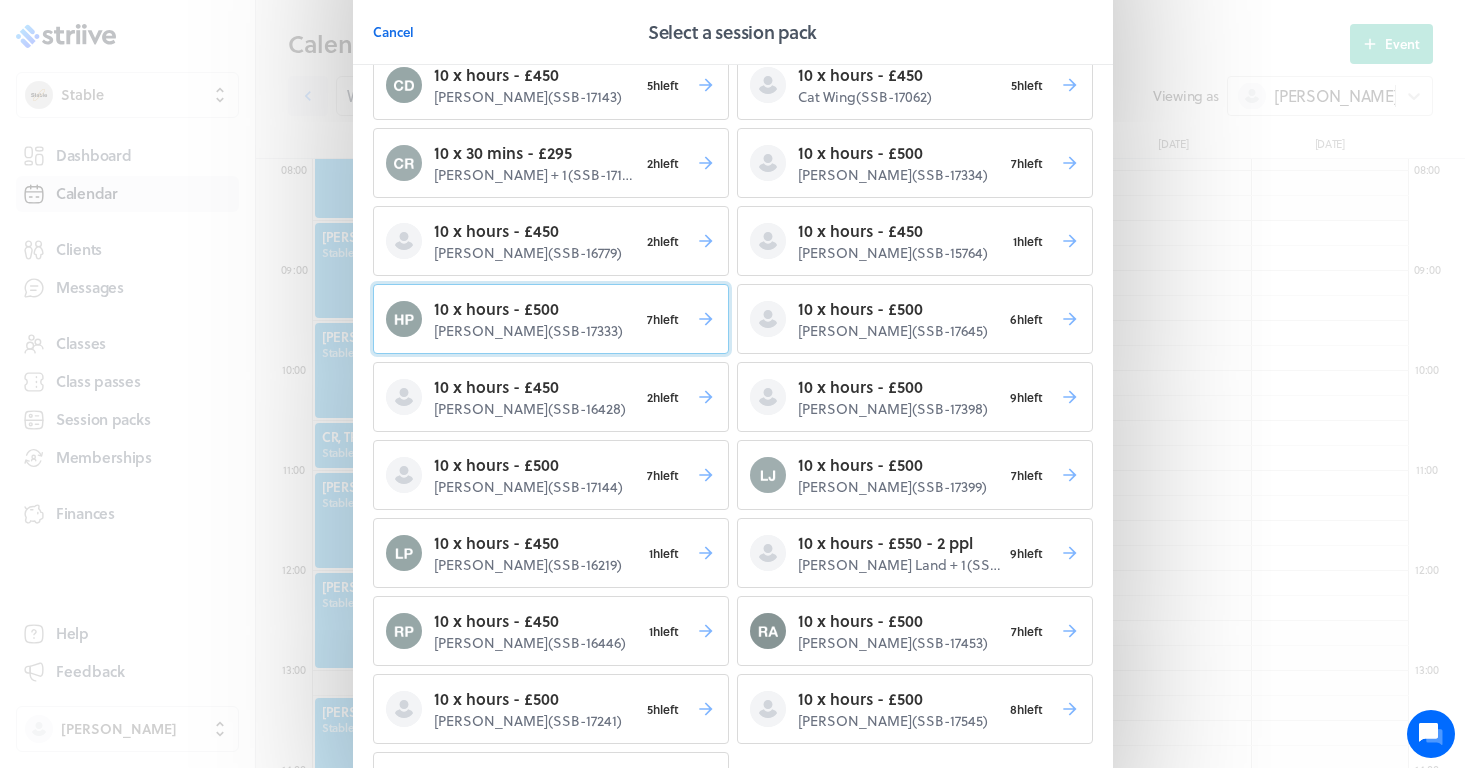 scroll, scrollTop: 147, scrollLeft: 0, axis: vertical 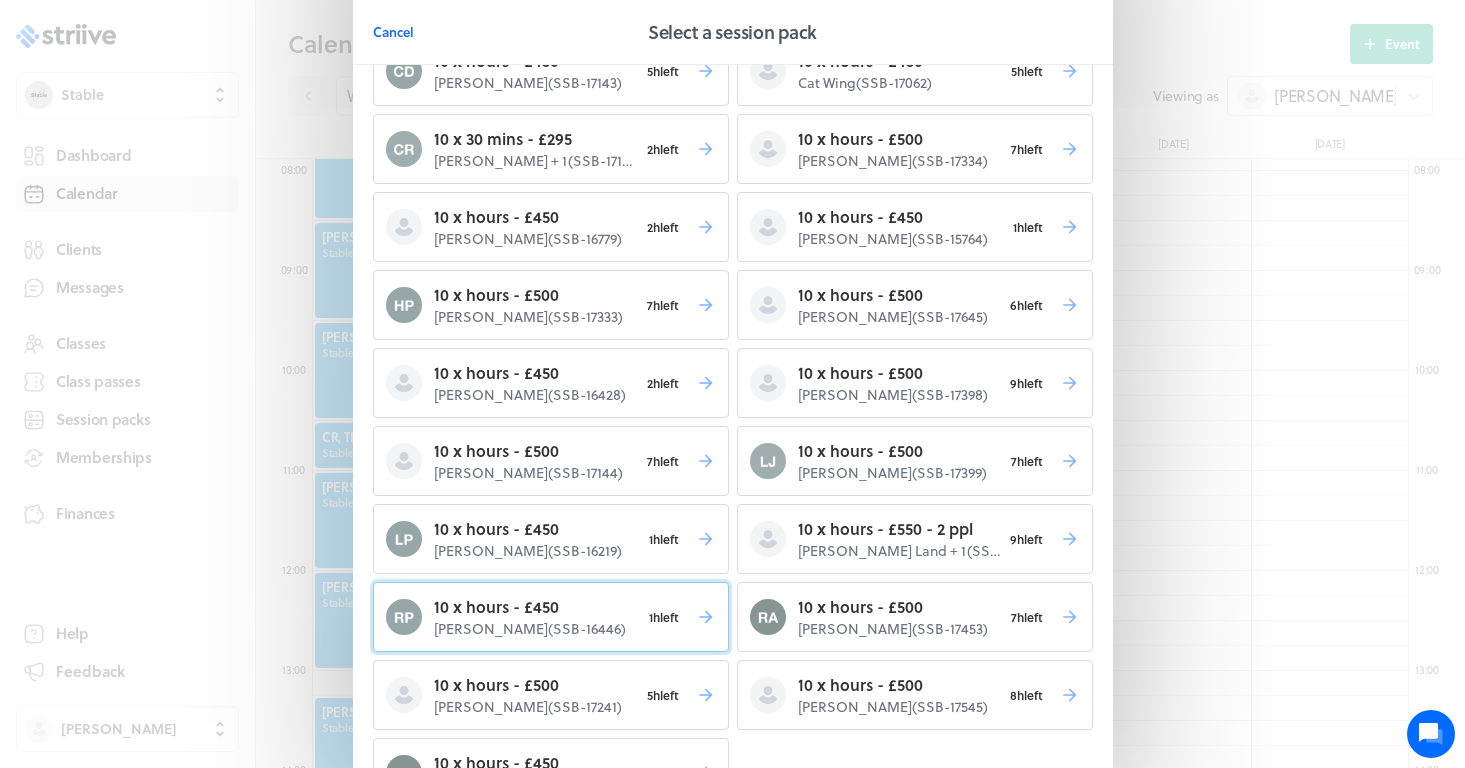 click on "Rosie Prickett  ( SSB-16446 )" at bounding box center (537, 629) 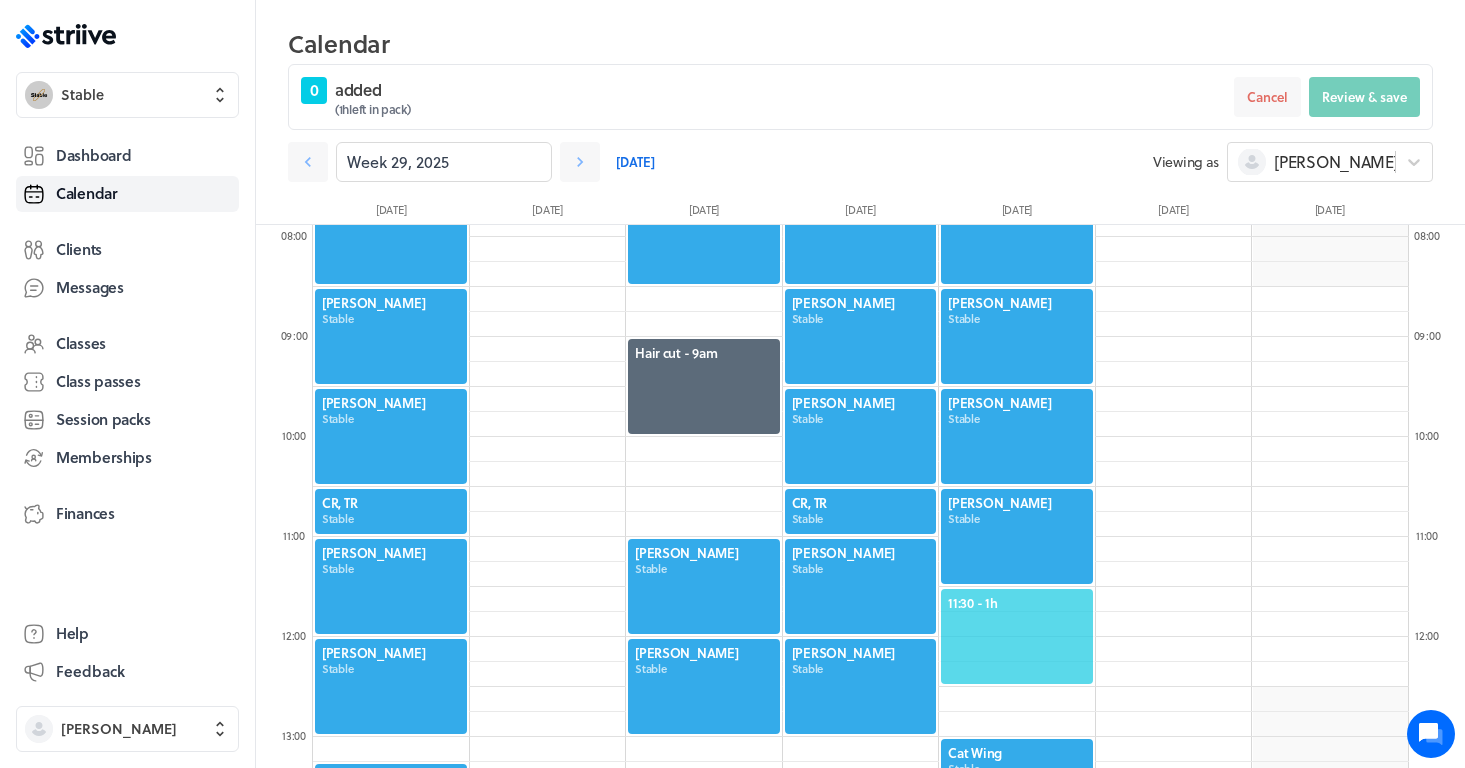 click on "11:30  - 1h" 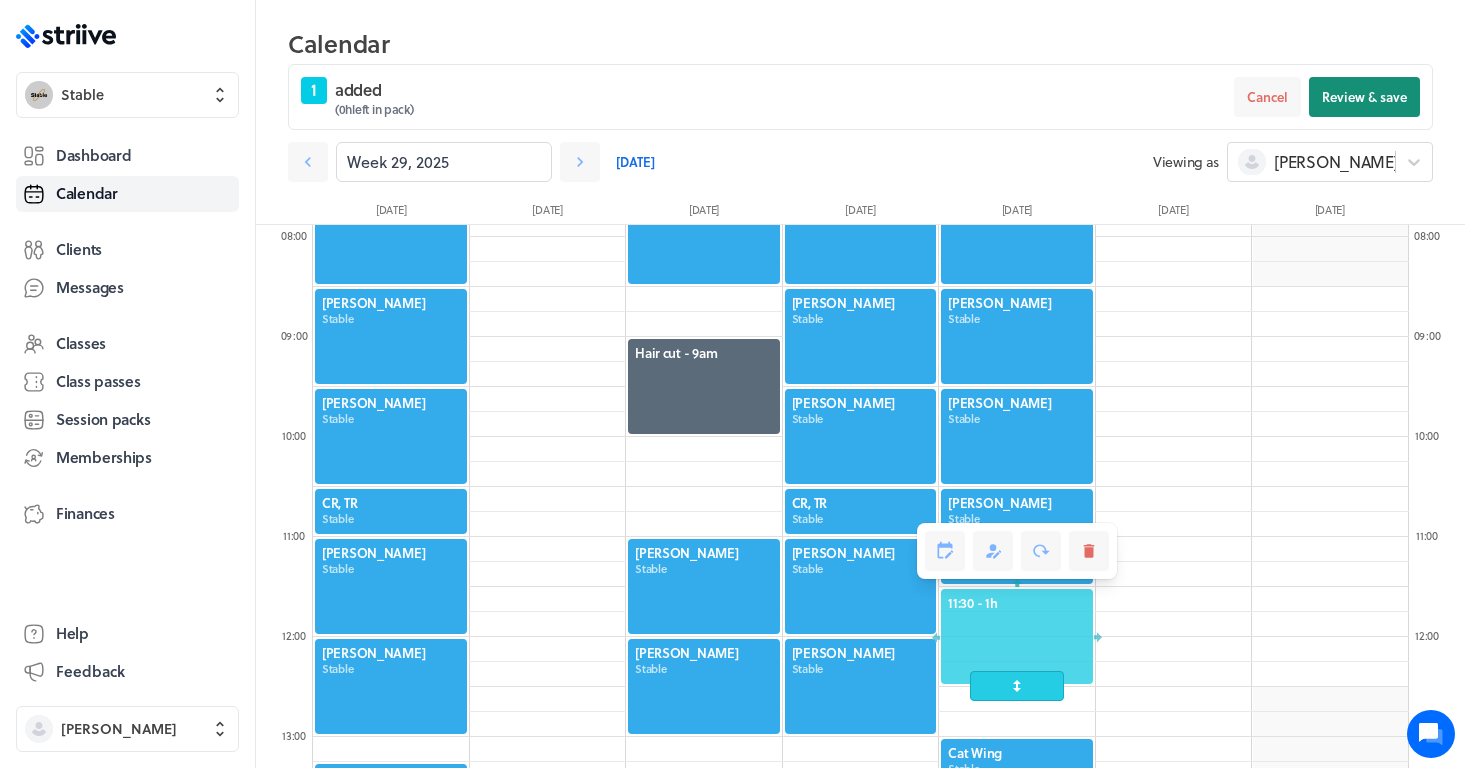 click on "Review & save" at bounding box center (1364, 97) 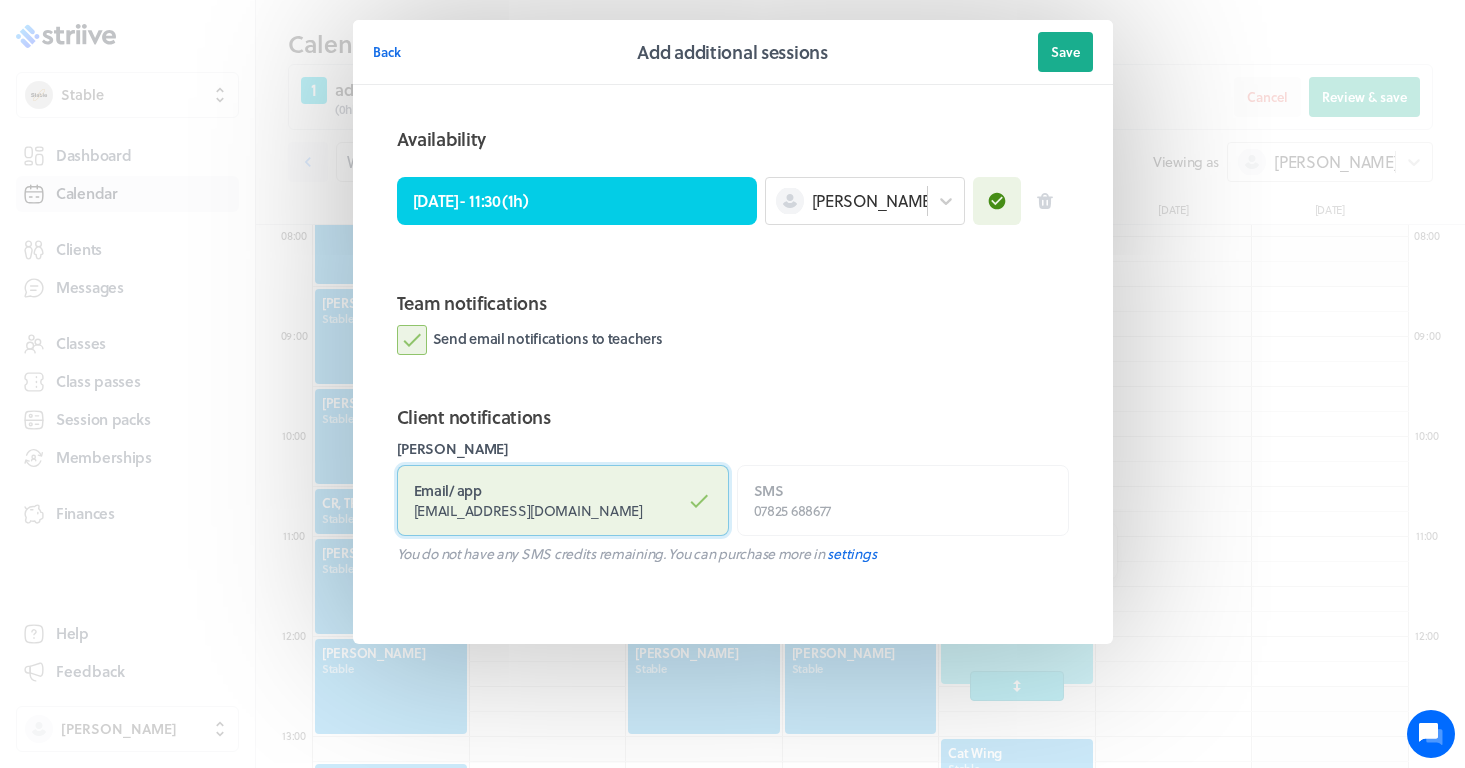 click on "Email  / app rmprickett@hotmail.com" at bounding box center (563, 500) 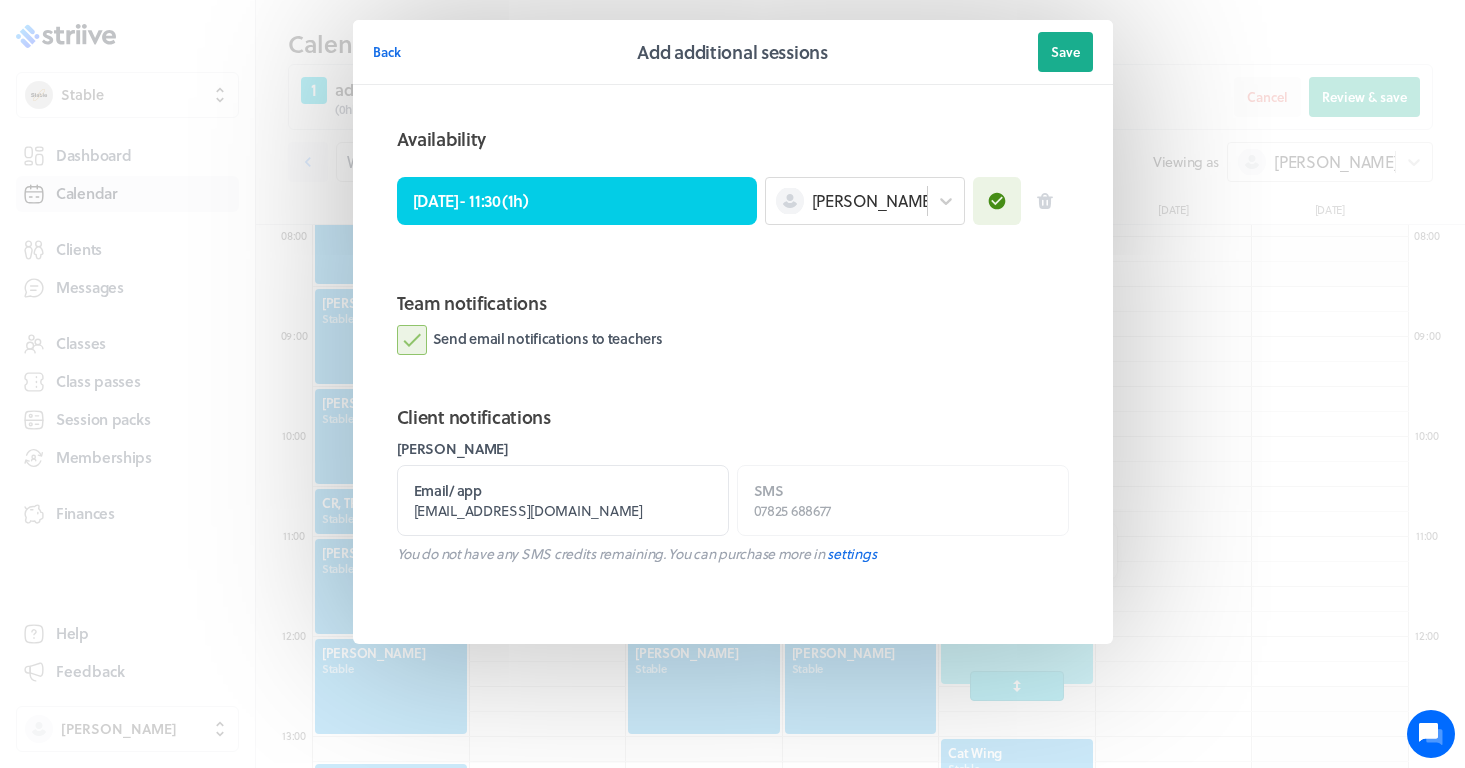 click on "Send email notifications to teachers" at bounding box center (530, 340) 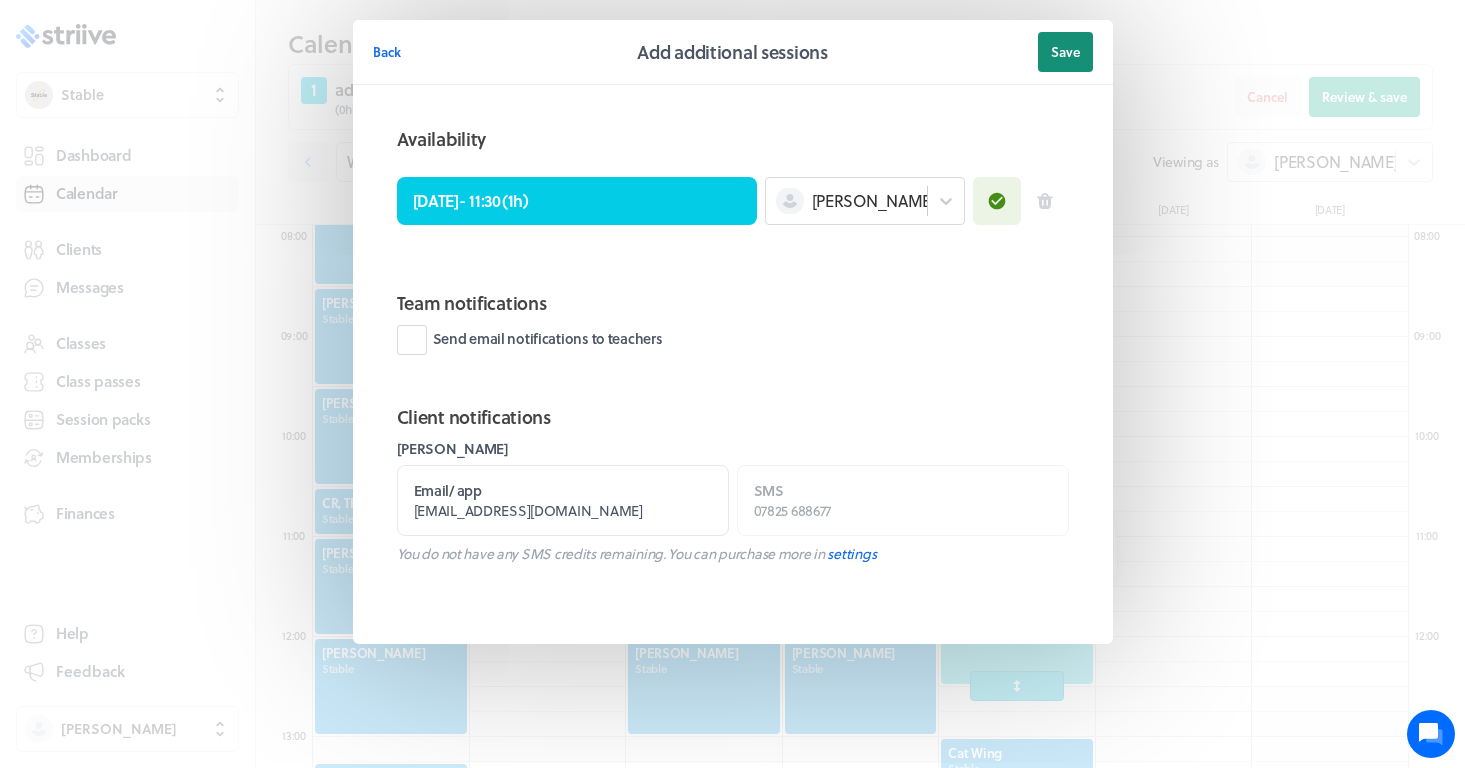 click on "Save" at bounding box center (1065, 52) 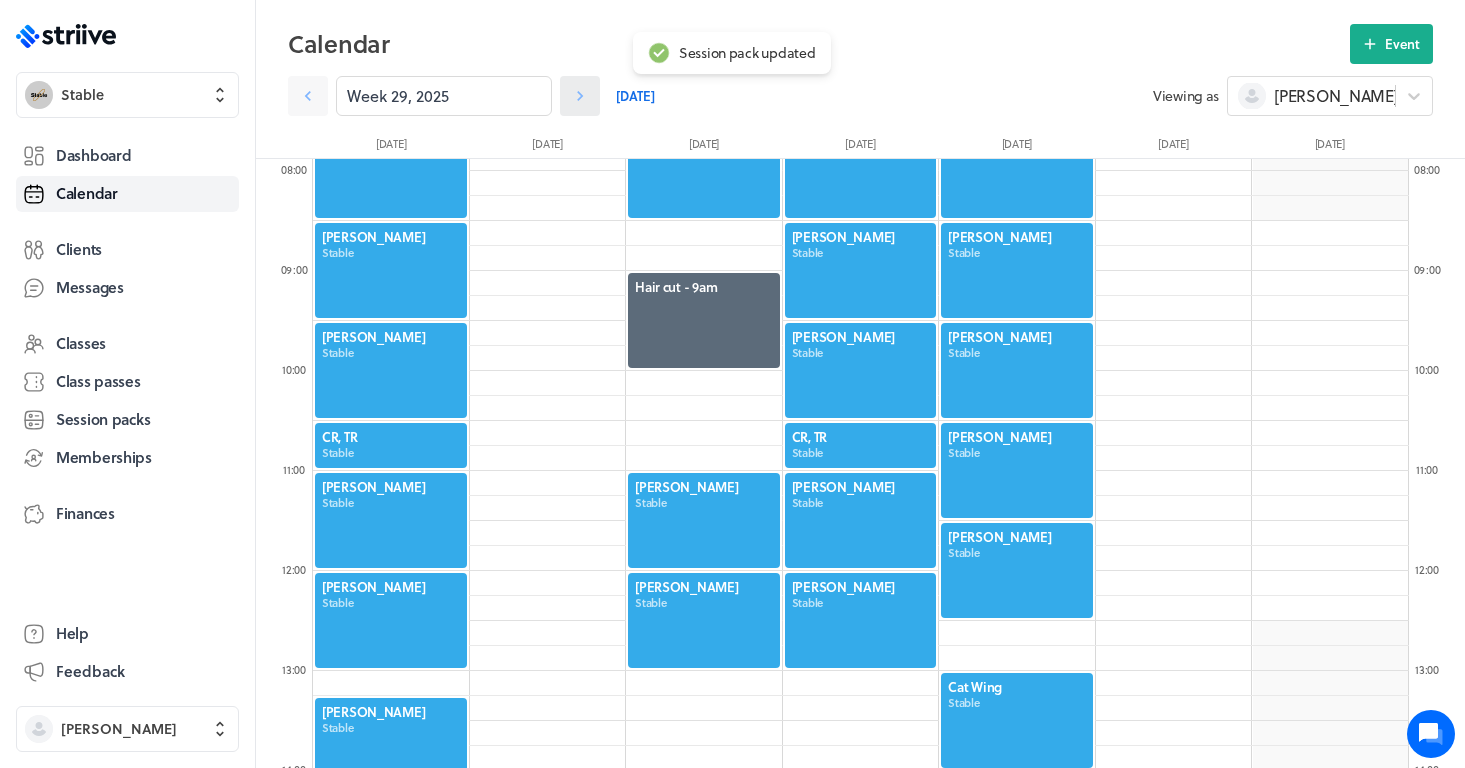 click 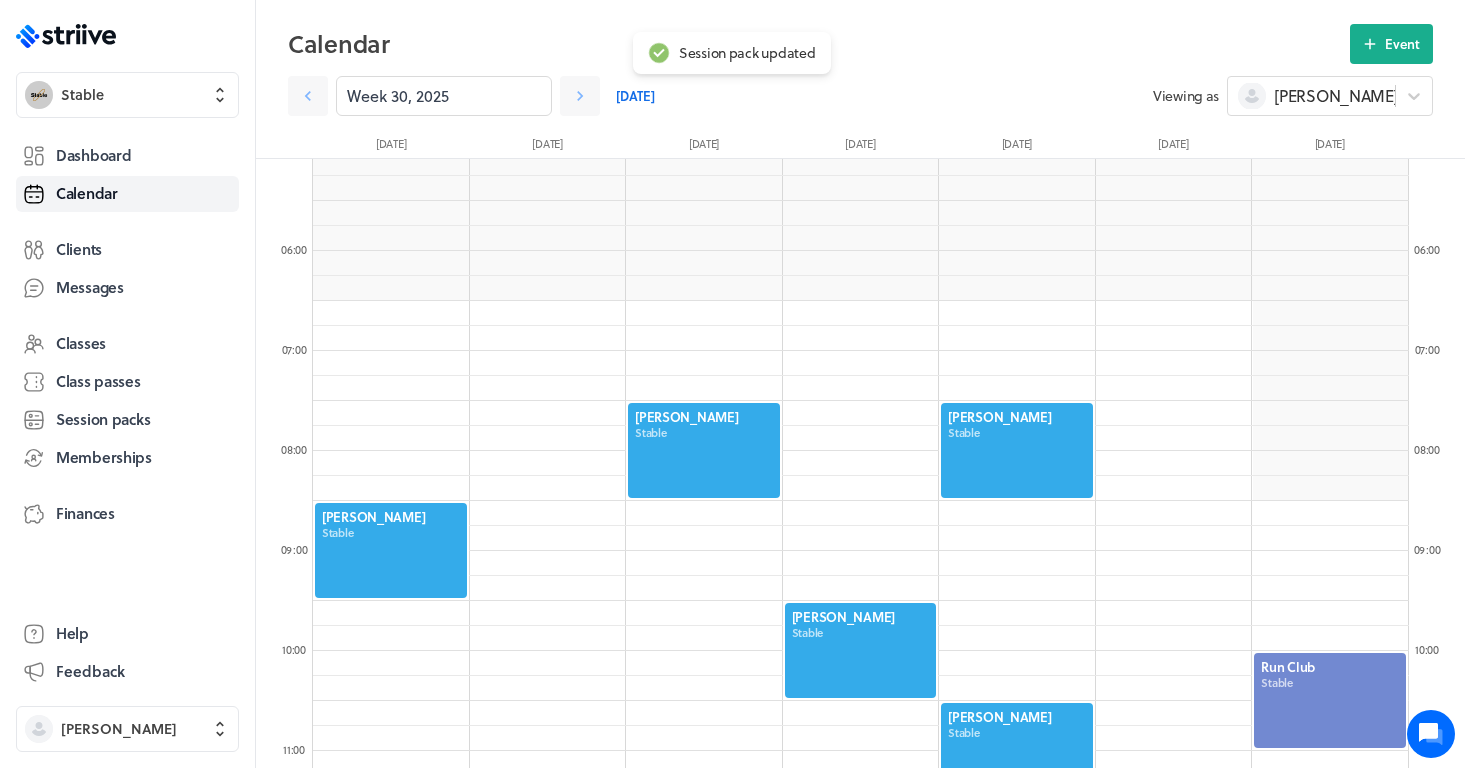 scroll, scrollTop: 508, scrollLeft: 0, axis: vertical 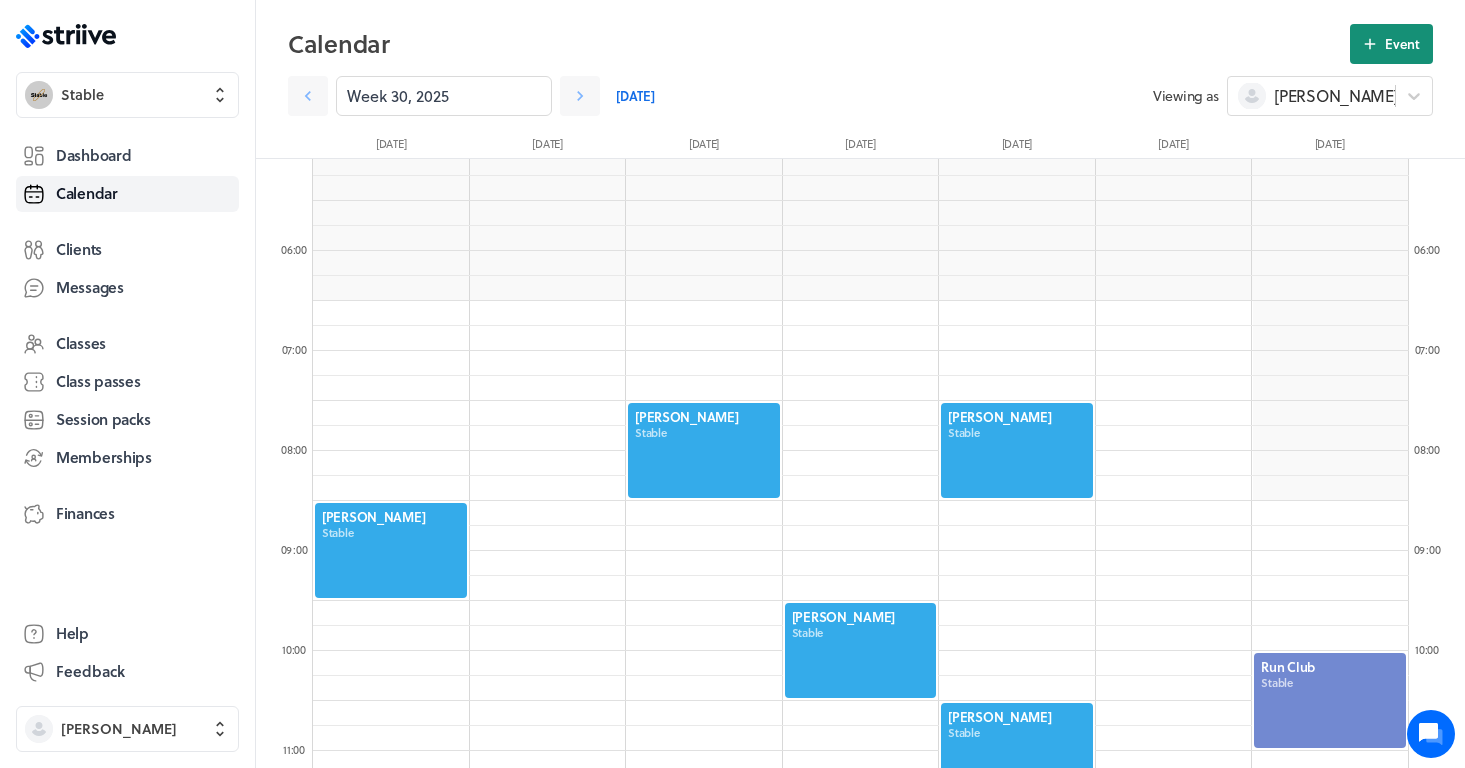 click 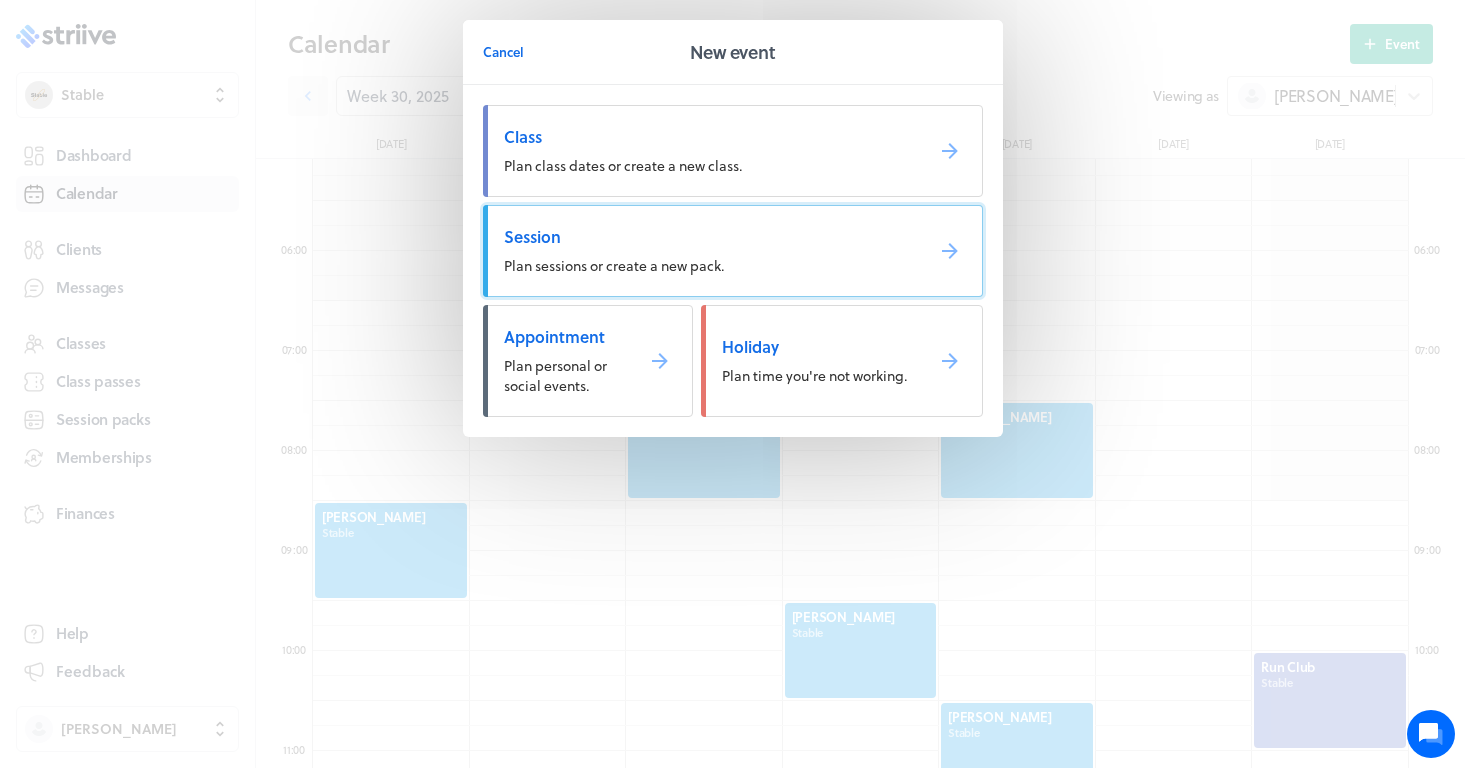 click on "Session Plan sessions or create a new pack." at bounding box center (733, 251) 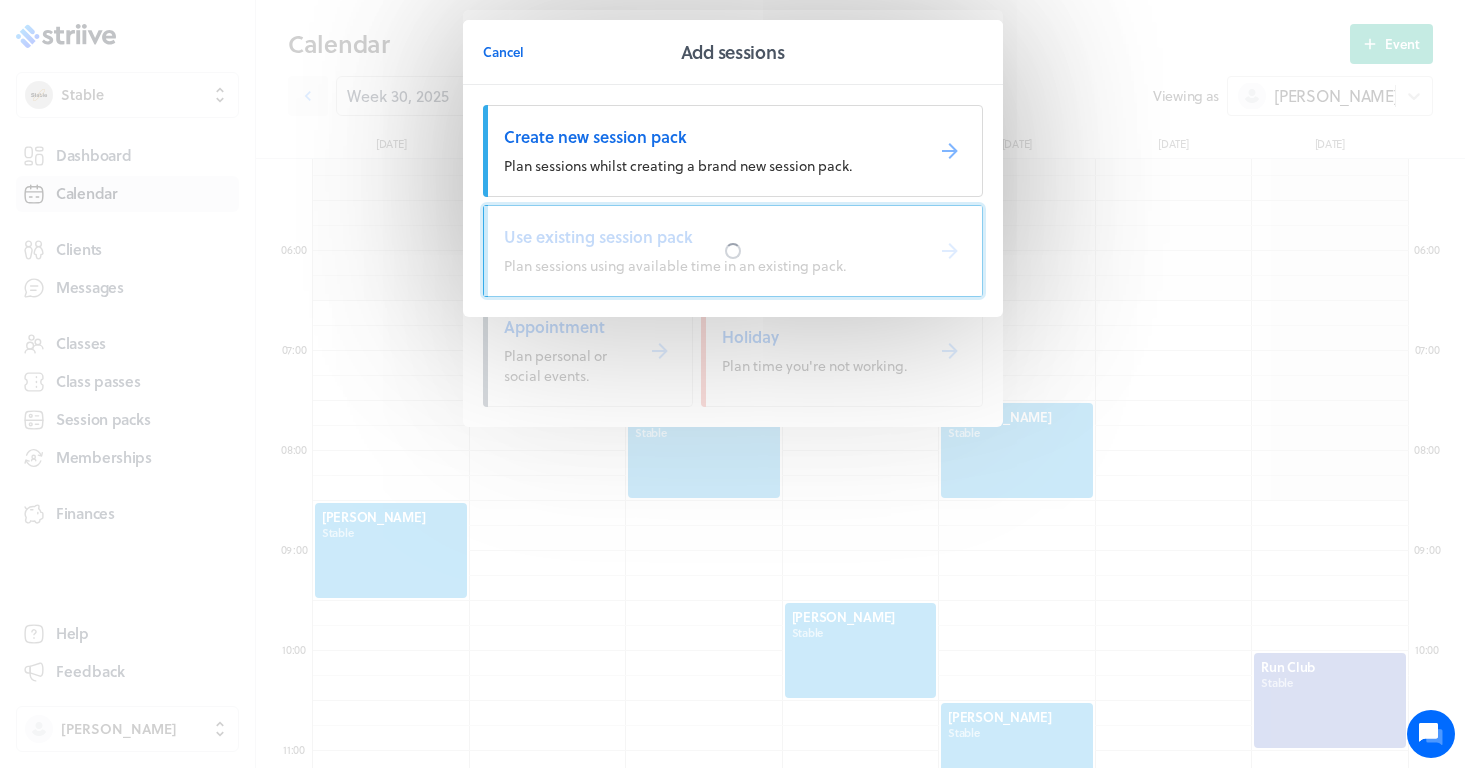 click at bounding box center (733, 251) 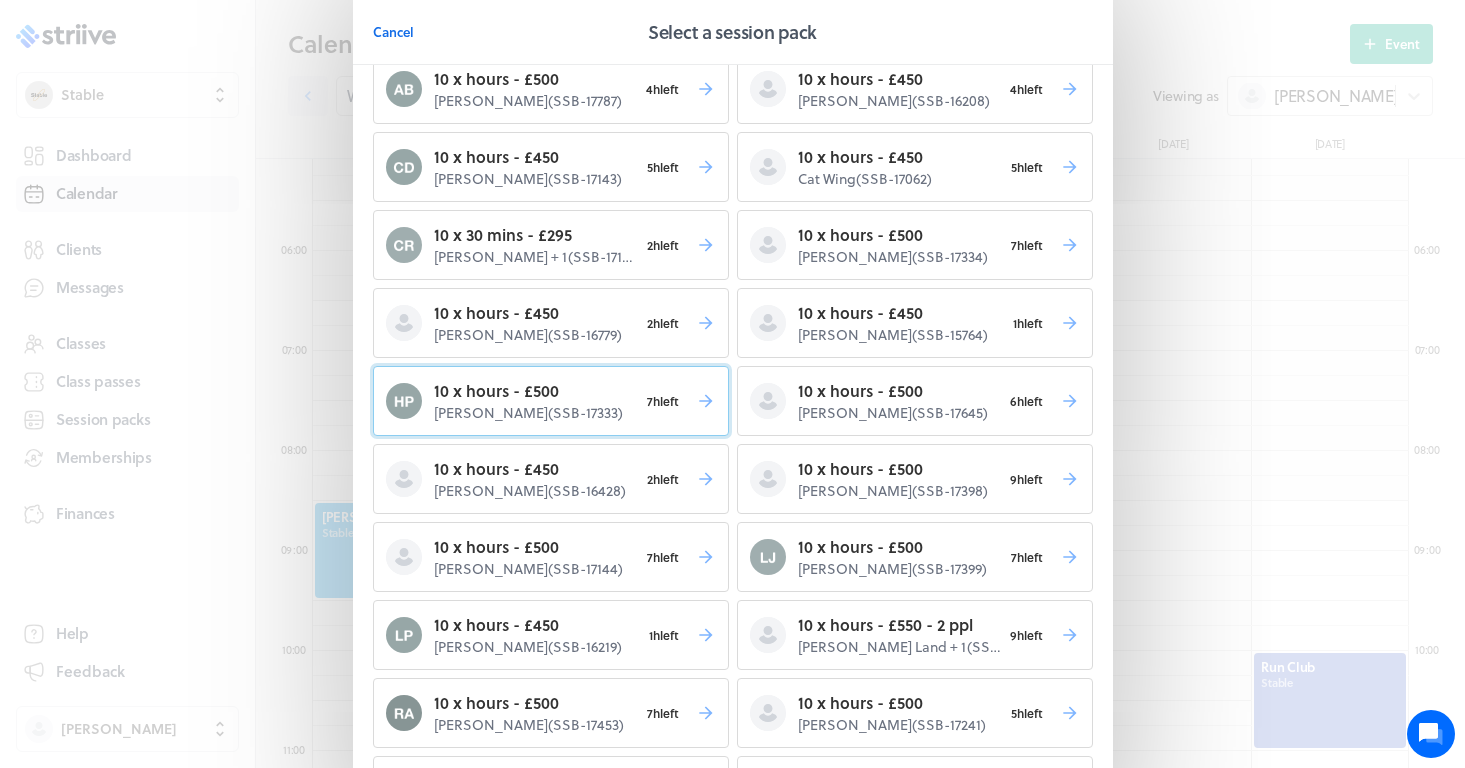 scroll, scrollTop: 65, scrollLeft: 0, axis: vertical 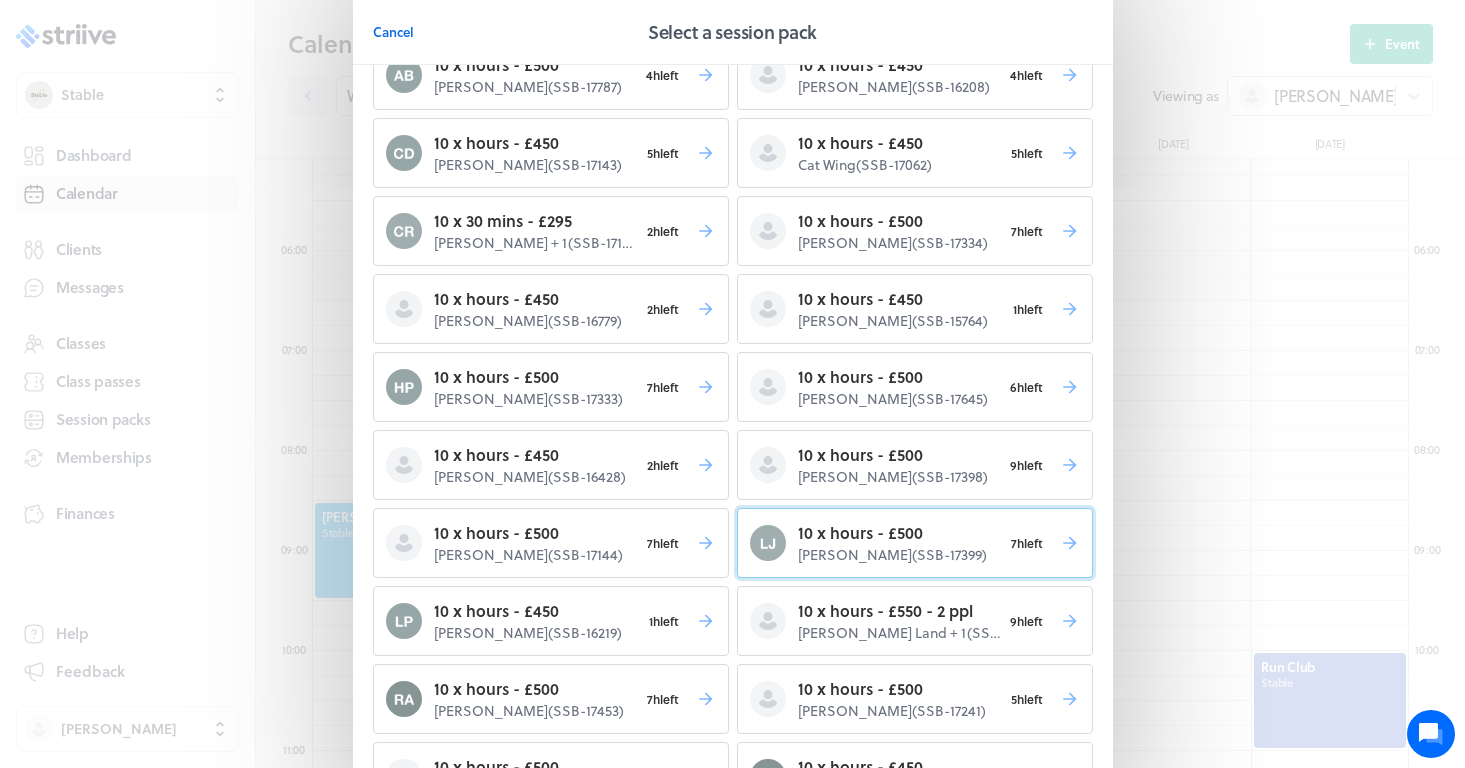 click on "Laura Jarratt  ( SSB-17399 )" at bounding box center (900, 555) 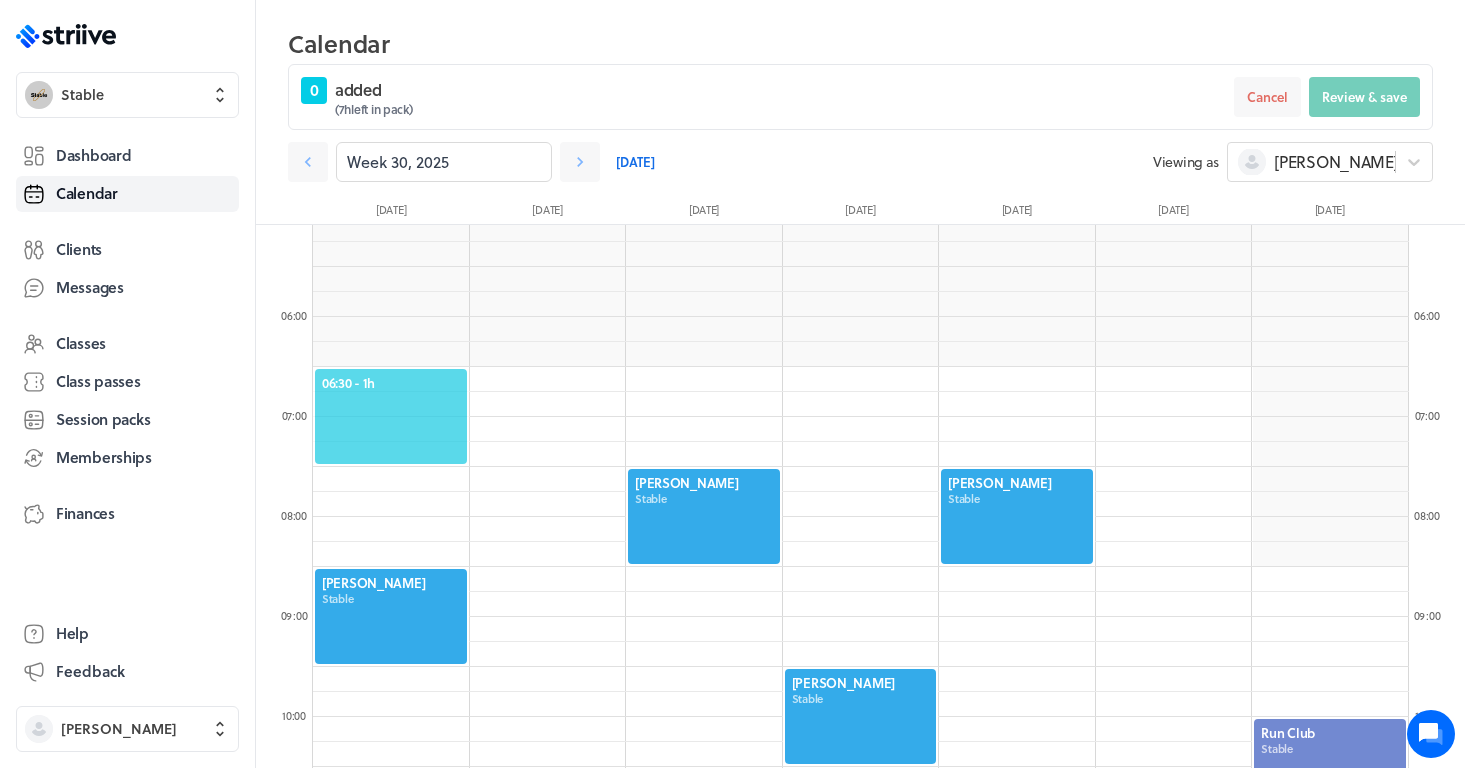 click on "06:30  - 1h" 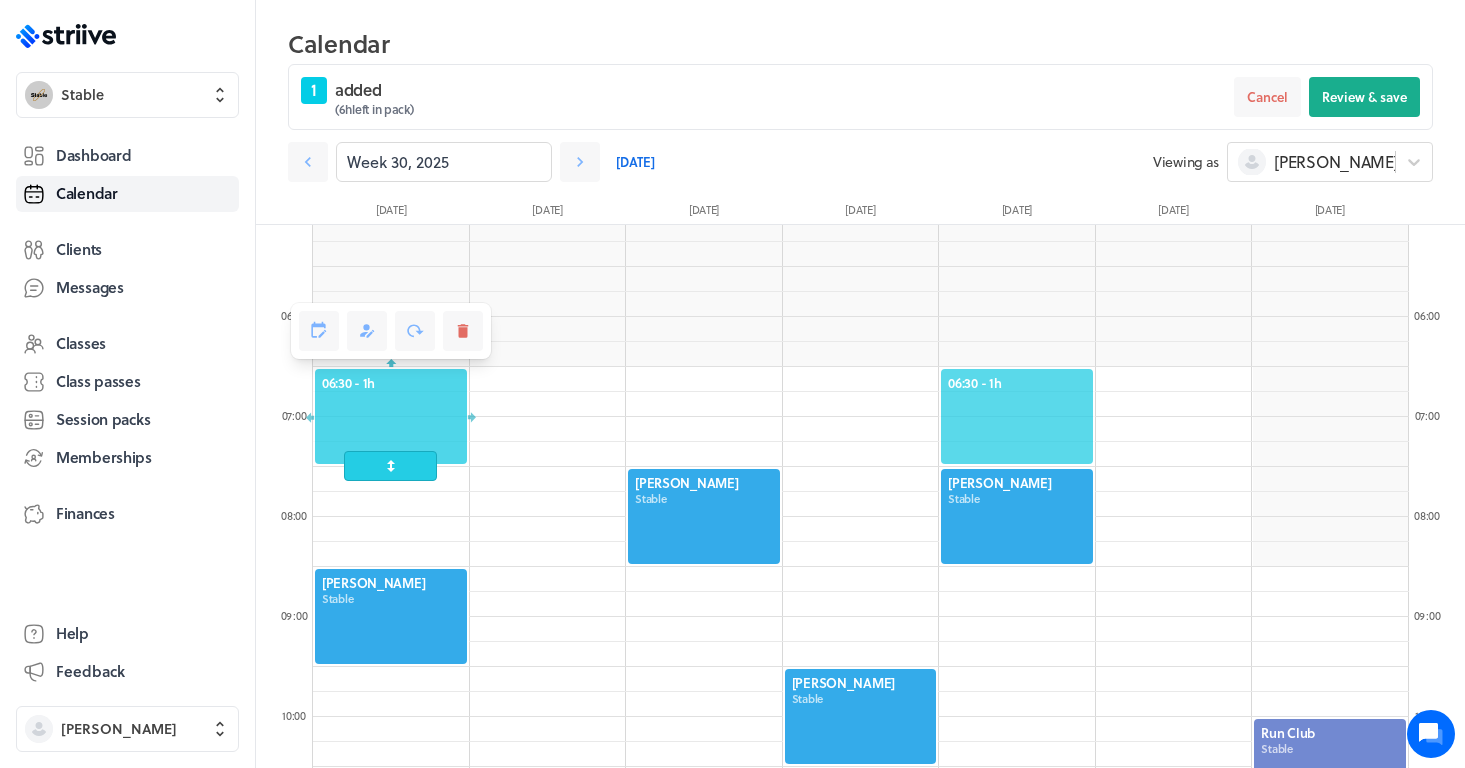 click on "06:30  - 1h" 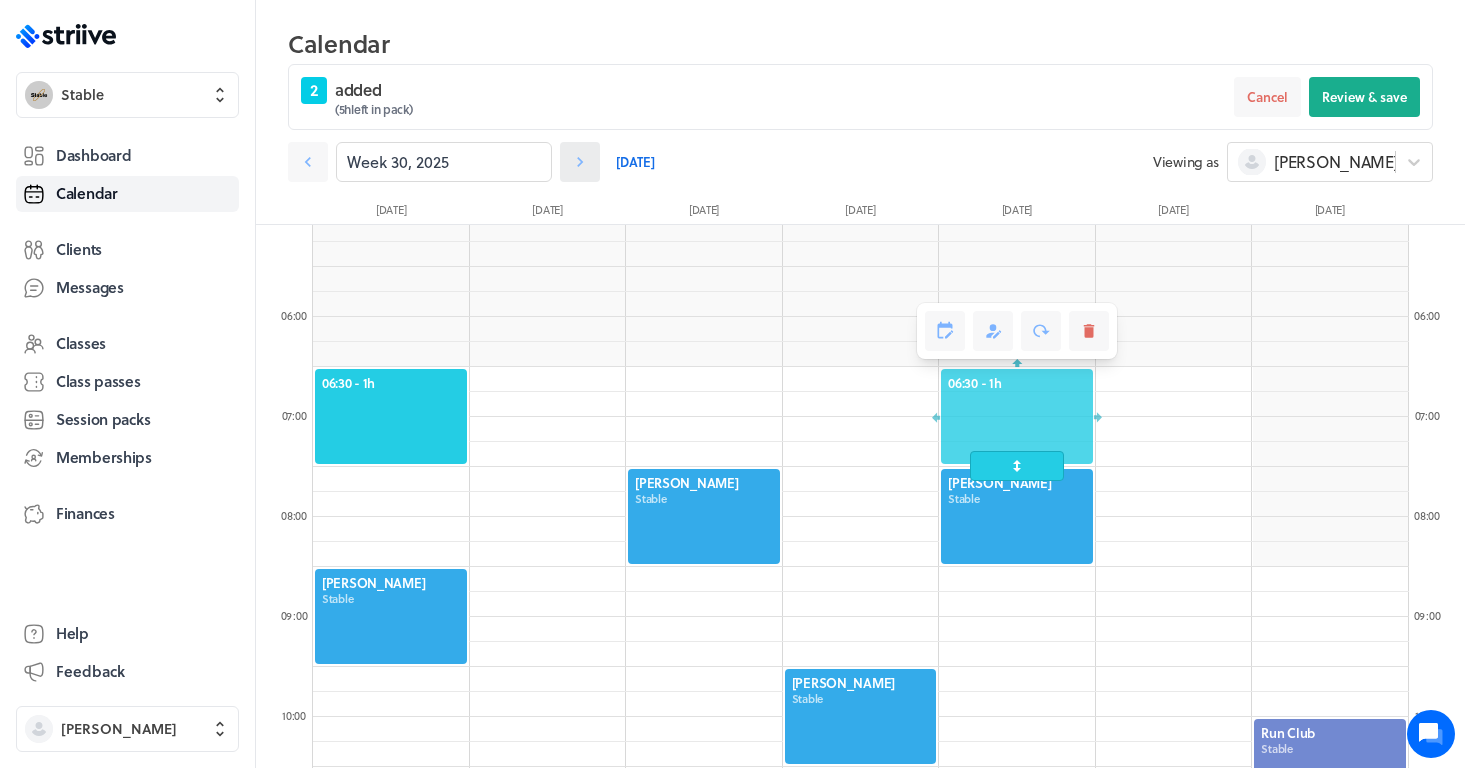click 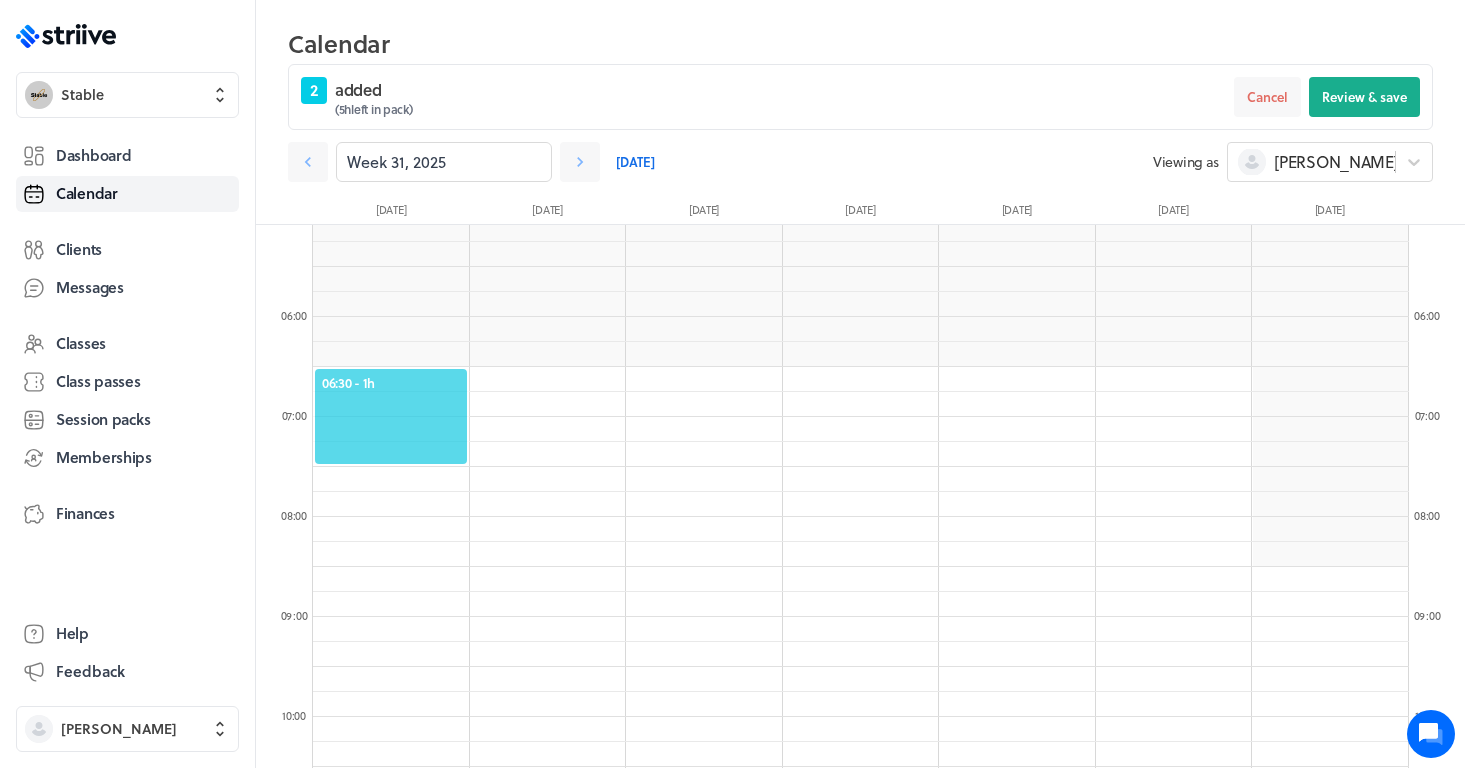 click on "06:30  - 1h" 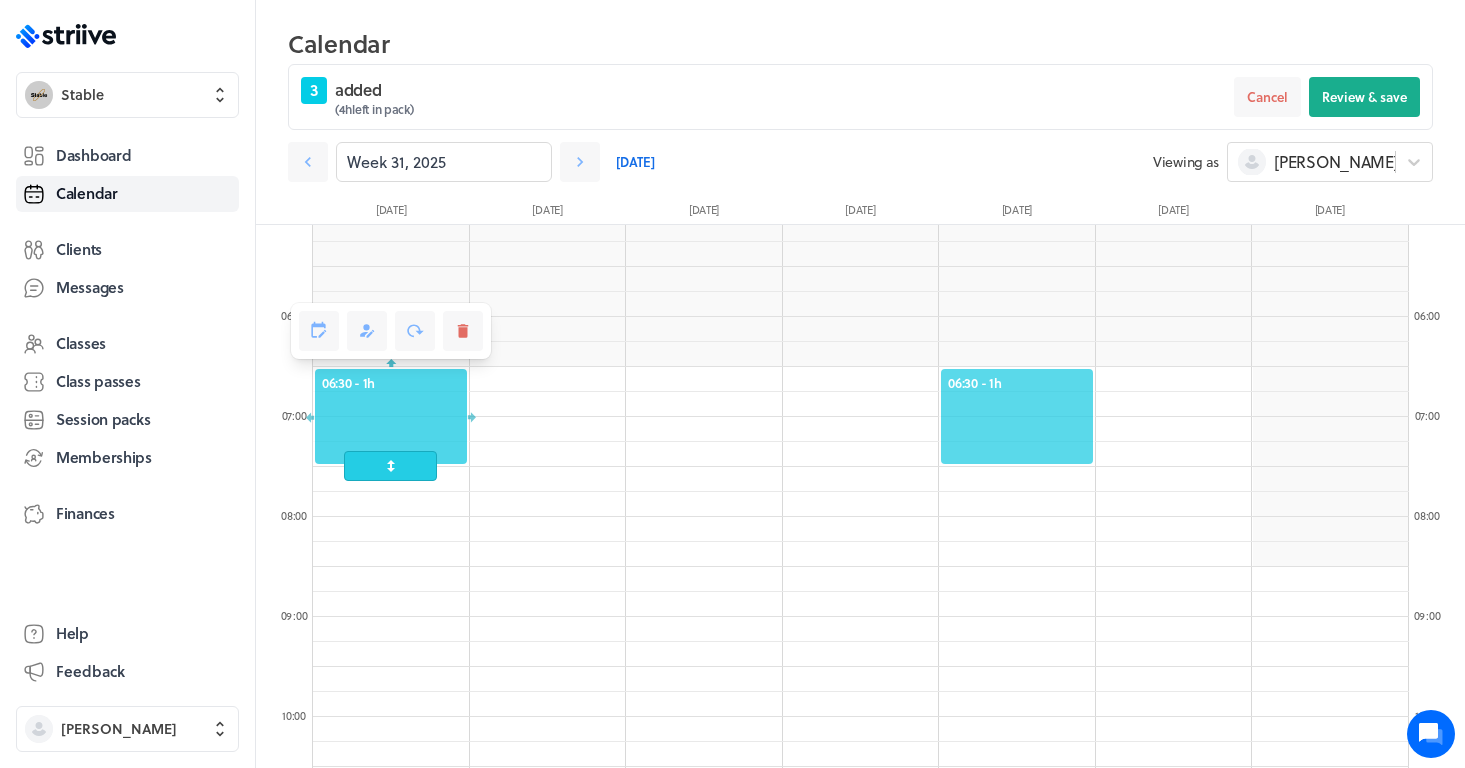 click on "06:30  - 1h" 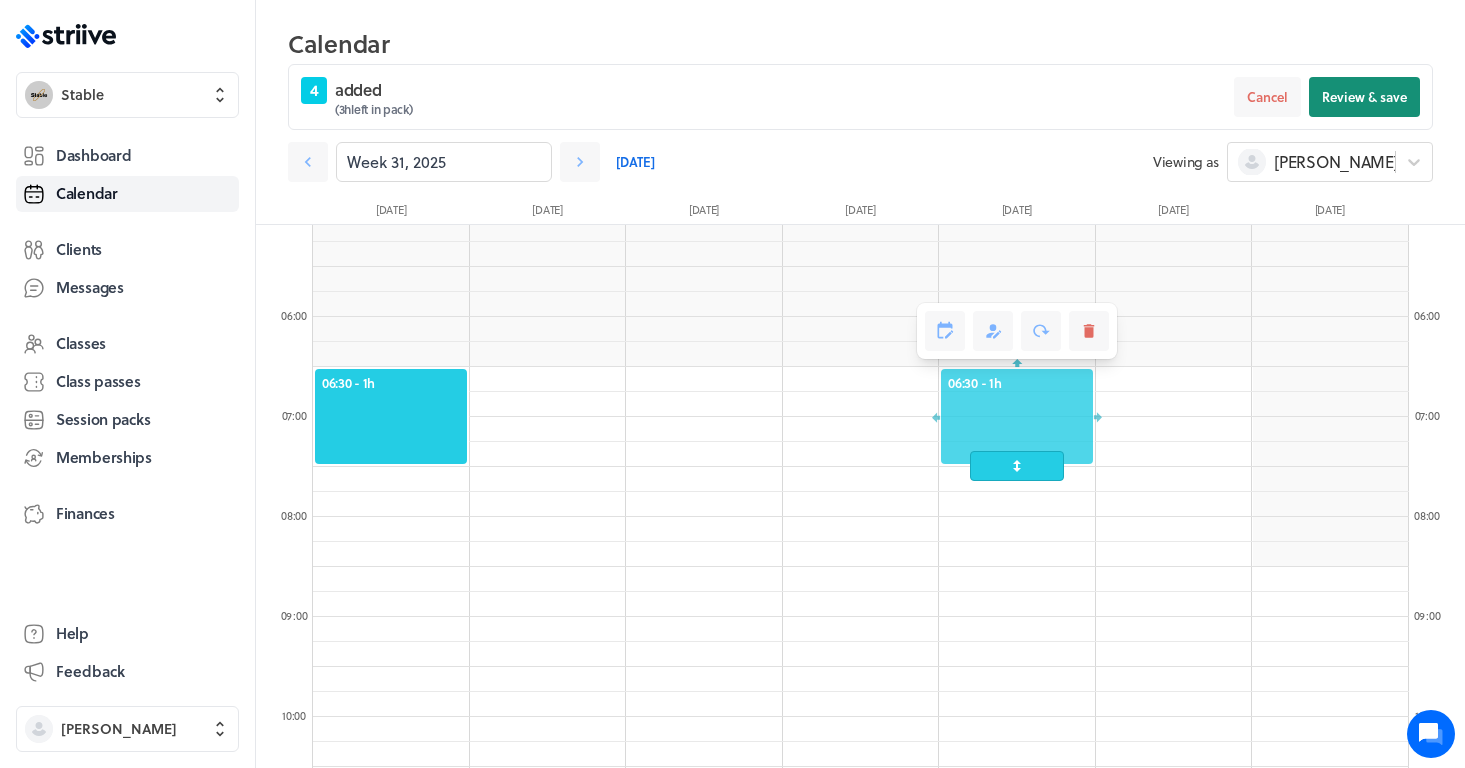 click on "Review & save" at bounding box center [1364, 97] 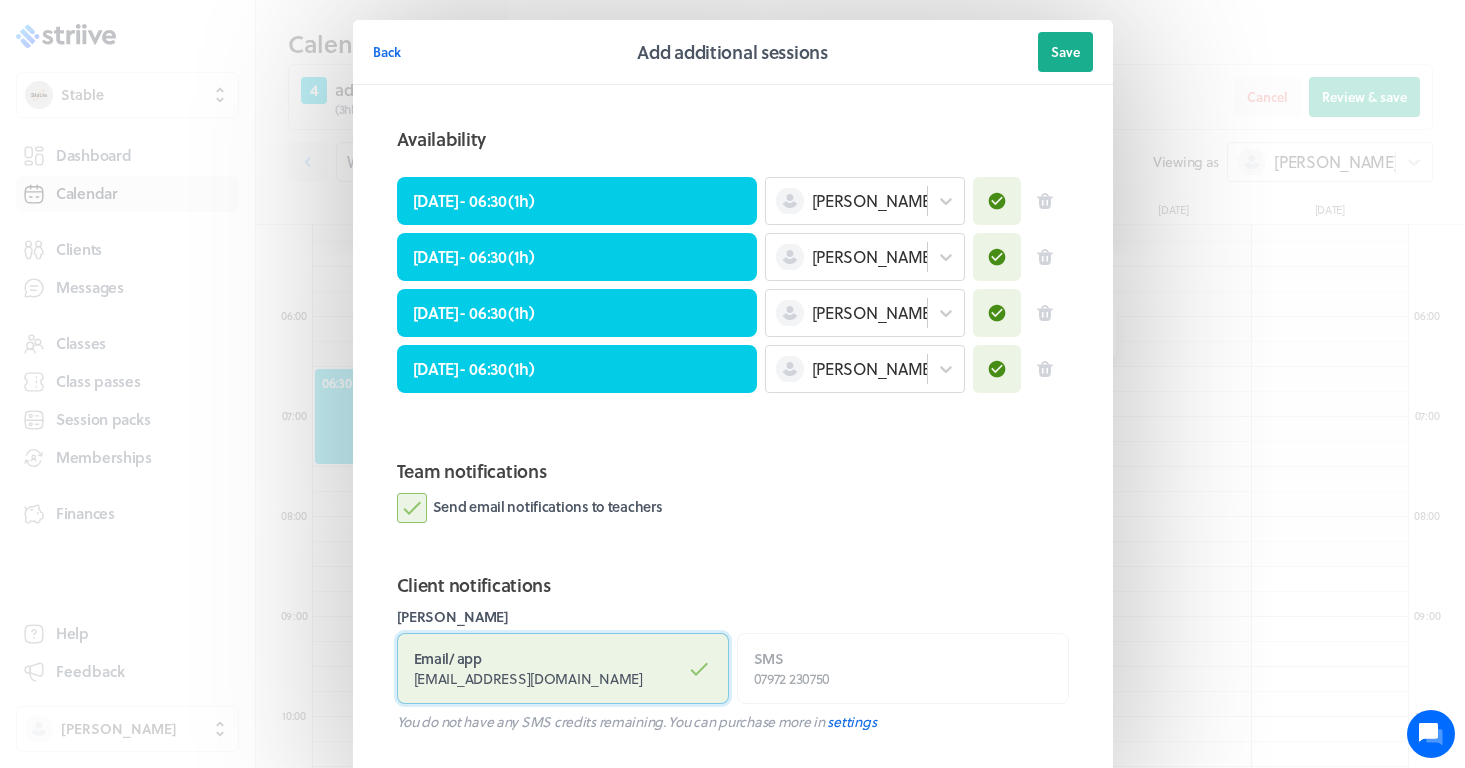 click on "Email  / app jarrett_1183@hotmail.com" at bounding box center (563, 668) 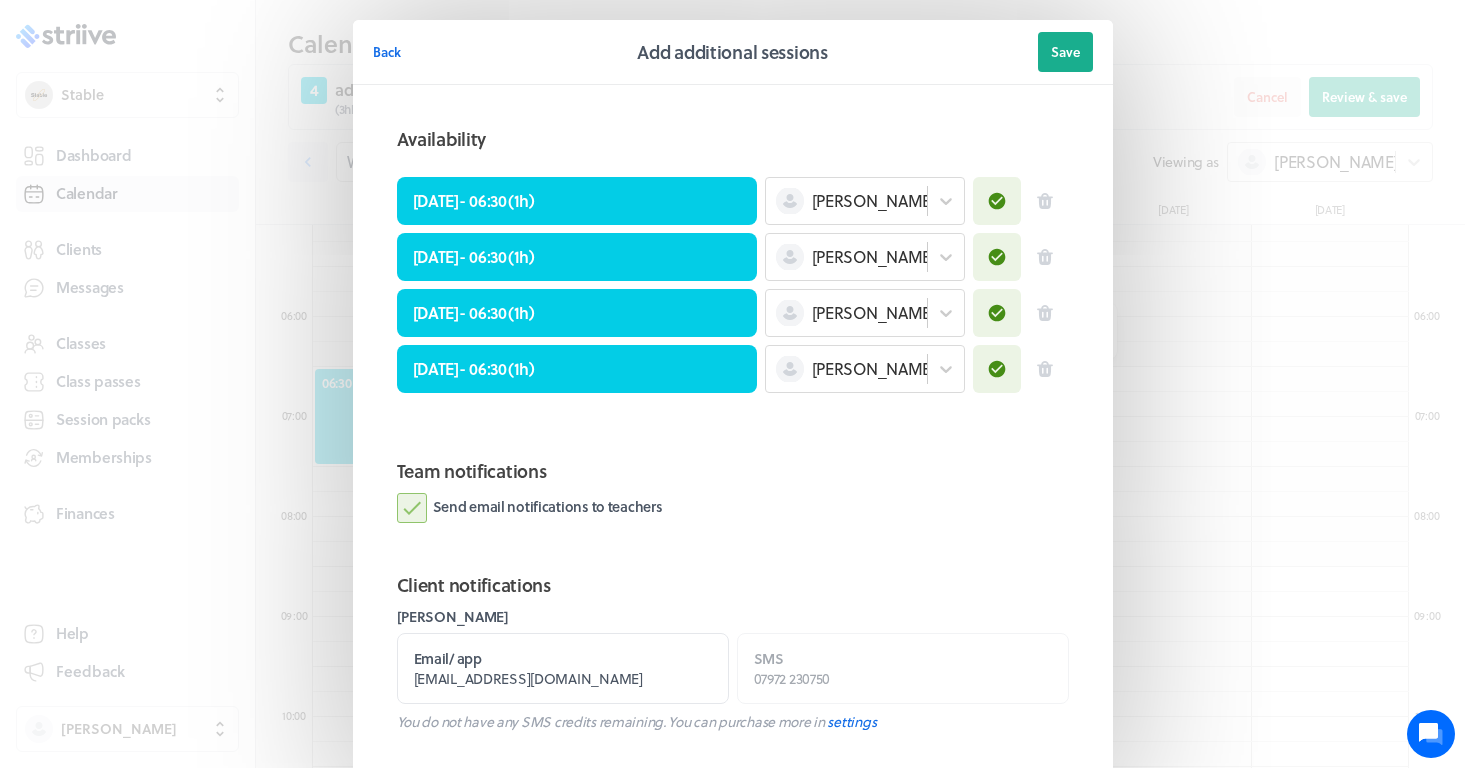 click on "Send email notifications to teachers" at bounding box center [530, 508] 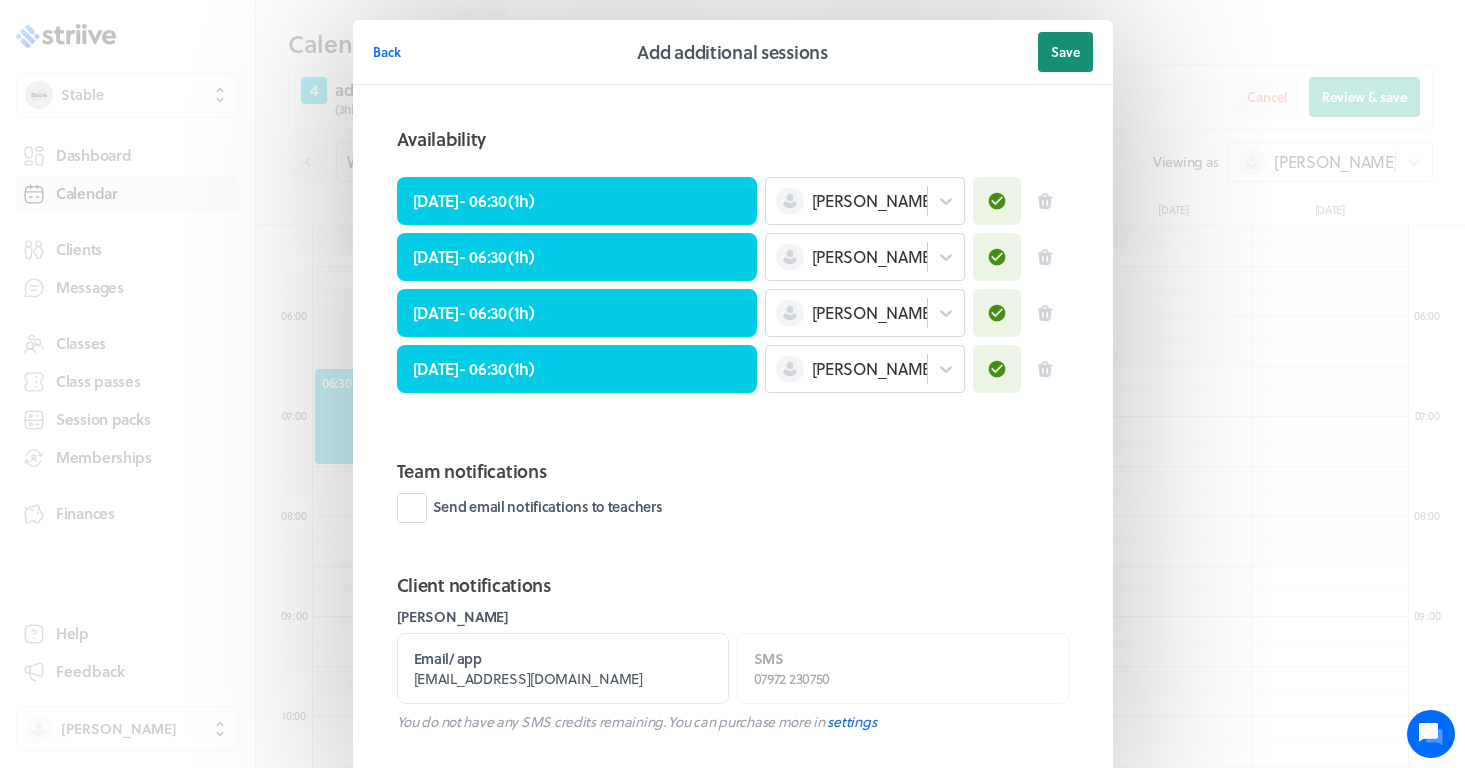 click on "Save" at bounding box center [1065, 52] 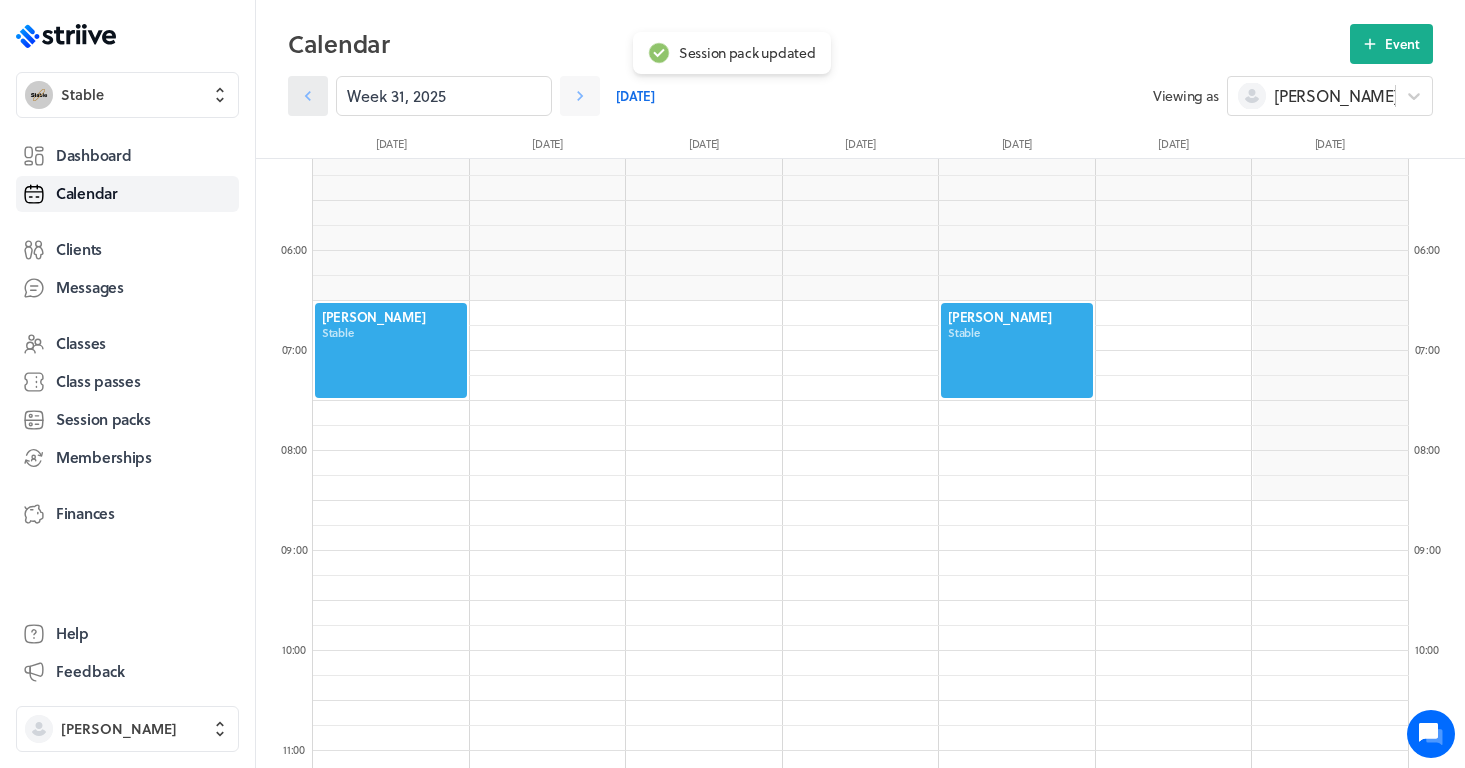 click at bounding box center [308, 96] 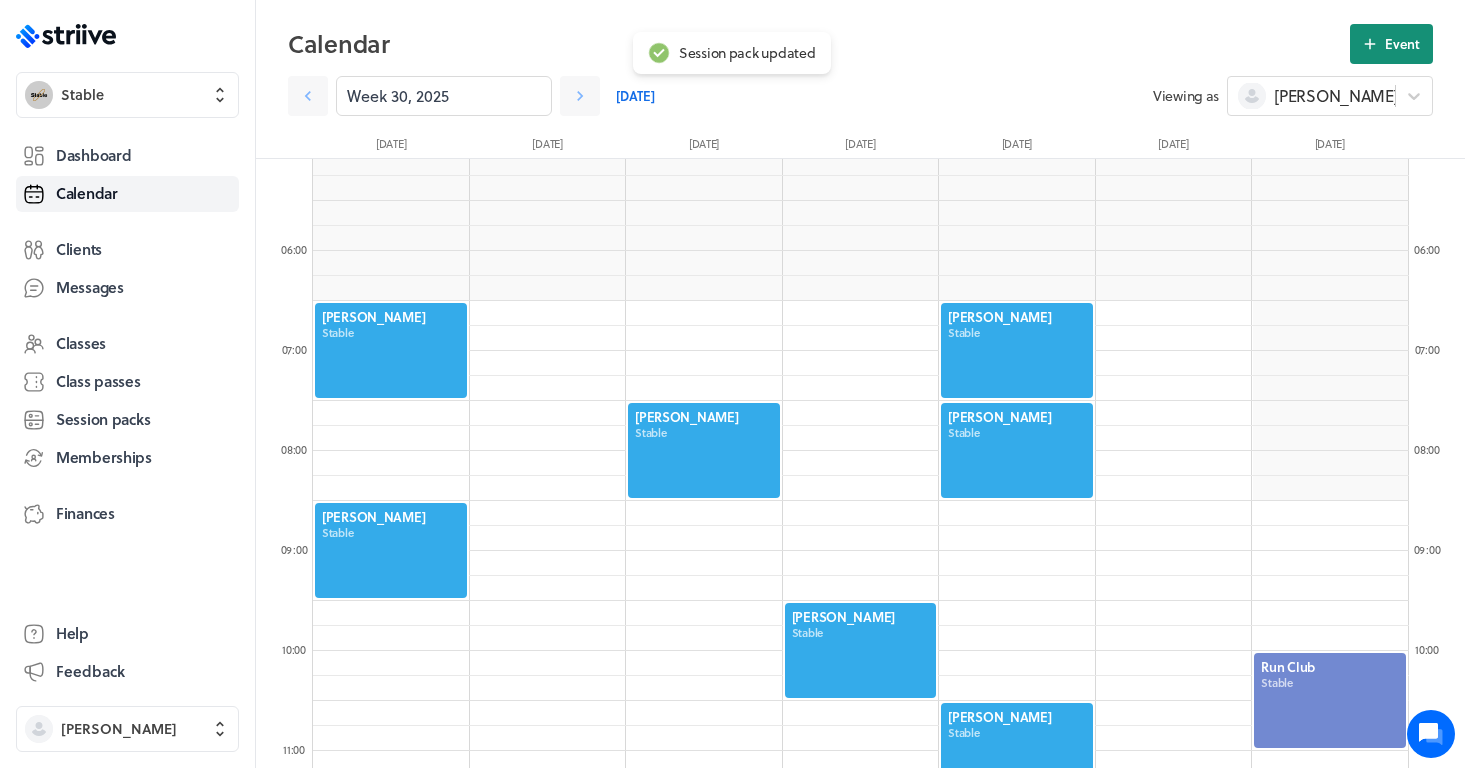 click on "Event" at bounding box center [1391, 44] 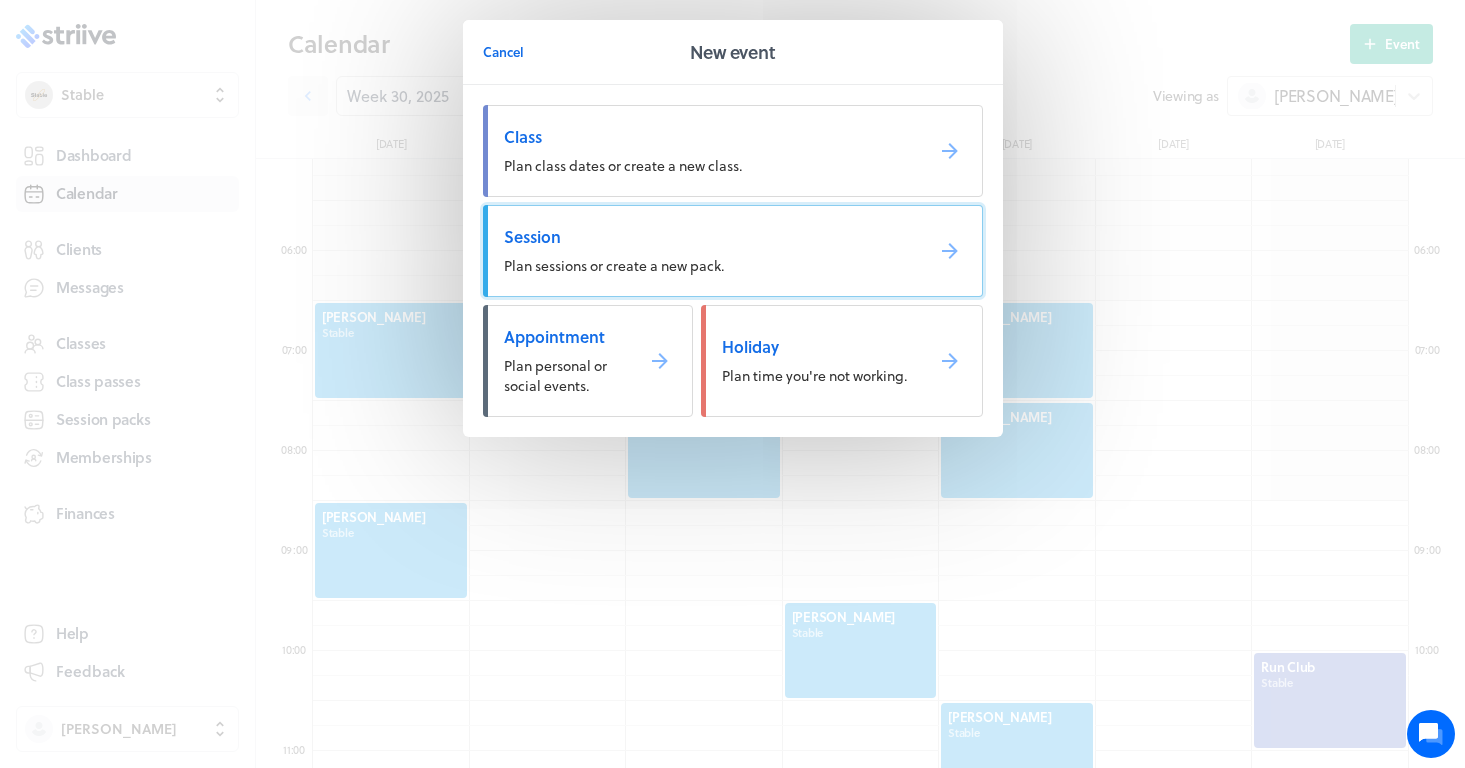 click on "Session" at bounding box center [705, 237] 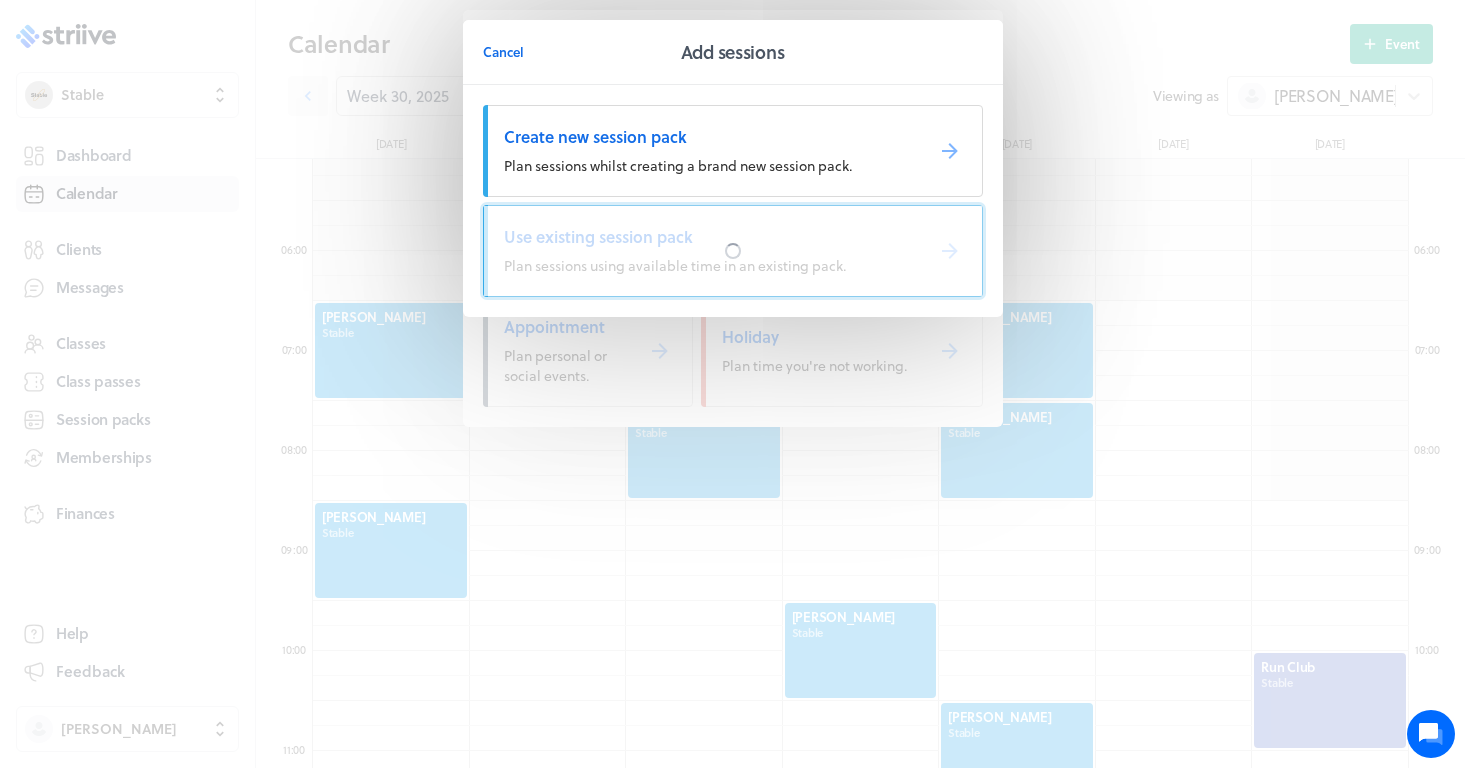 click at bounding box center (733, 251) 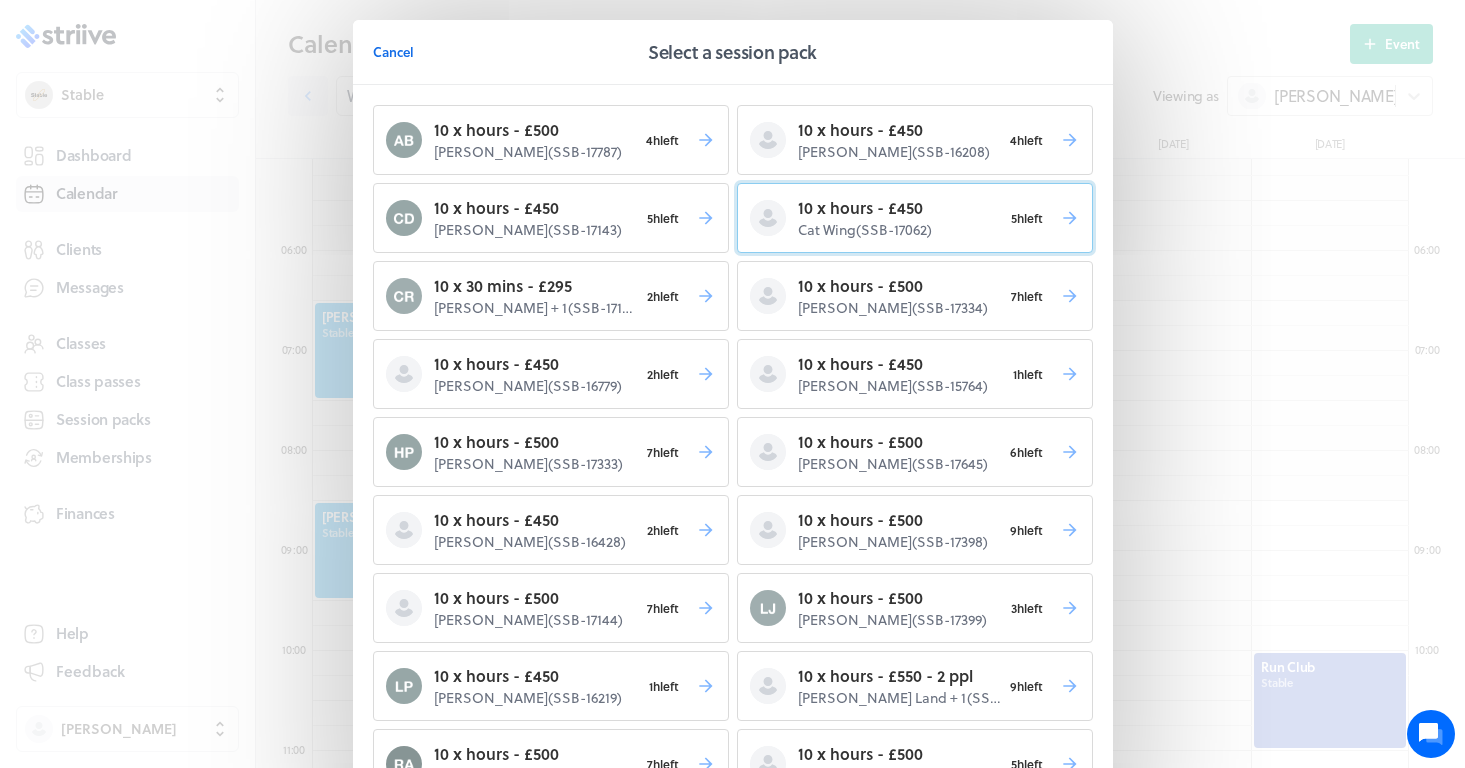 click on "Cat Wing  ( SSB-17062 )" at bounding box center (900, 230) 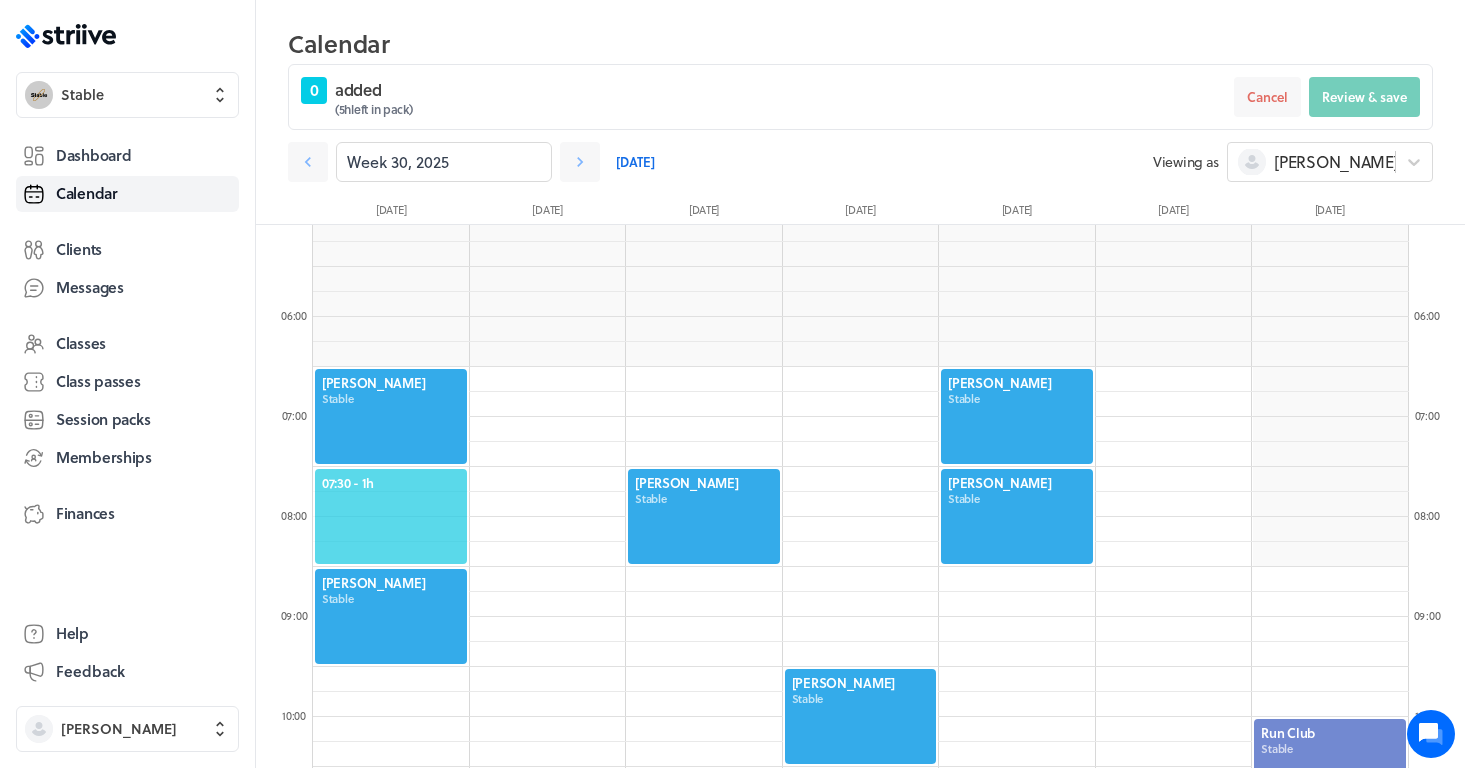 click on "07:30  - 1h" 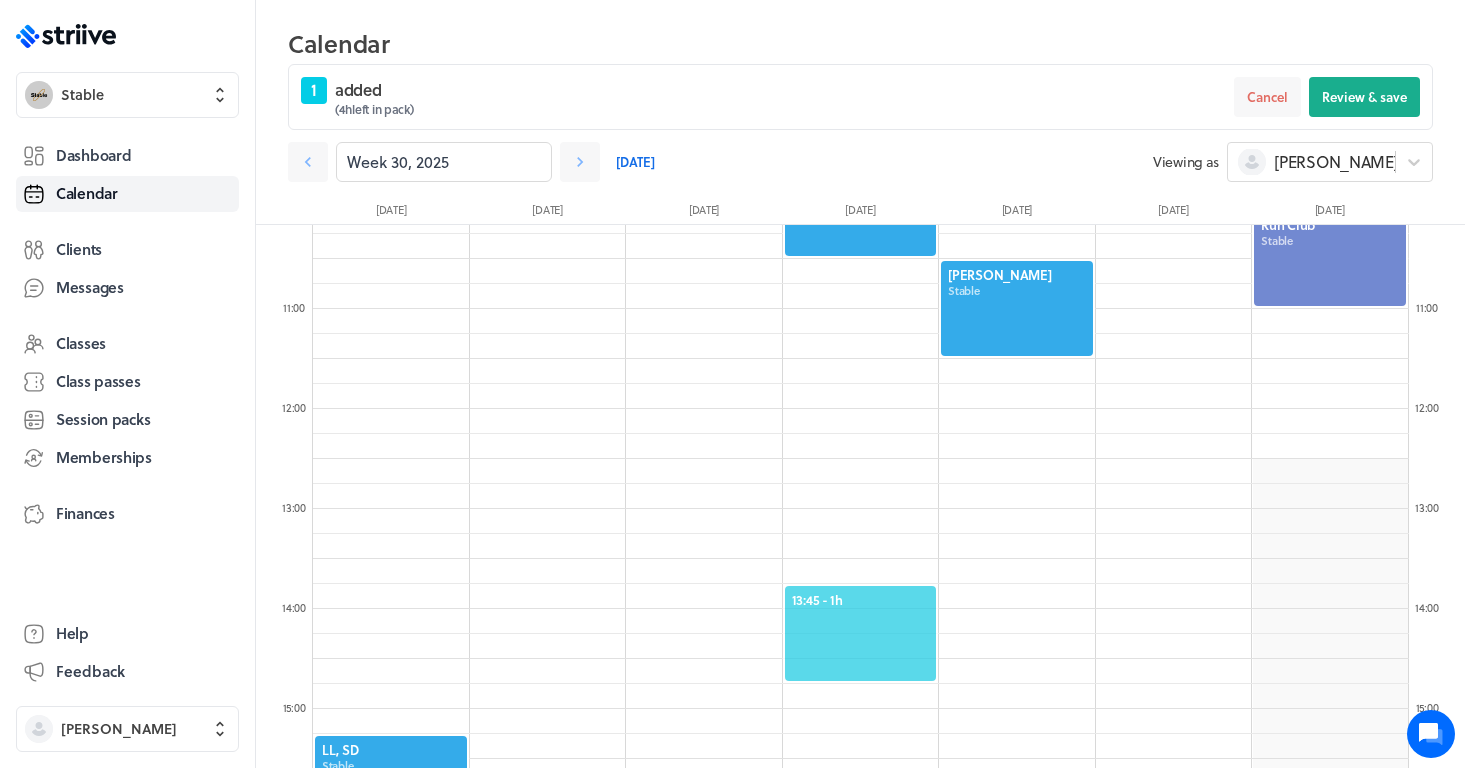 scroll, scrollTop: 1014, scrollLeft: 0, axis: vertical 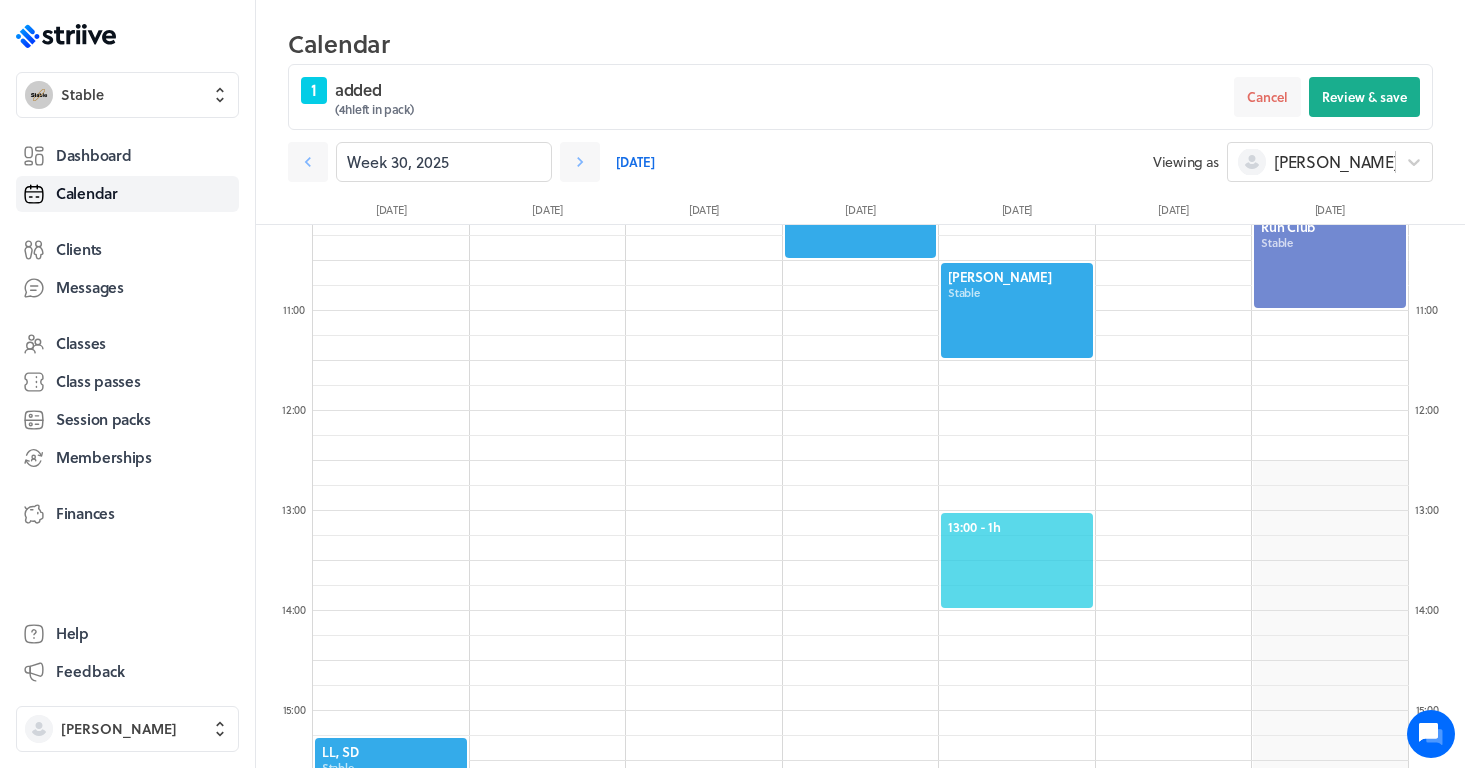 click on "13:00  - 1h" 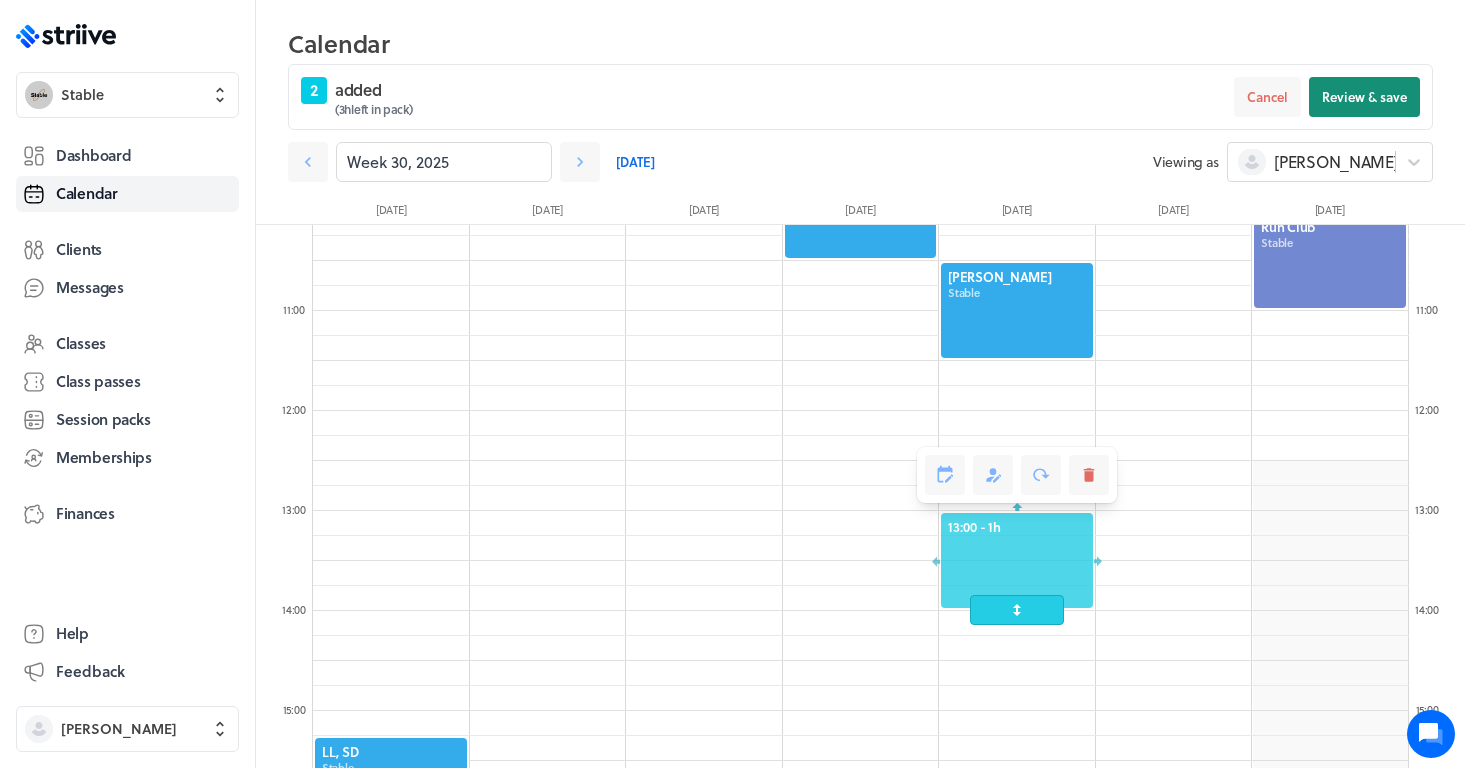 click on "Review & save" at bounding box center (1364, 97) 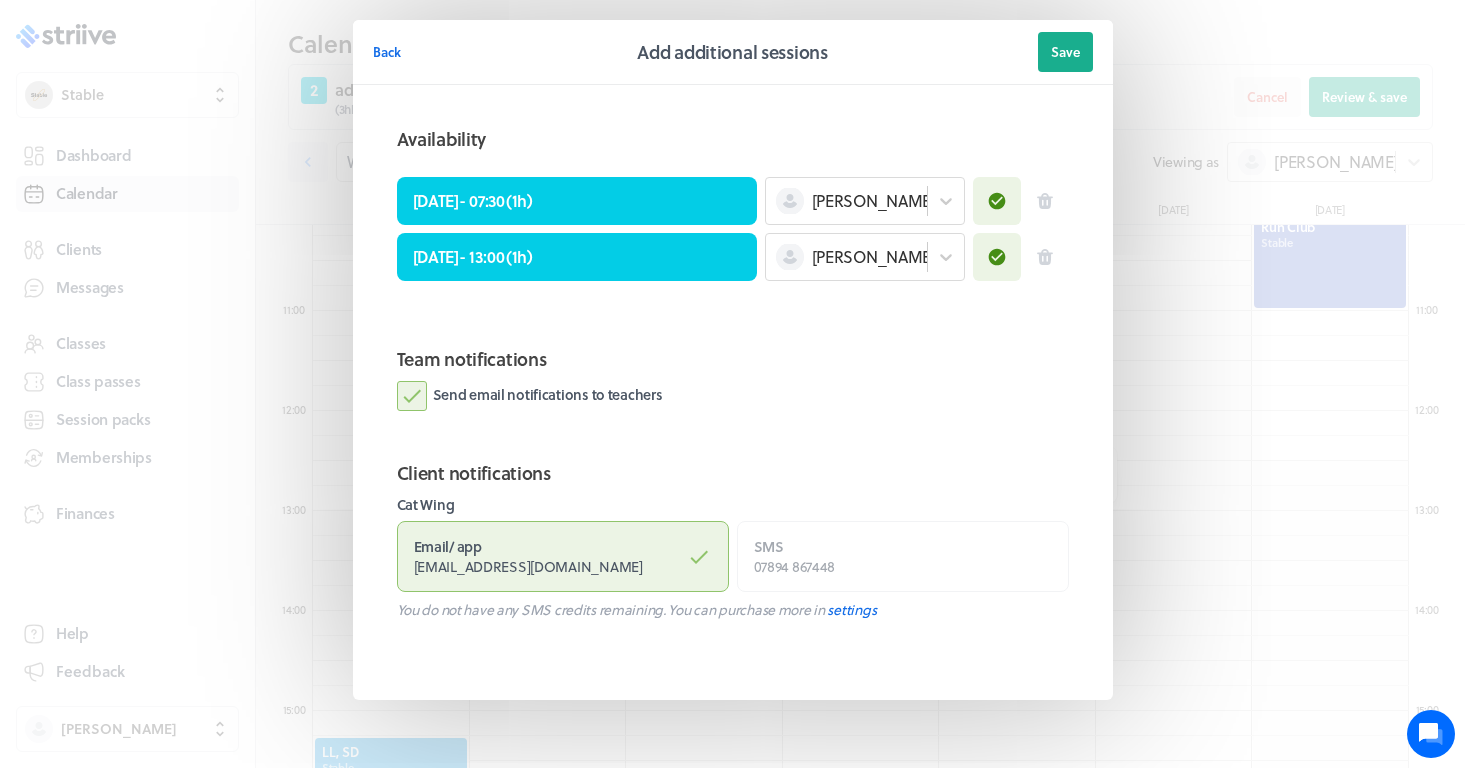 click on "Send email notifications to teachers" at bounding box center (530, 396) 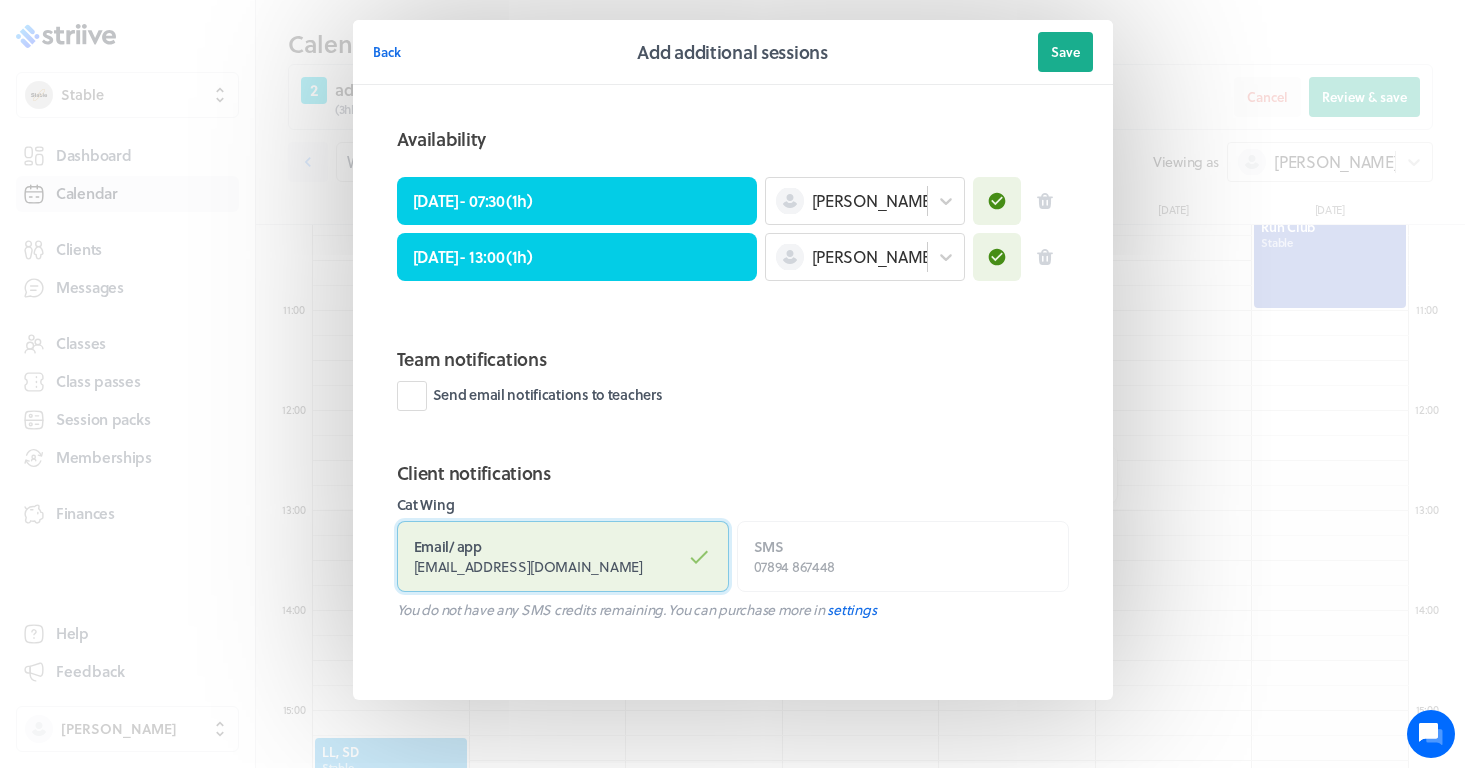 click on "cat.meatyard@gmail.com" at bounding box center [528, 566] 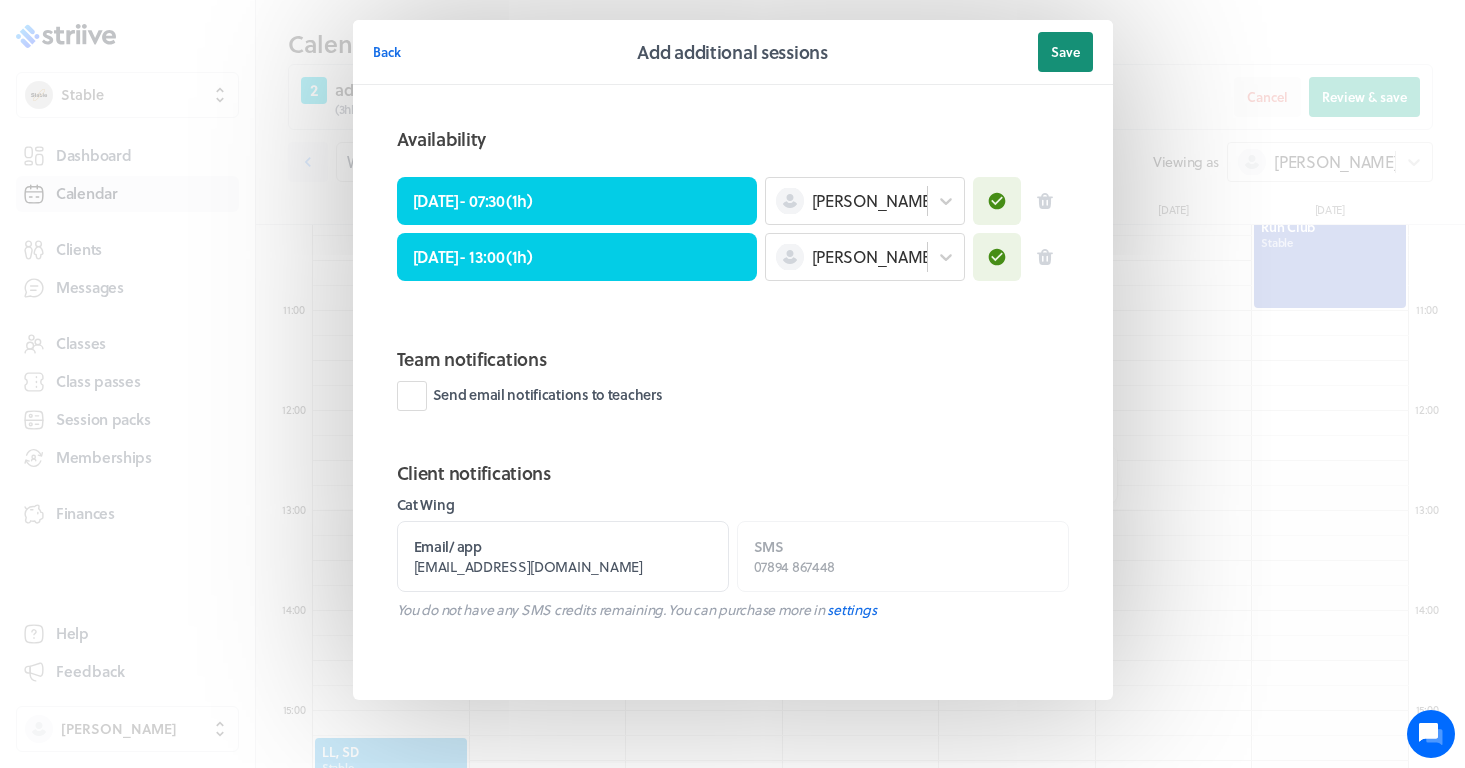 click on "Save" at bounding box center (1065, 52) 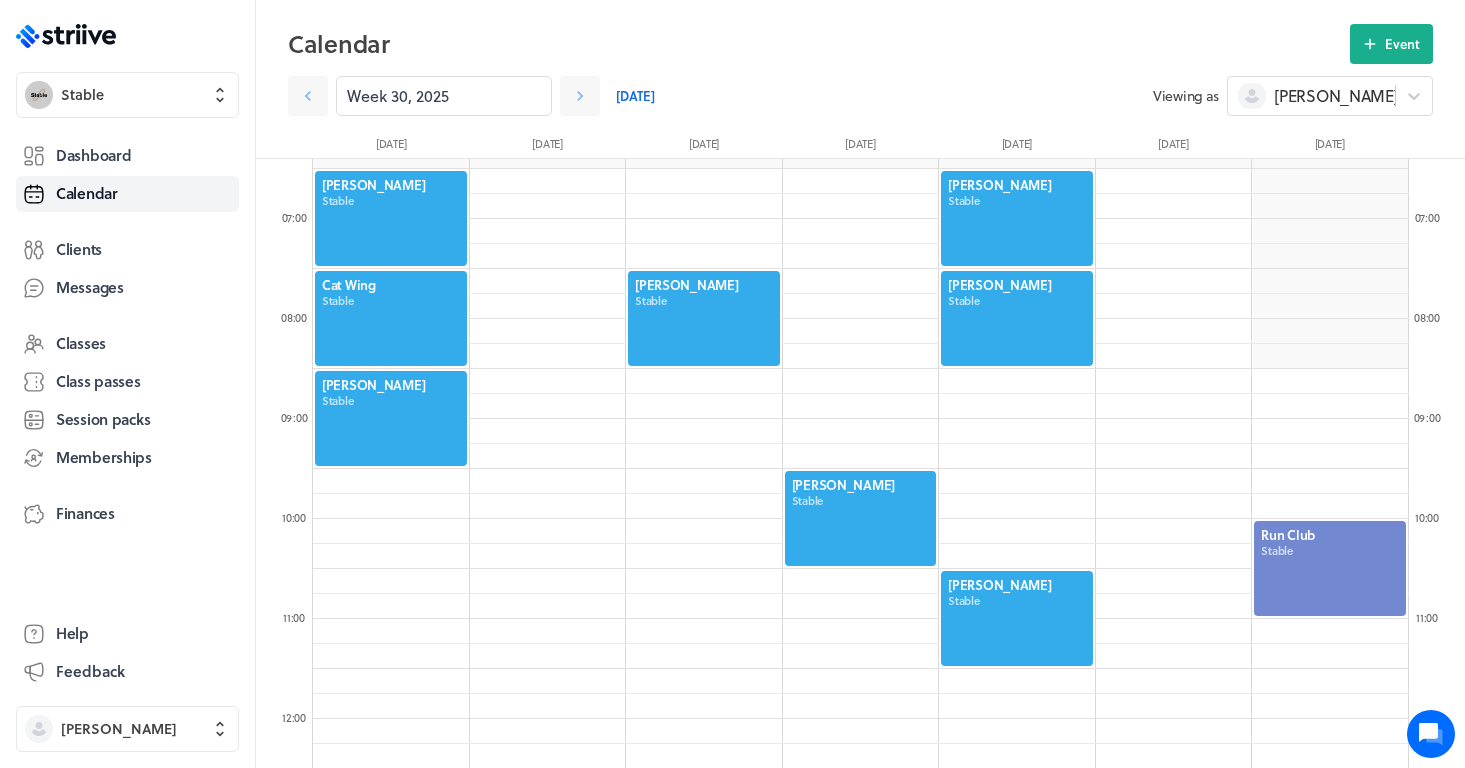 scroll, scrollTop: 642, scrollLeft: 0, axis: vertical 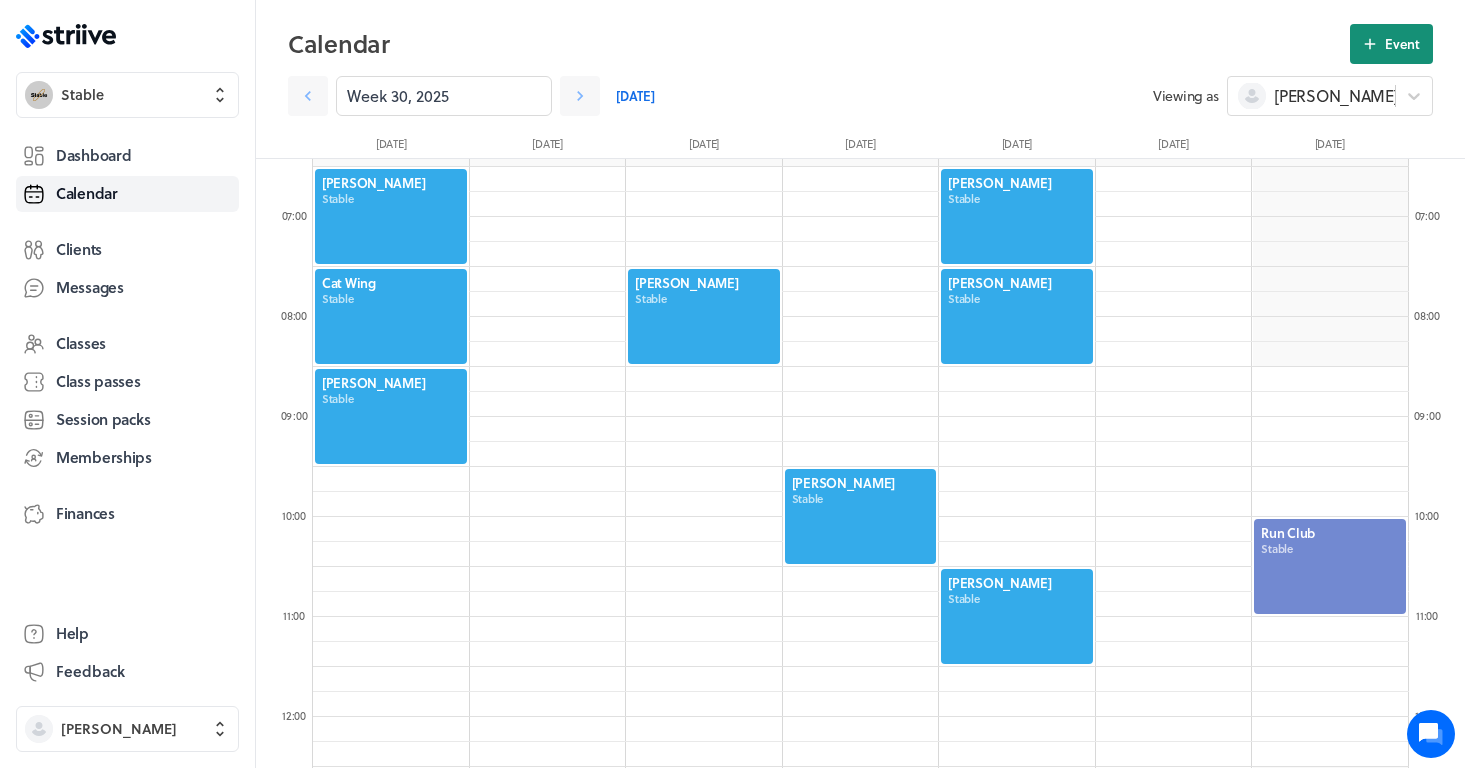 click on "Event" at bounding box center (1402, 44) 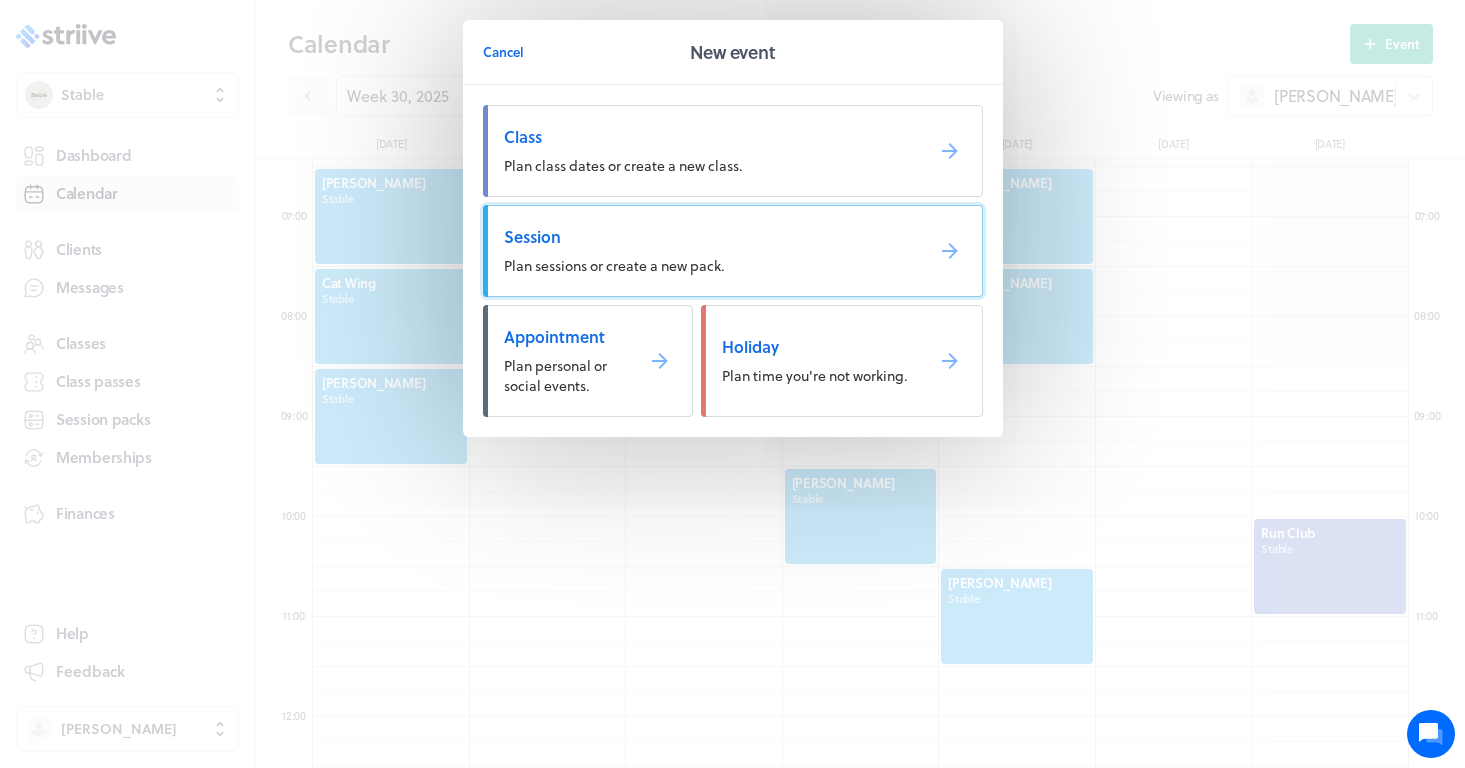 click on "Session Plan sessions or create a new pack." at bounding box center [733, 251] 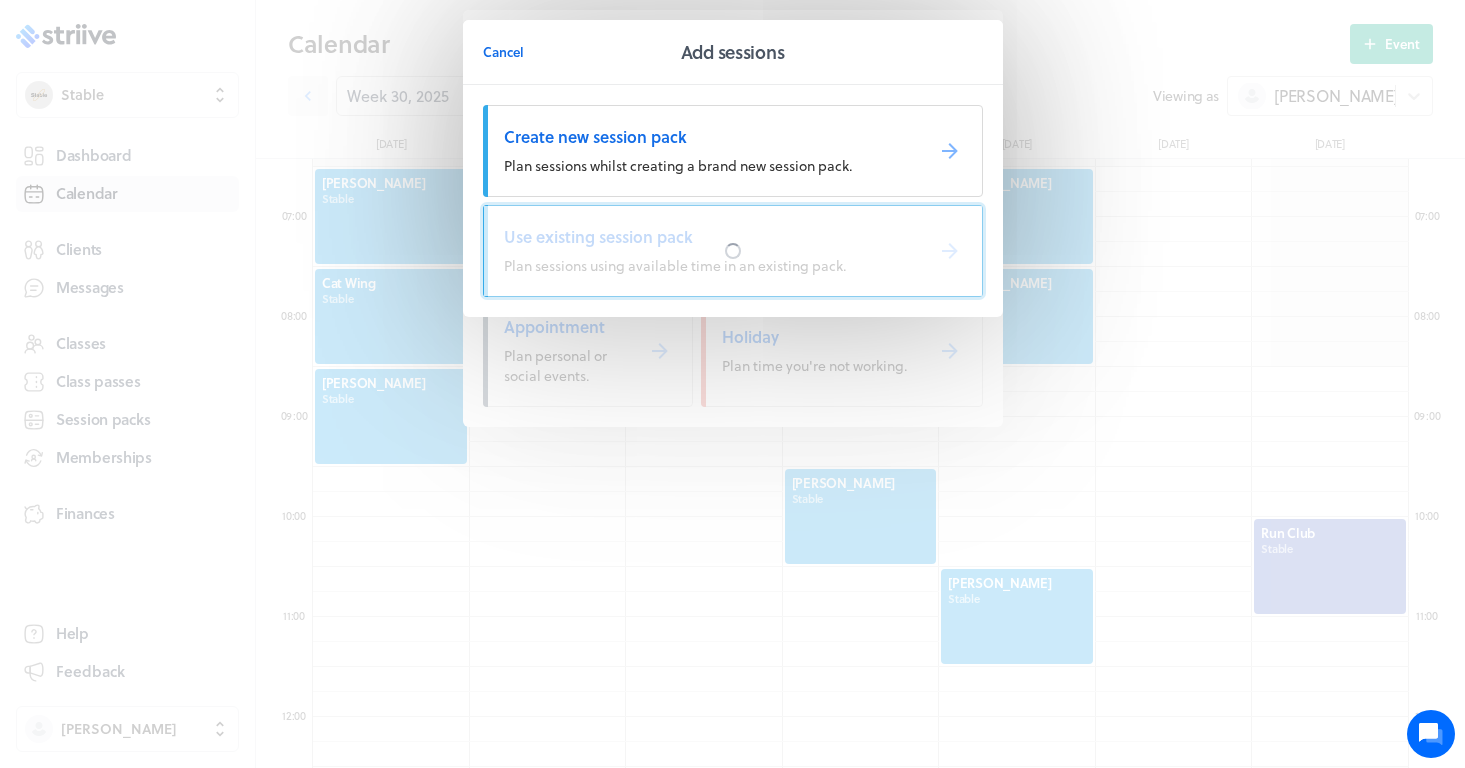 click at bounding box center (733, 251) 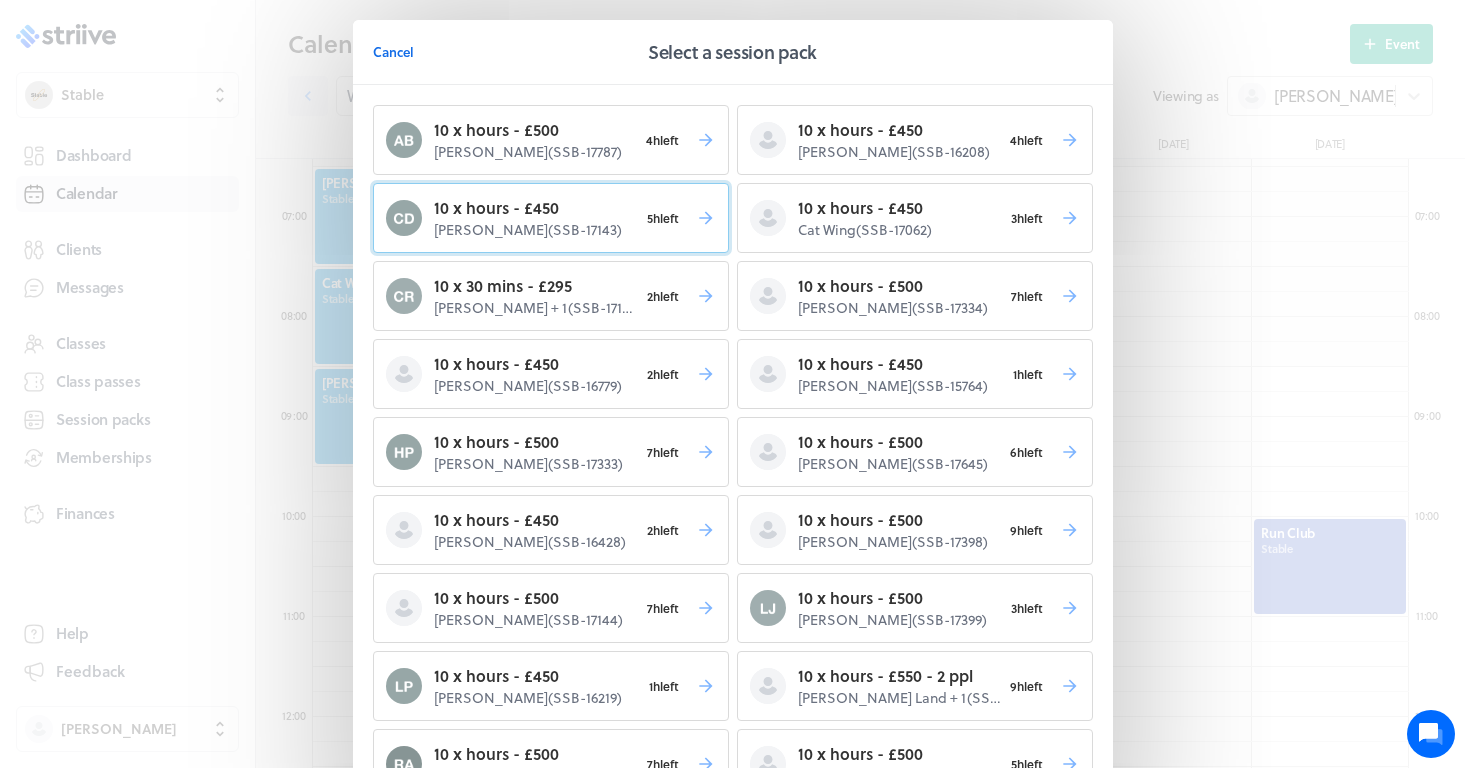 click on "10 x hours - £450" at bounding box center [536, 208] 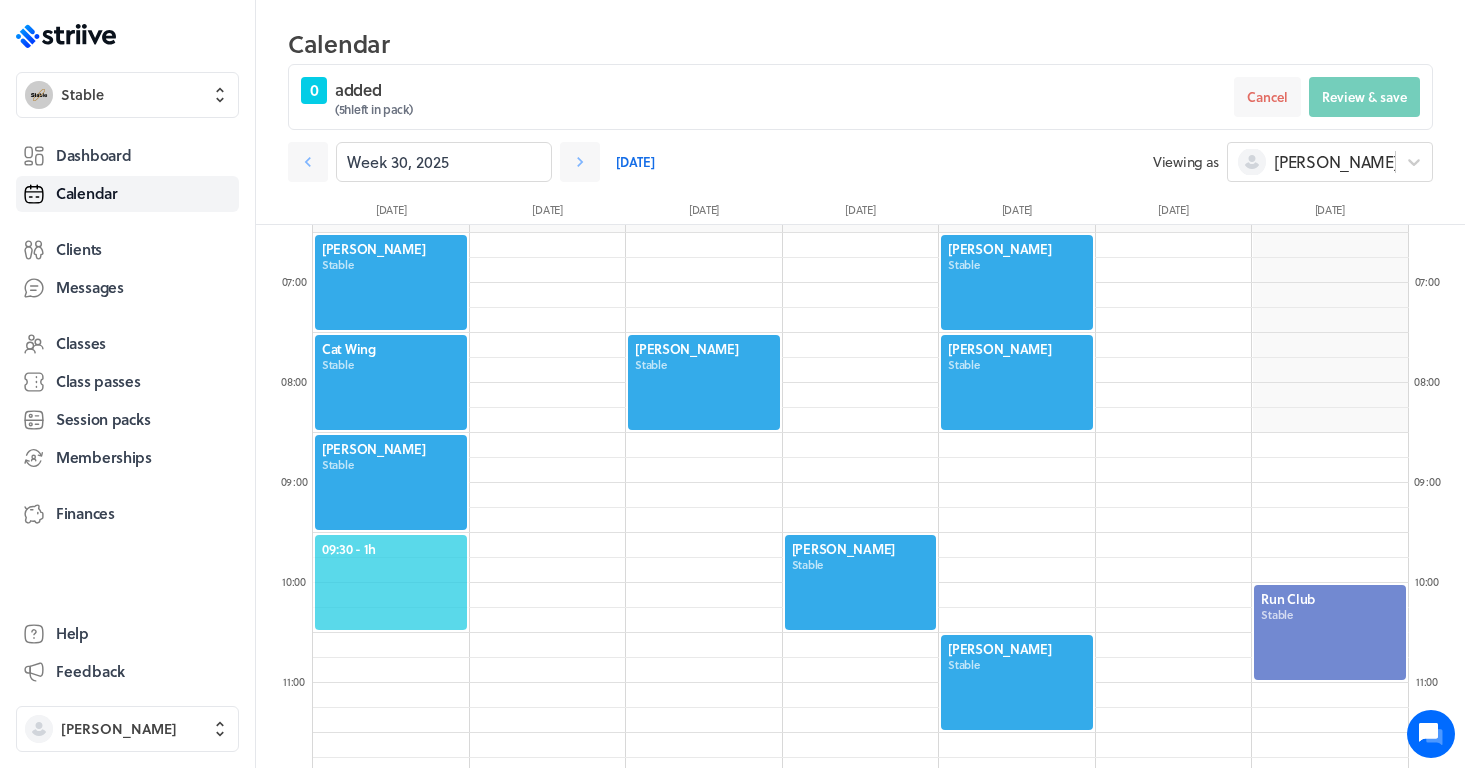click on "09:30  - 1h" 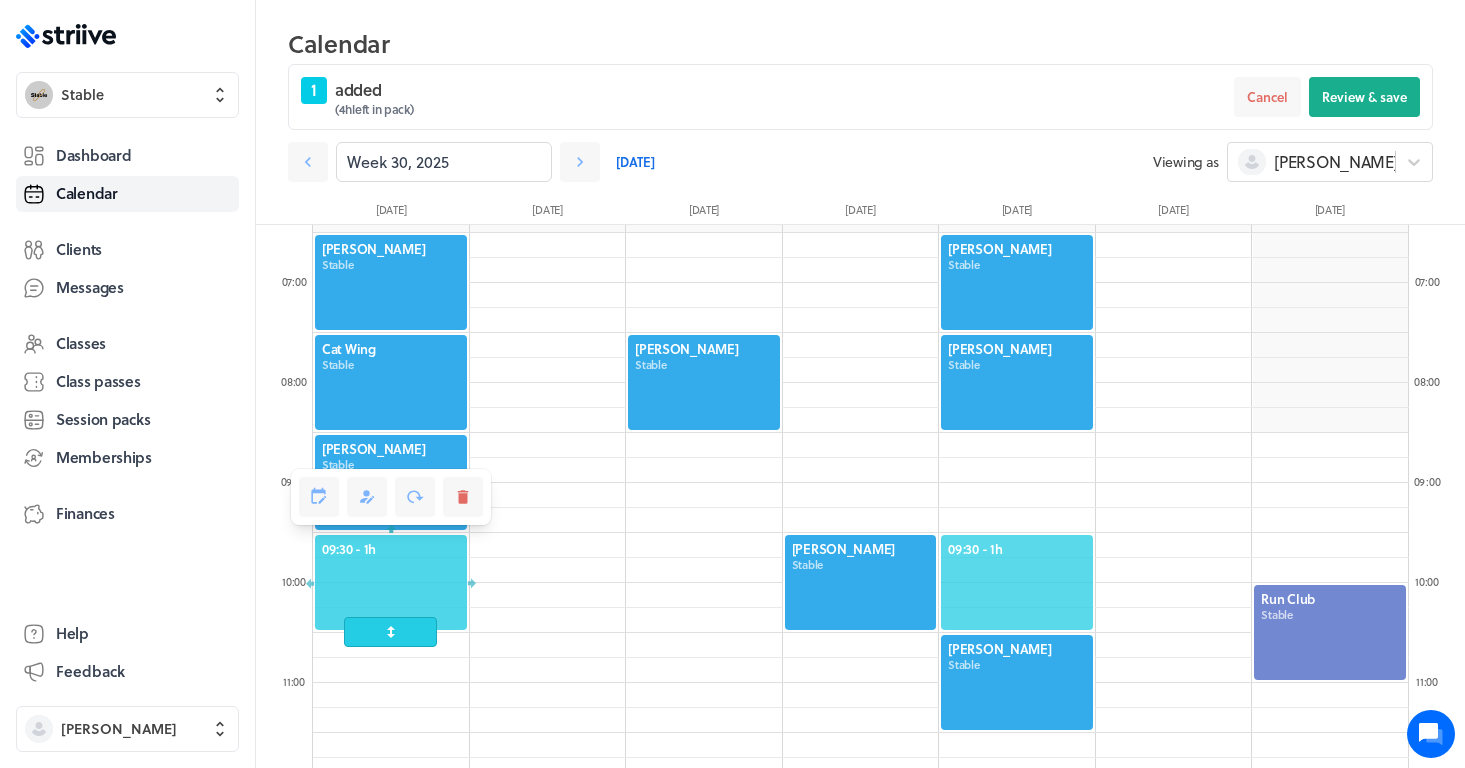 click on "09:30  - 1h" 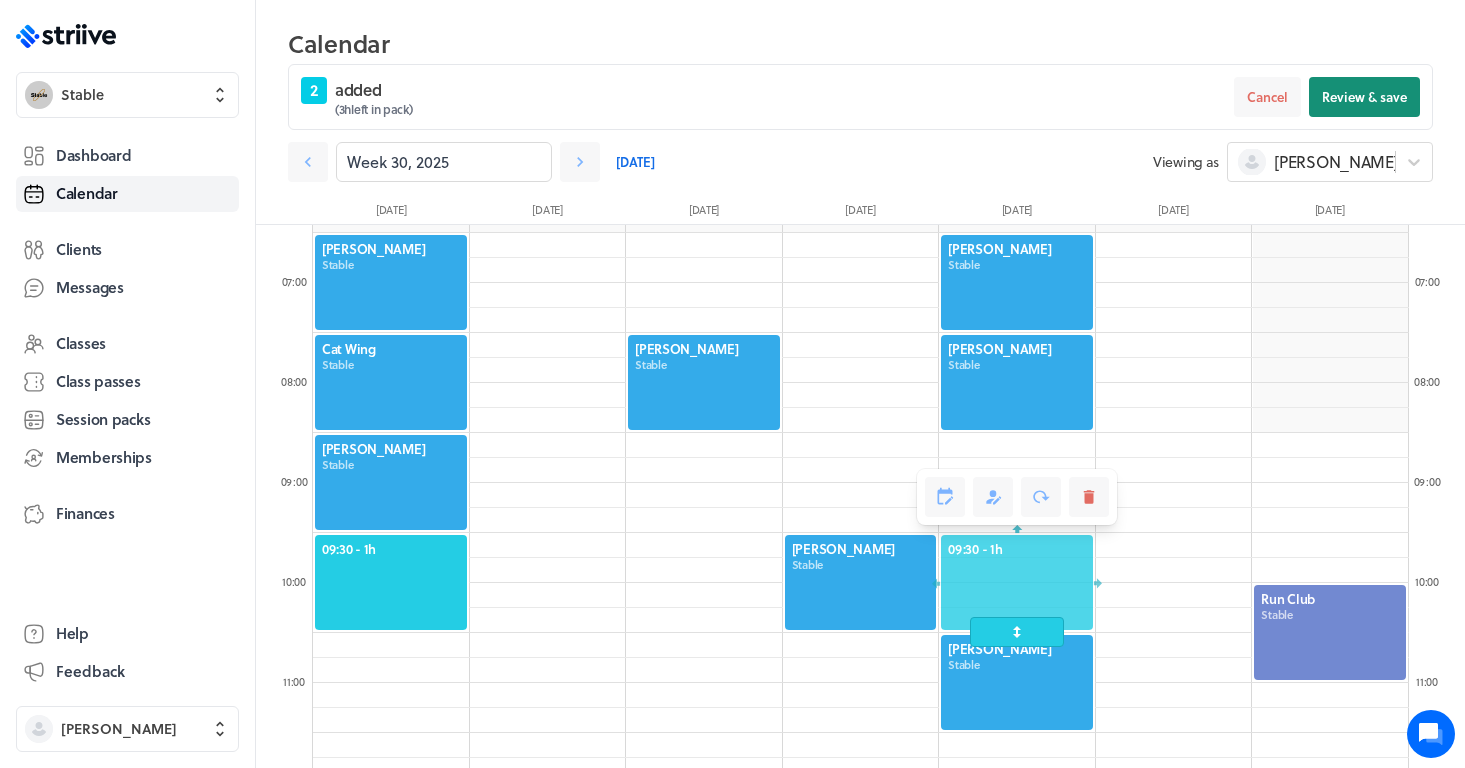 click on "Review & save" at bounding box center [1364, 97] 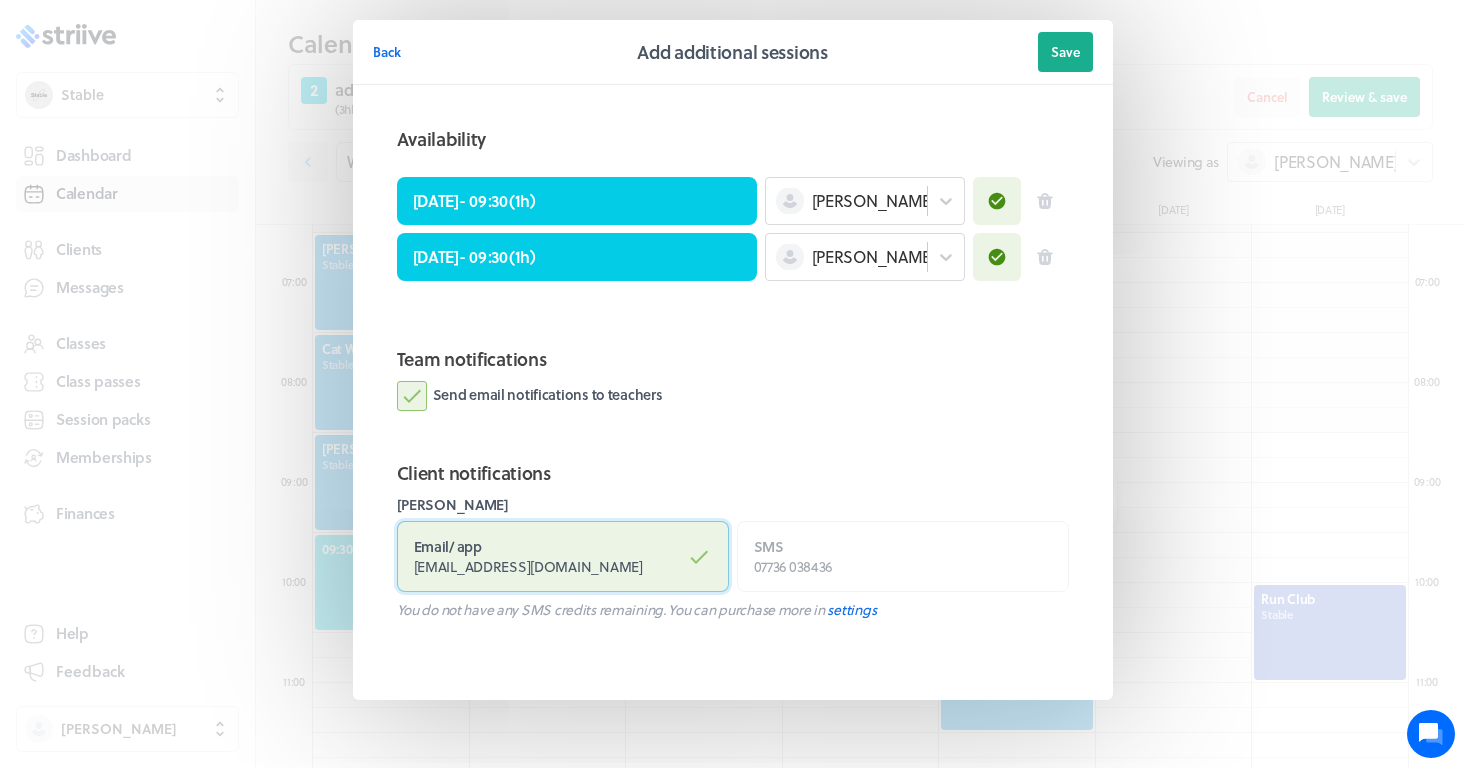 click on "Email  / app caridarvill@gmail.com" at bounding box center (563, 556) 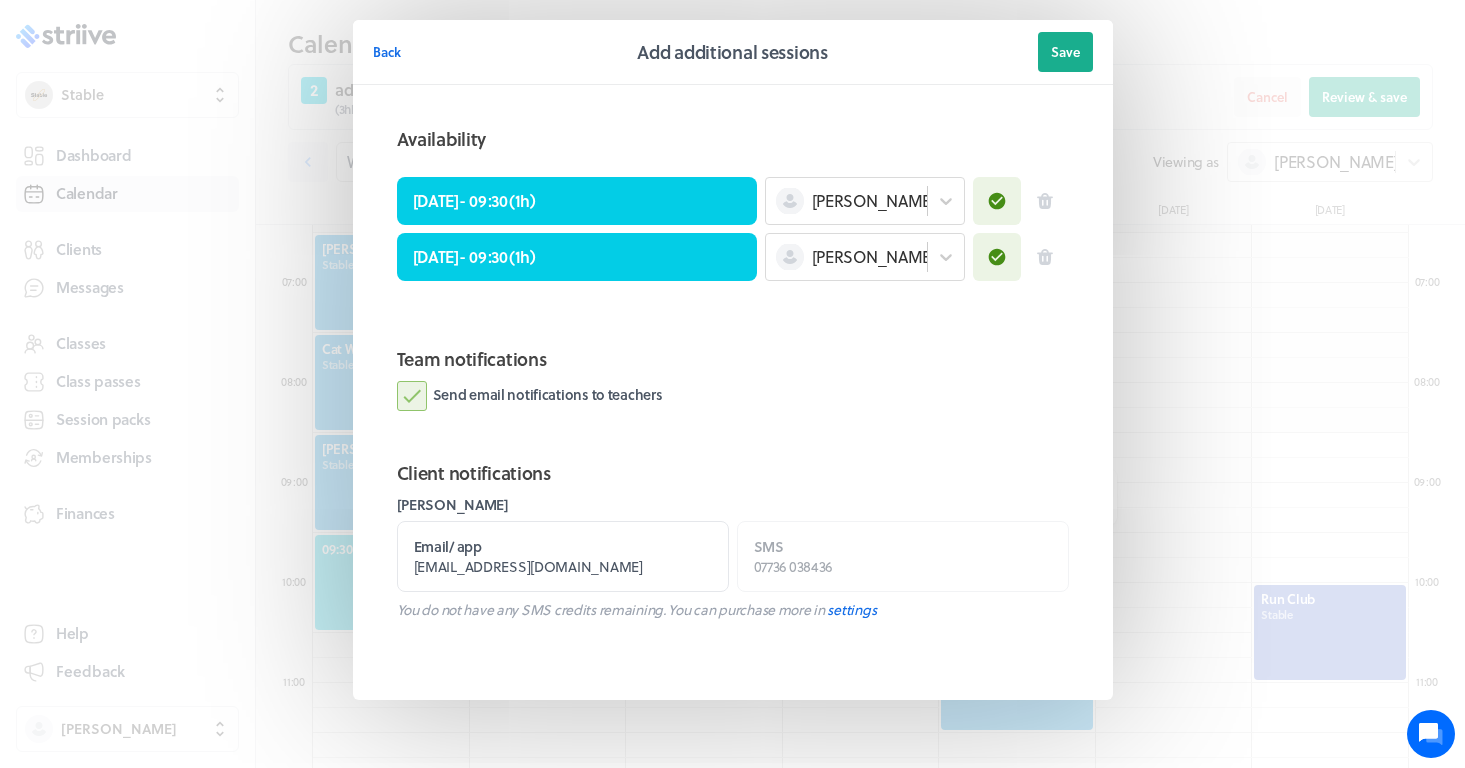 click on "Send email notifications to teachers" at bounding box center [530, 396] 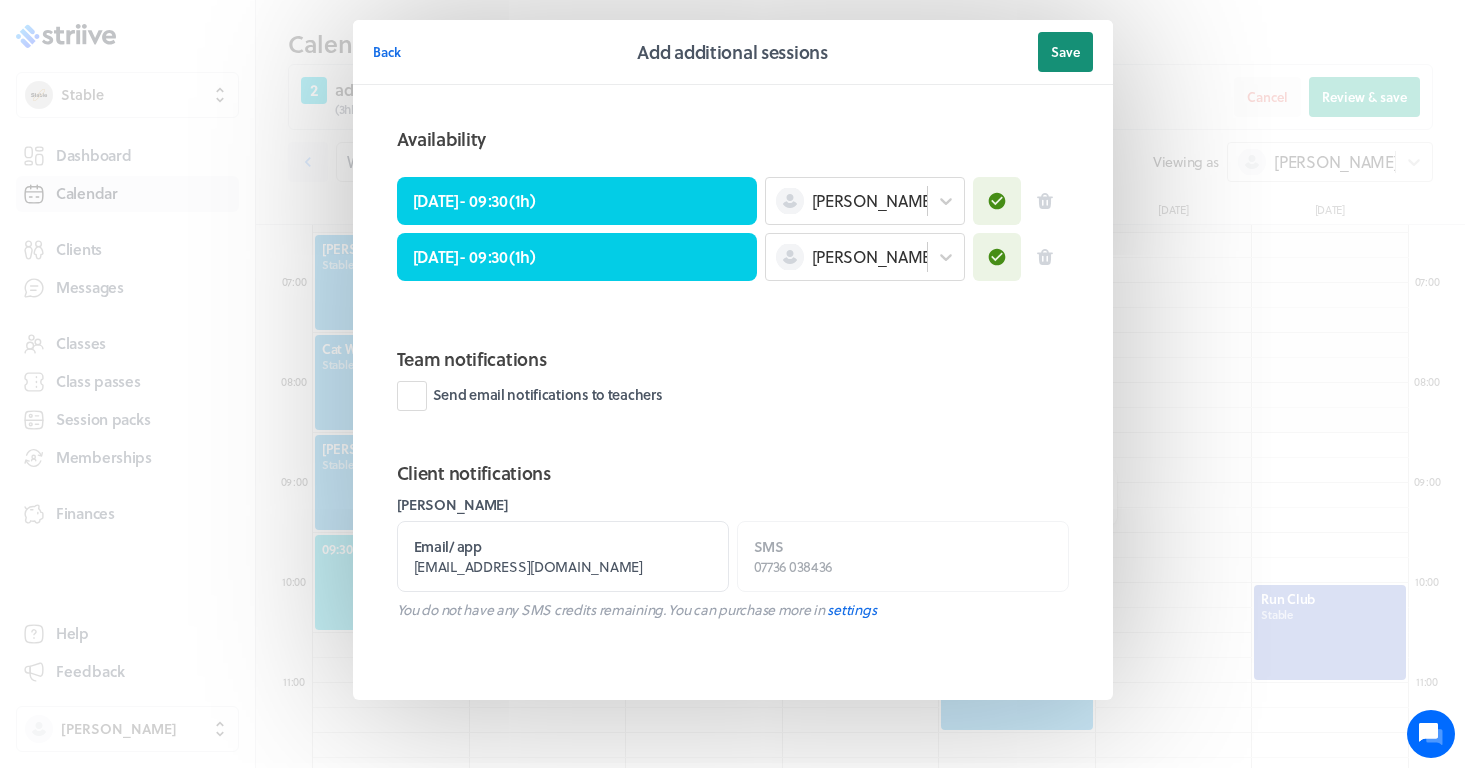 click on "Save" at bounding box center (1065, 52) 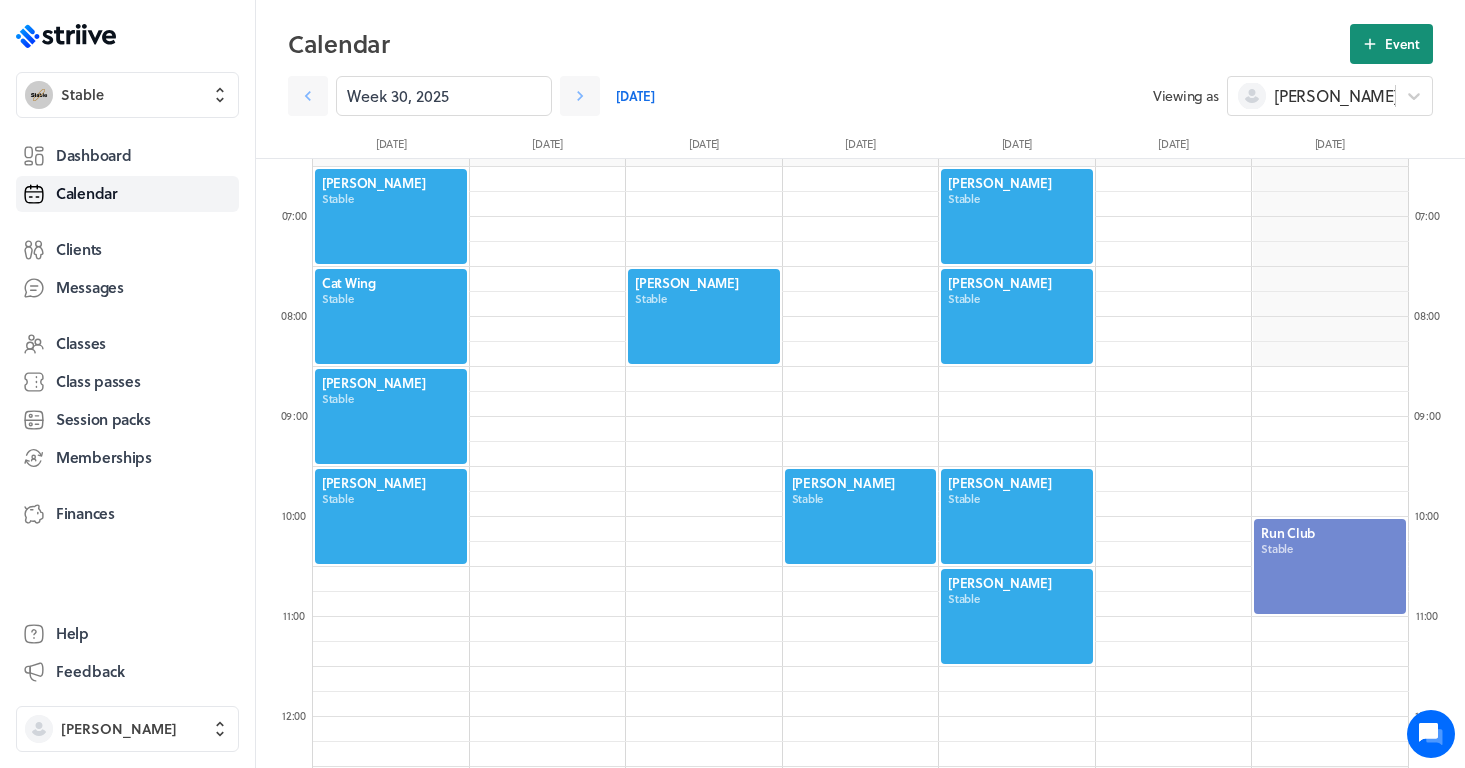 click on "Event" at bounding box center [1391, 44] 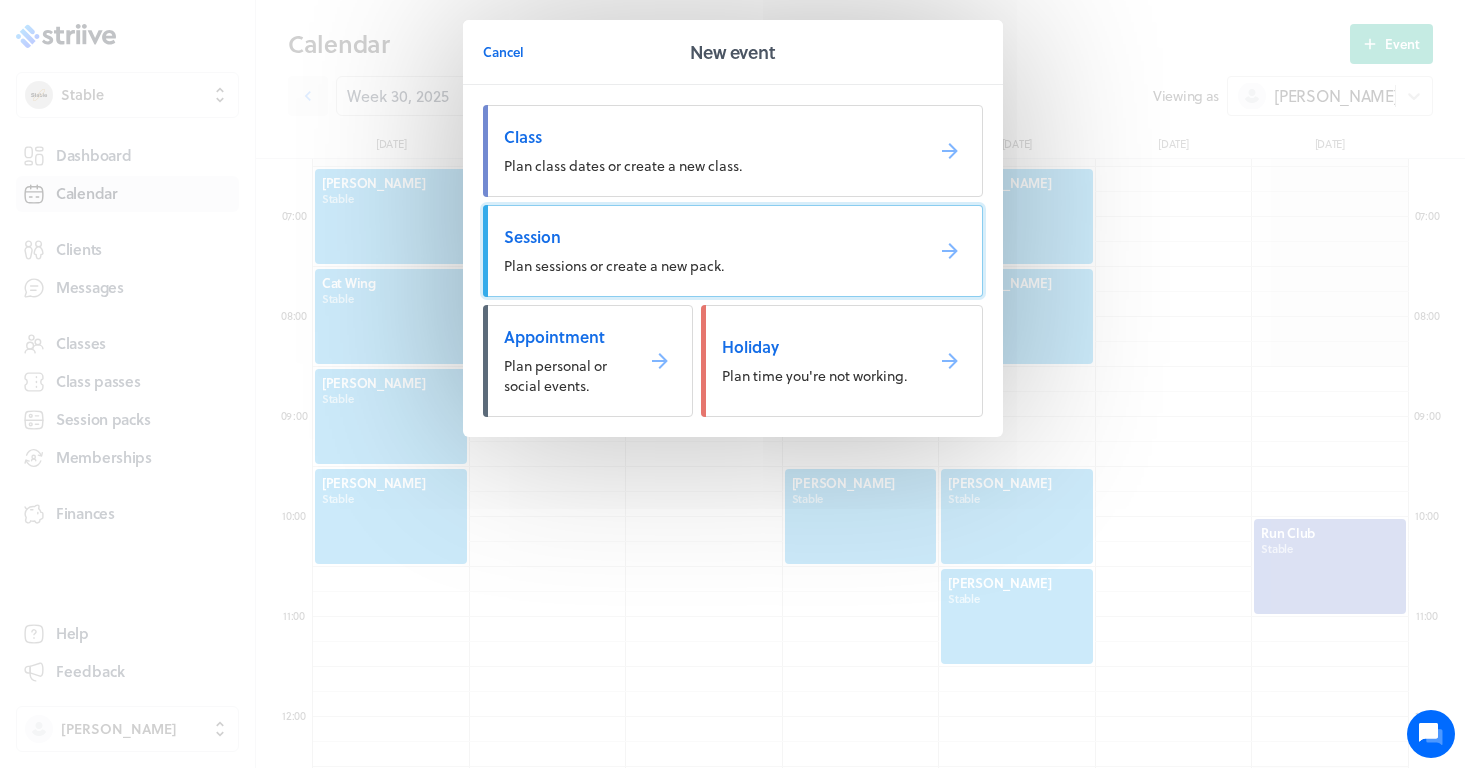 click on "Session Plan sessions or create a new pack." at bounding box center [733, 251] 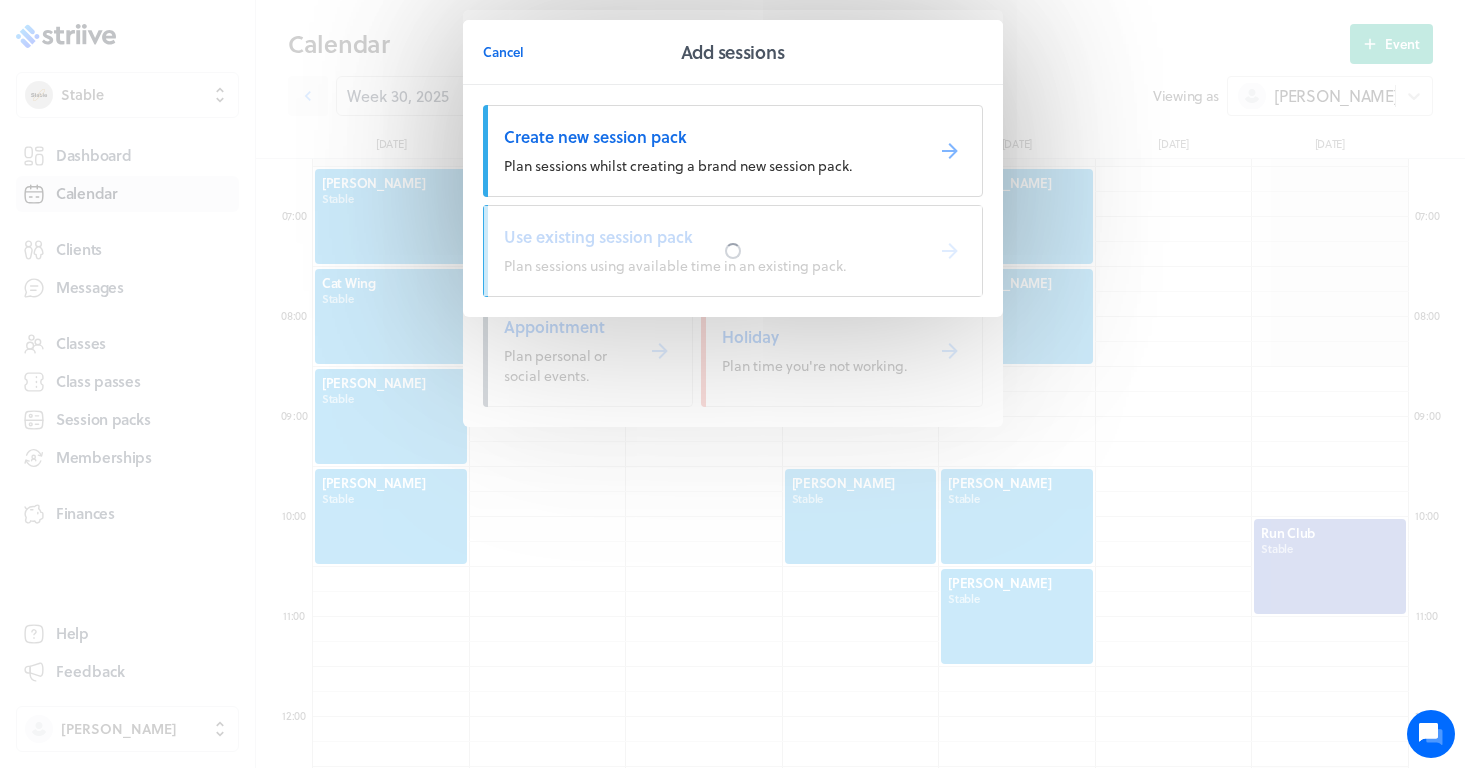 click at bounding box center [733, 251] 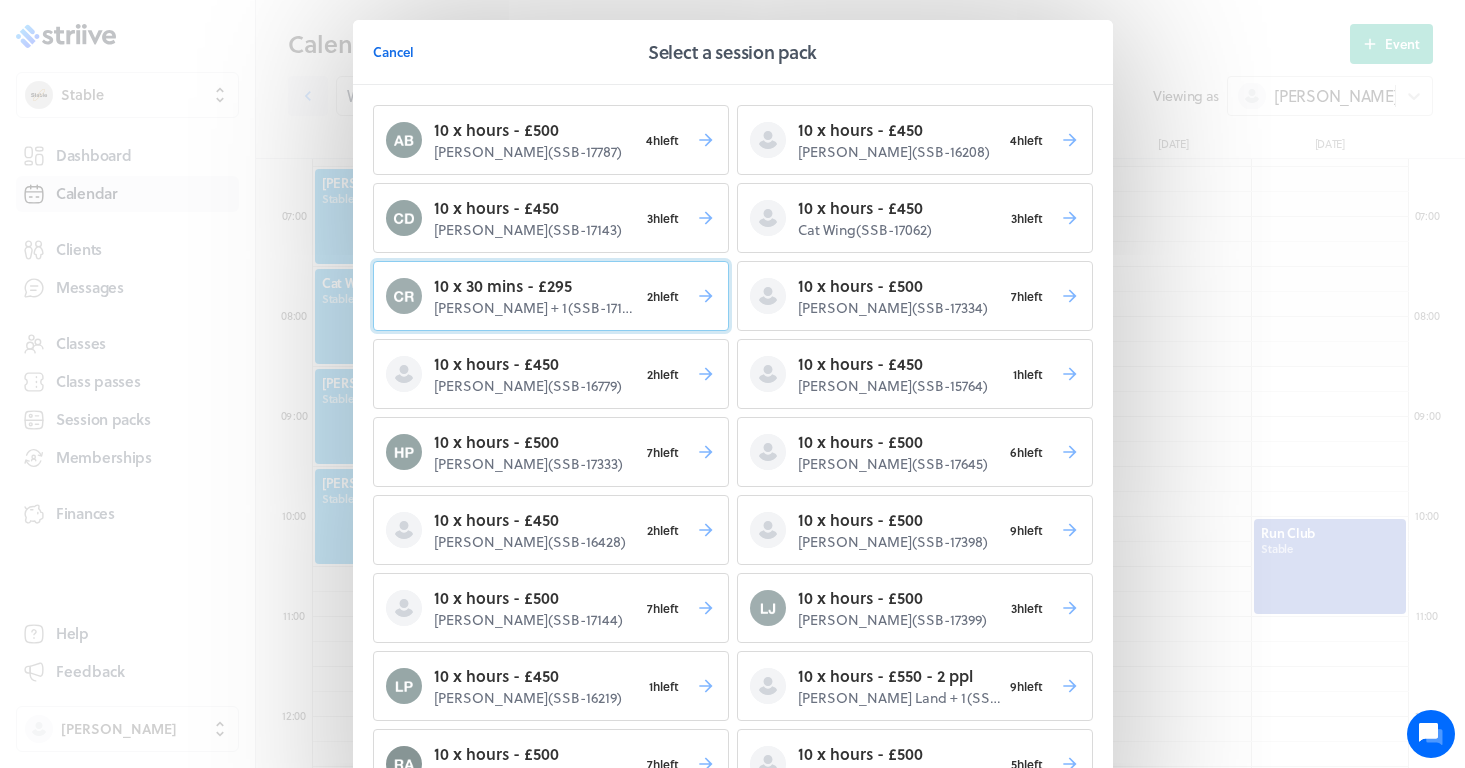 click on "2h  left" at bounding box center (663, 296) 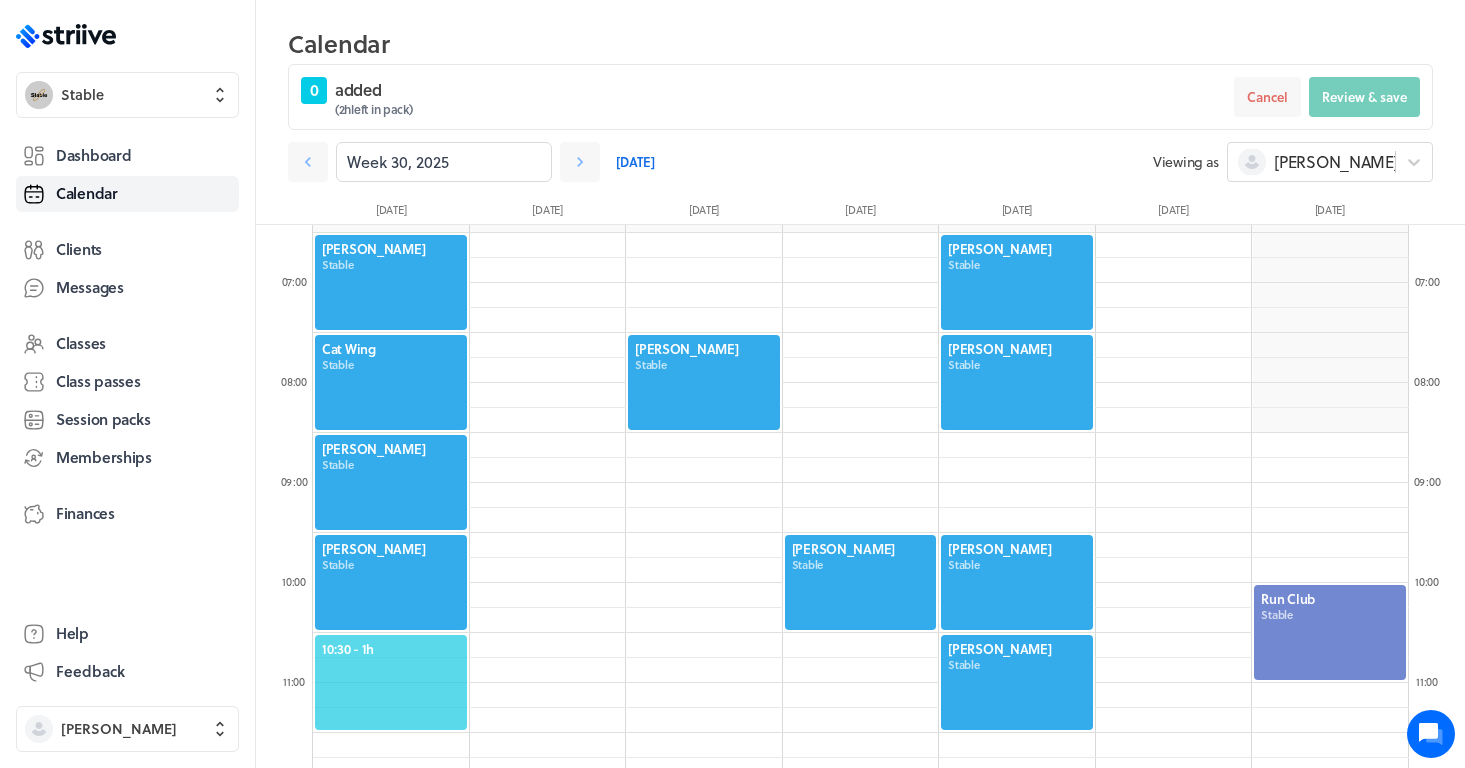 click on "10:30  - 1h" 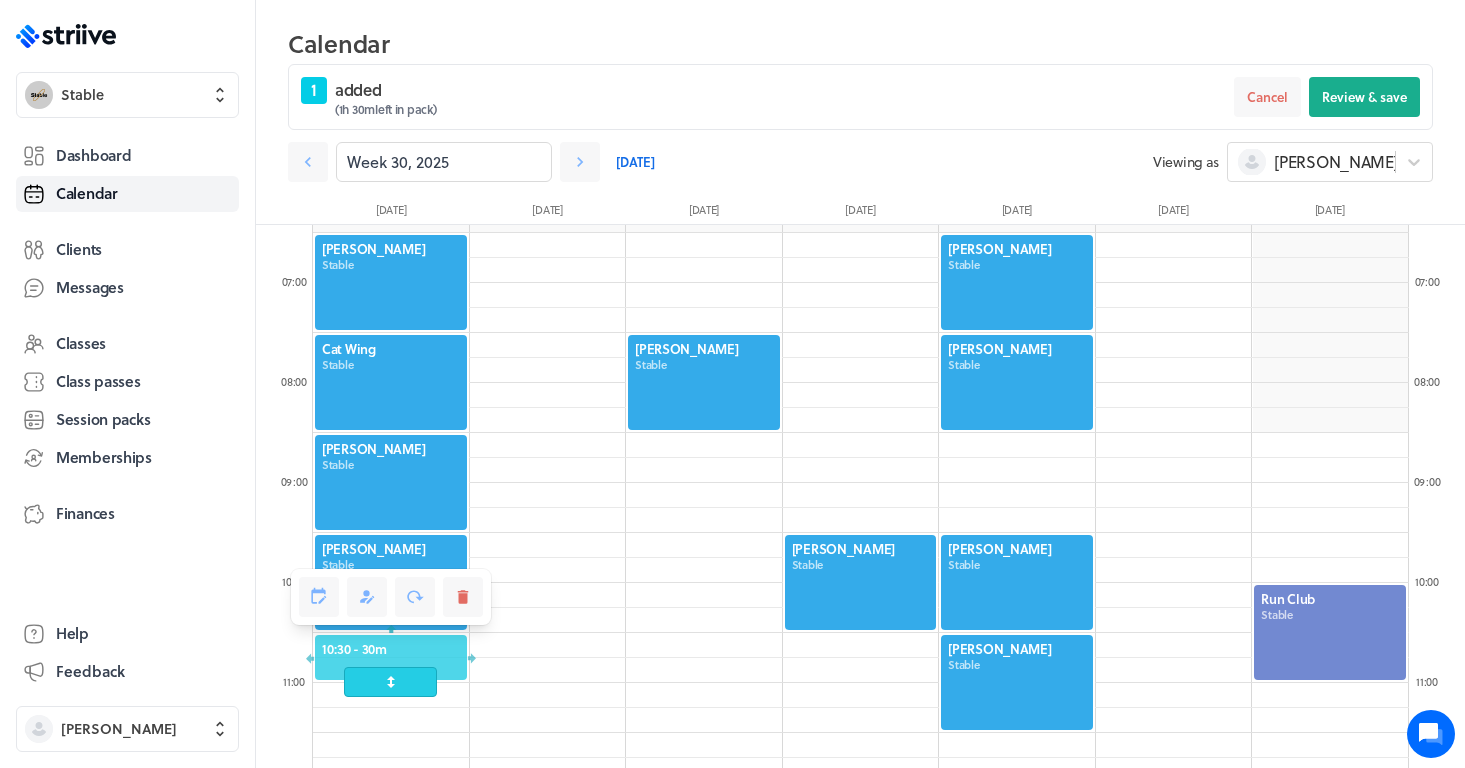 drag, startPoint x: 377, startPoint y: 726, endPoint x: 369, endPoint y: 693, distance: 33.955853 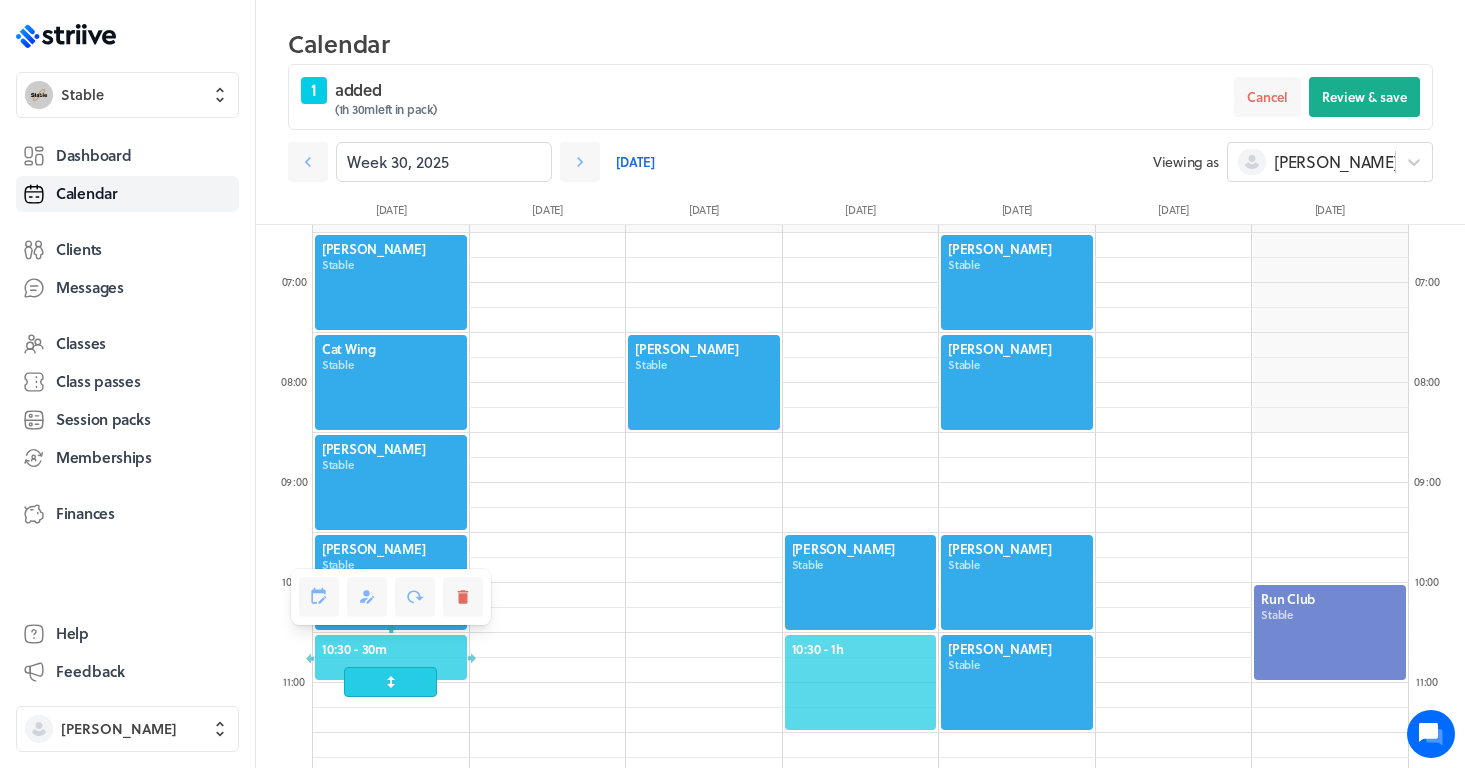 click on "10:30  - 1h" 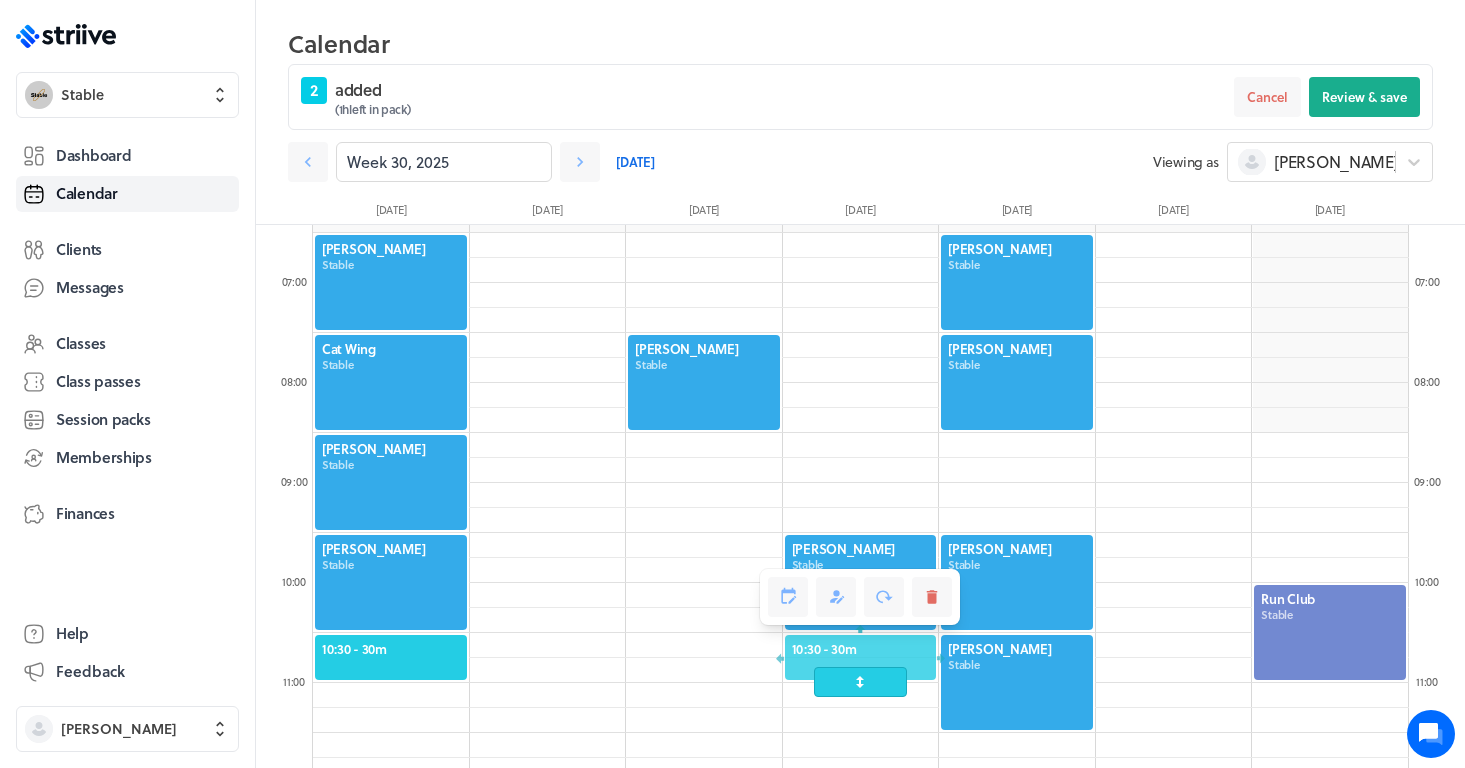 drag, startPoint x: 850, startPoint y: 719, endPoint x: 842, endPoint y: 698, distance: 22.472204 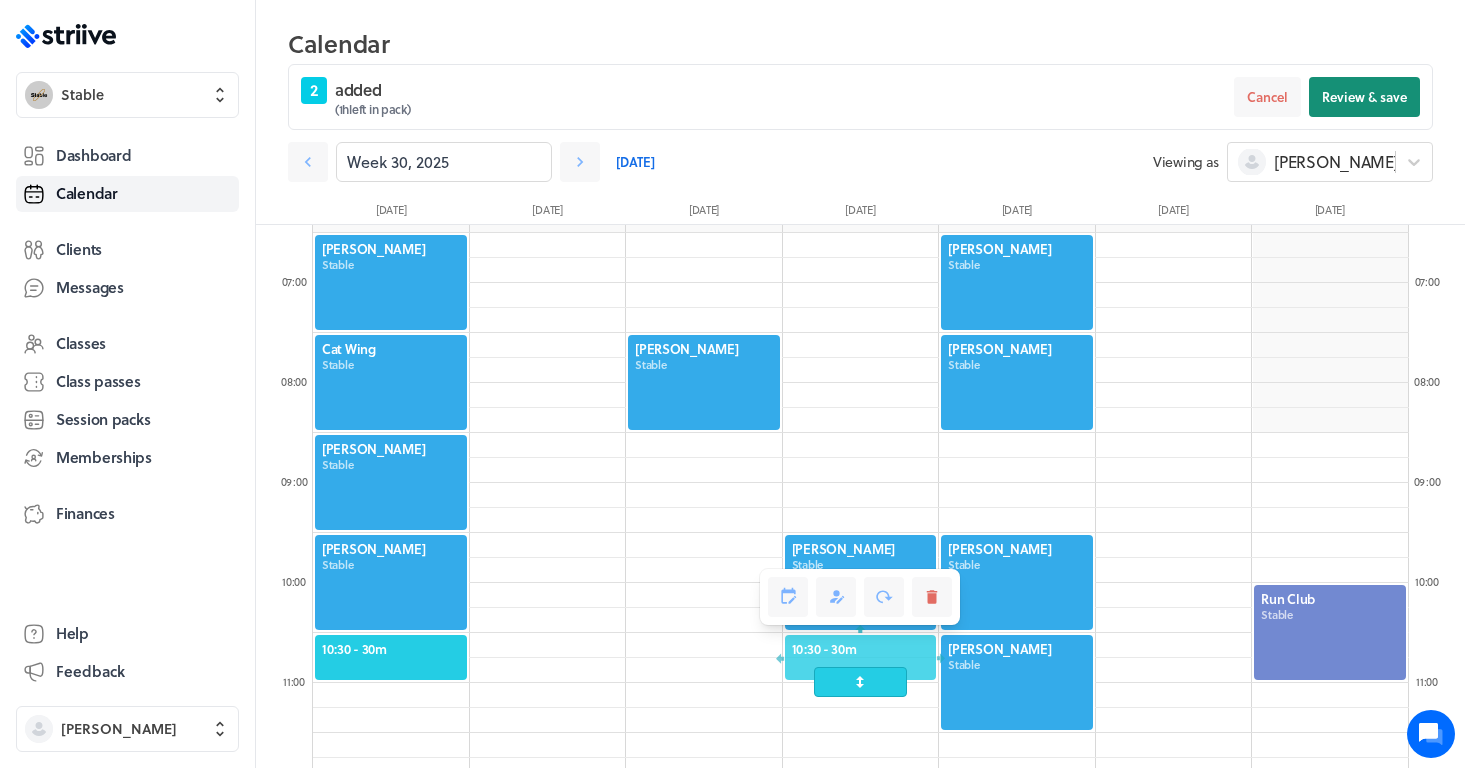 click on "Review & save" at bounding box center (1364, 97) 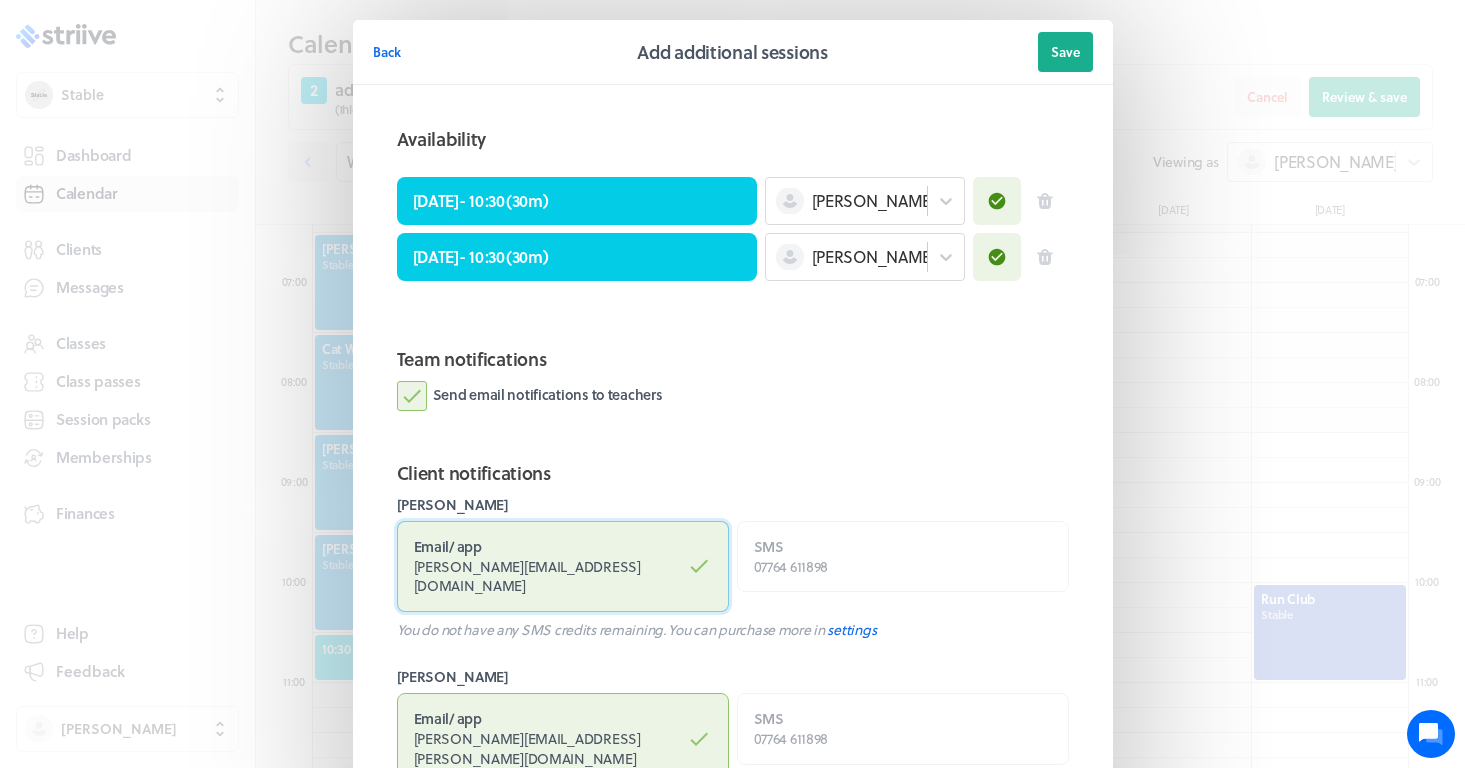 click on "c.reddin@sky.com" at bounding box center (527, 576) 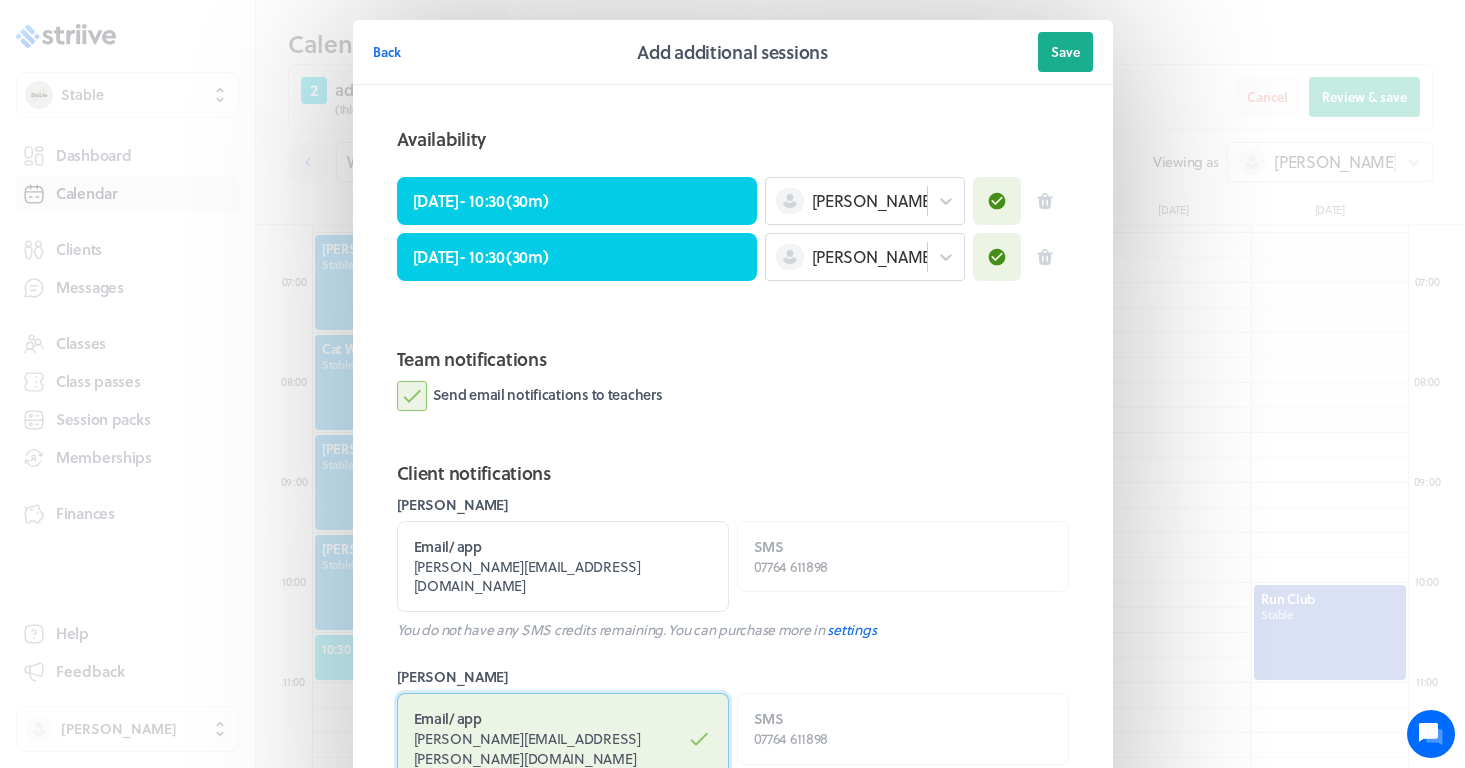 click on "Terry.reddin@sky.com" at bounding box center [527, 748] 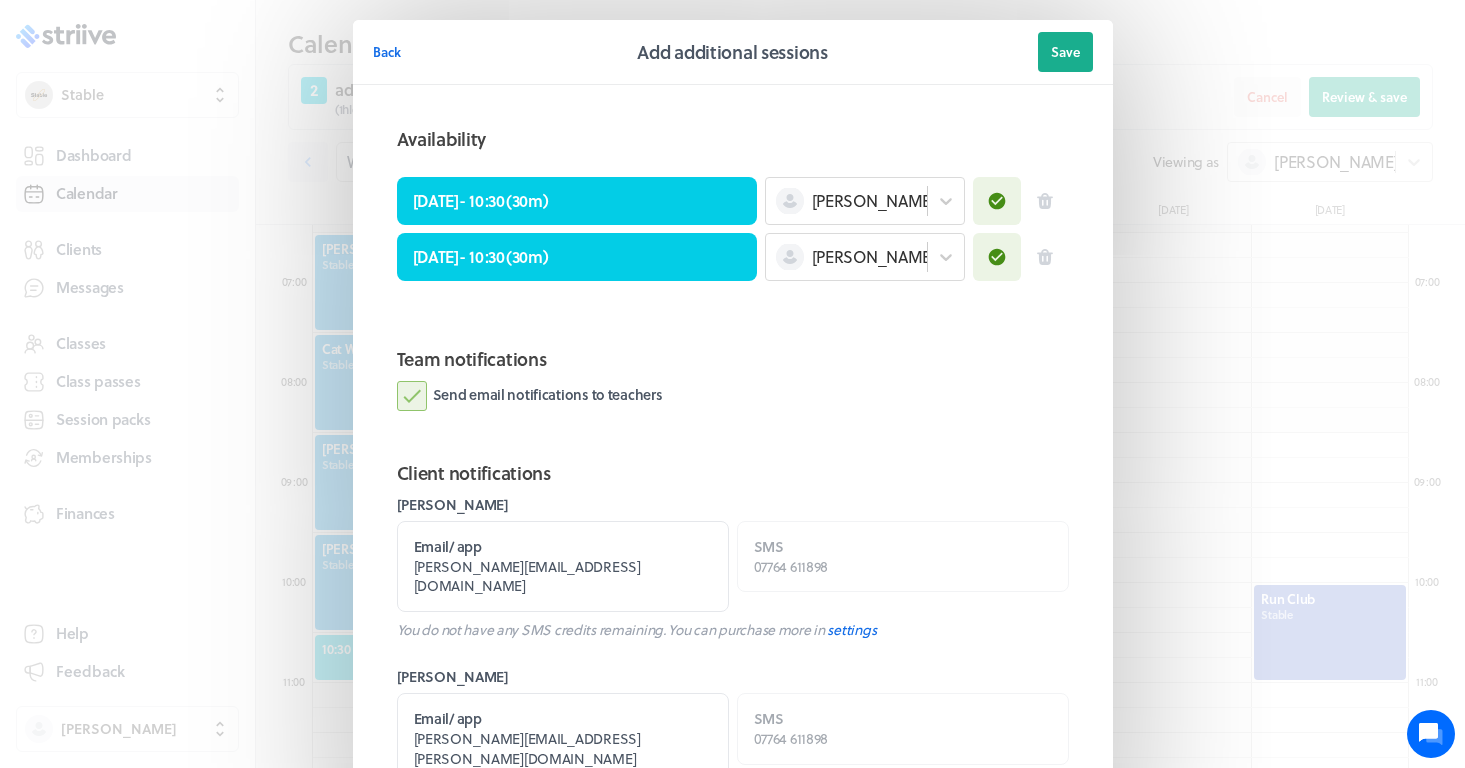 click on "Send email notifications to teachers" at bounding box center [530, 396] 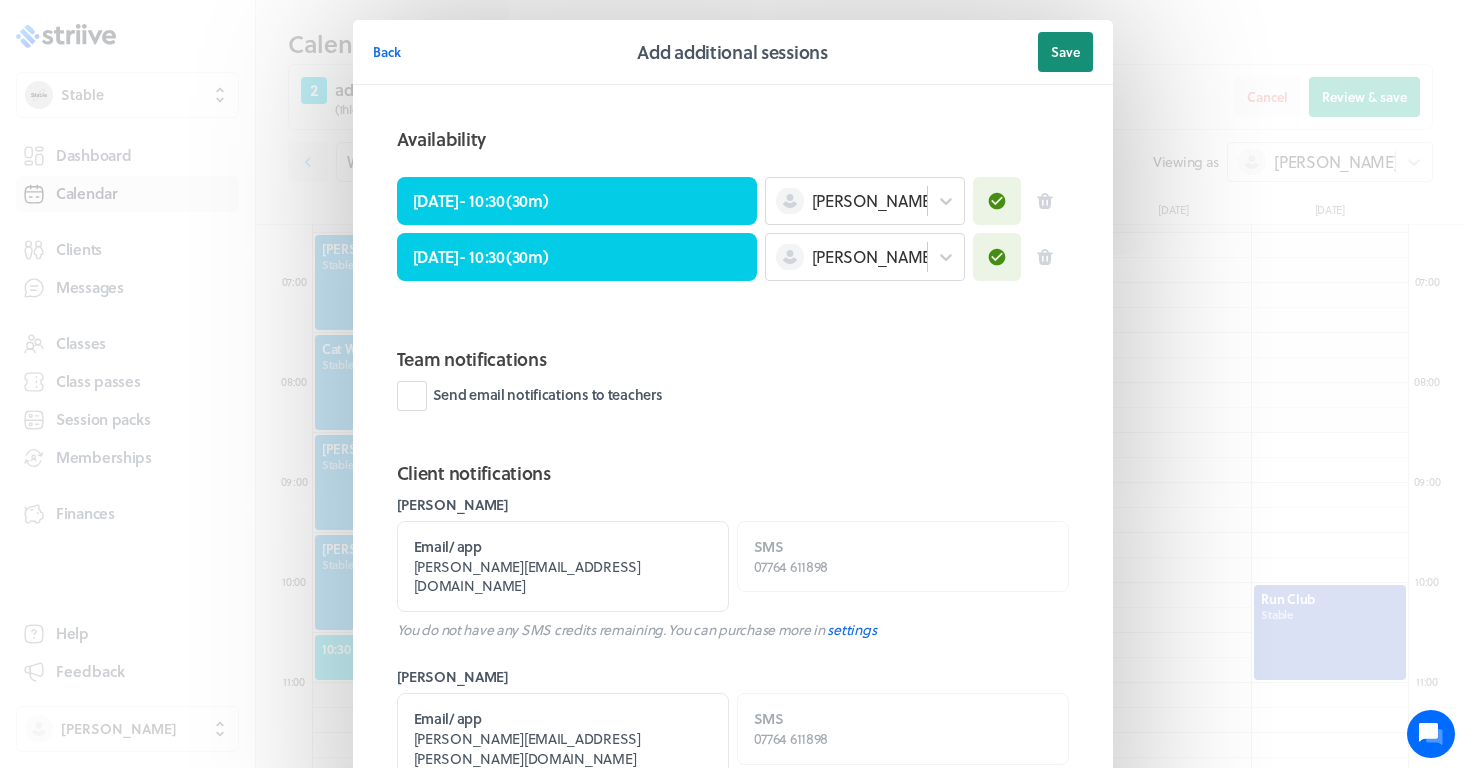 click on "Save" at bounding box center [1065, 52] 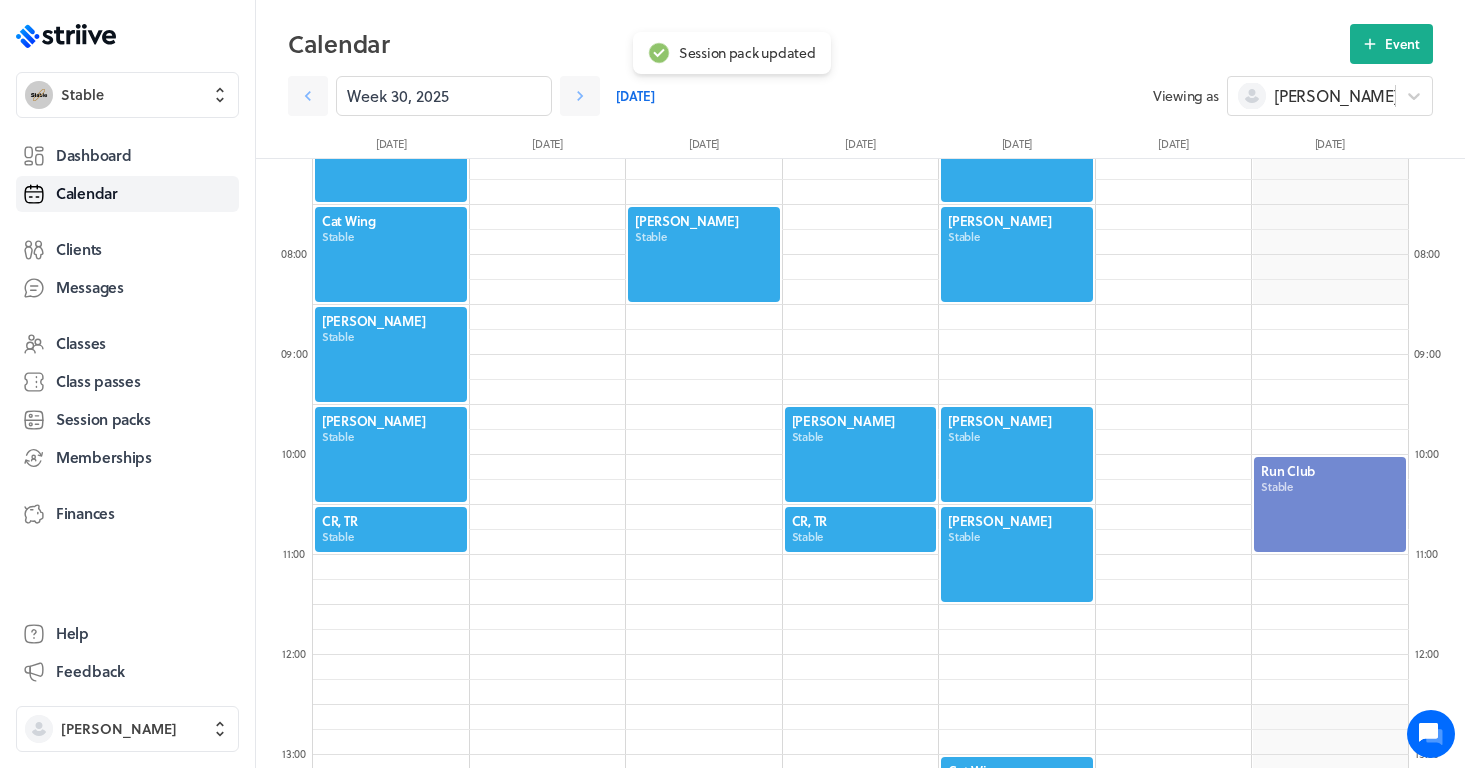 scroll, scrollTop: 707, scrollLeft: 0, axis: vertical 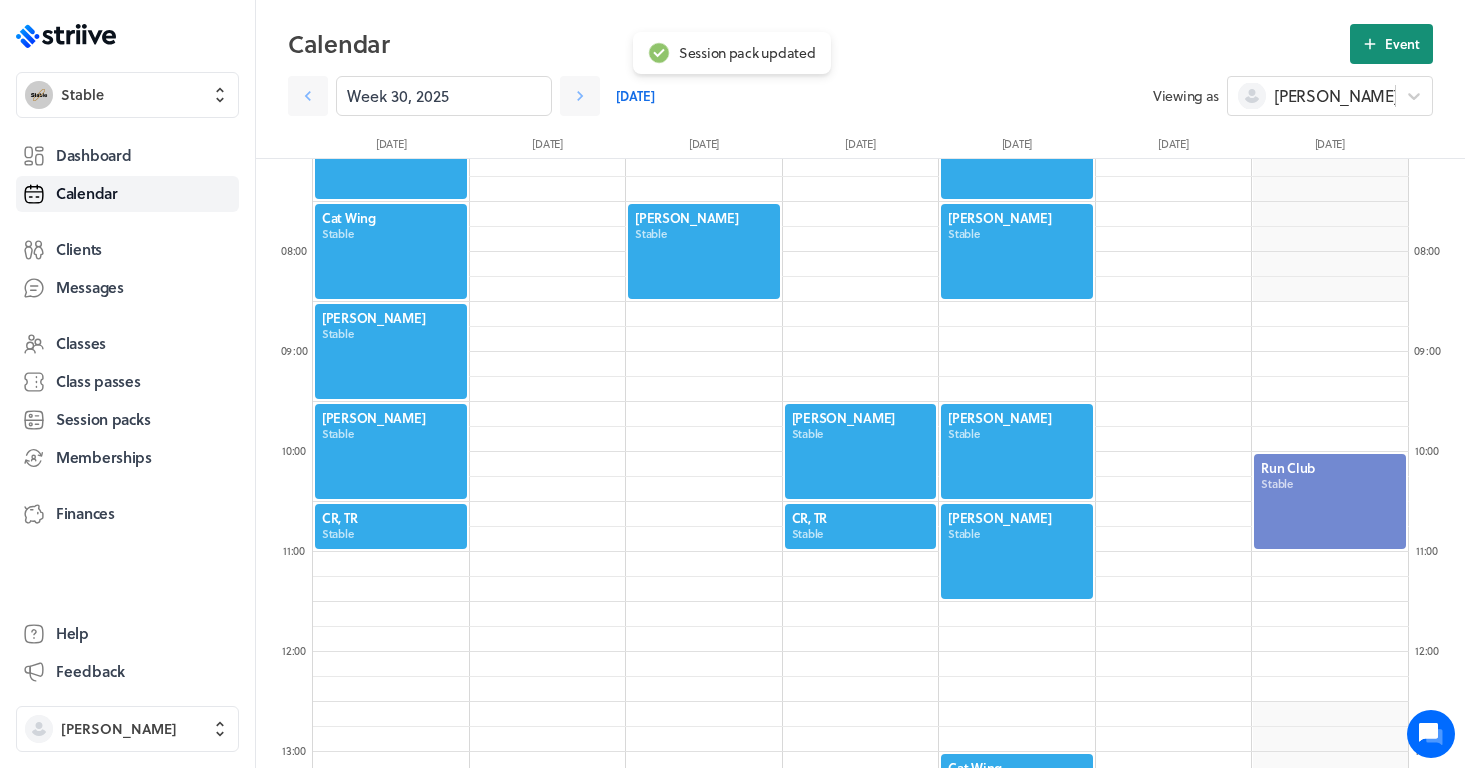 click on "Event" at bounding box center [1402, 44] 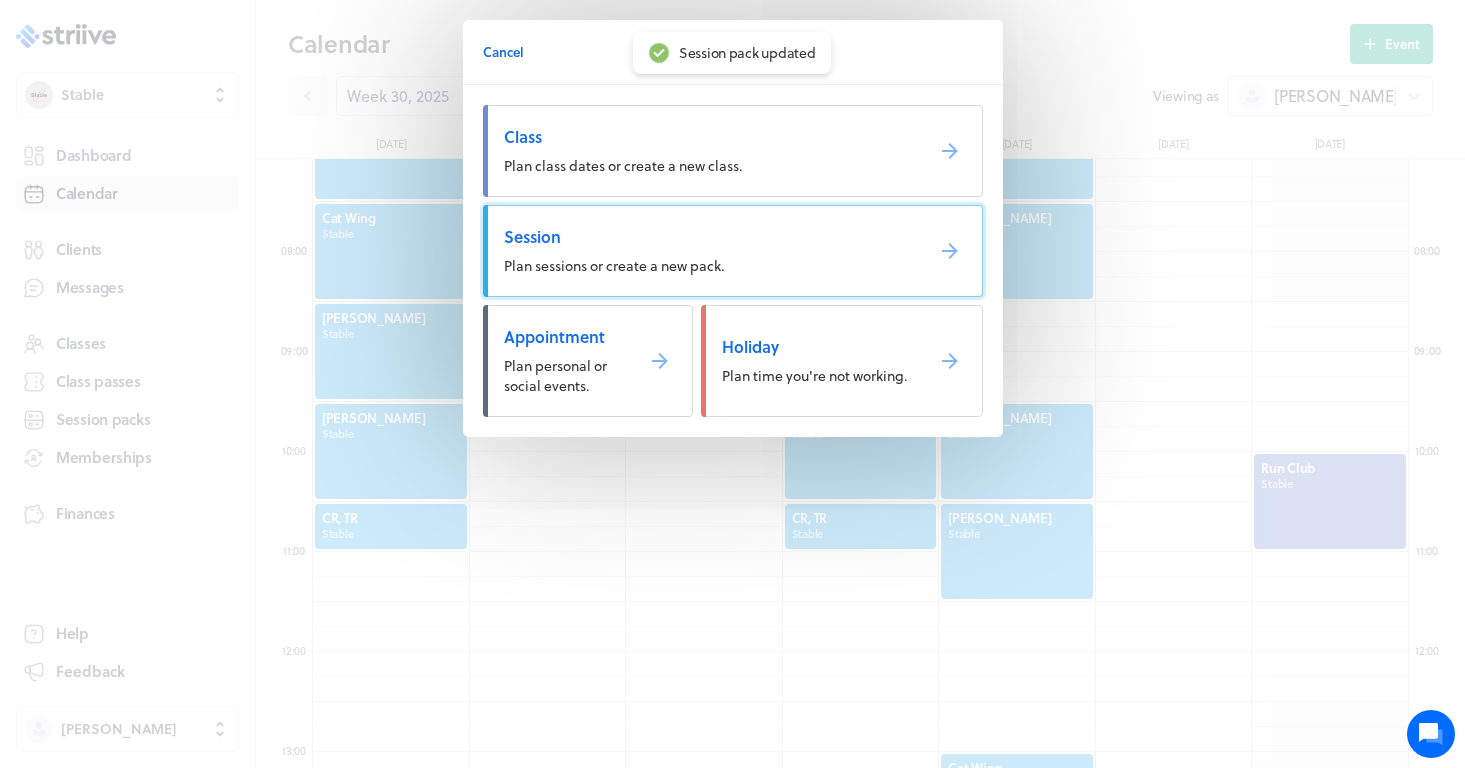 click on "Session" at bounding box center [705, 237] 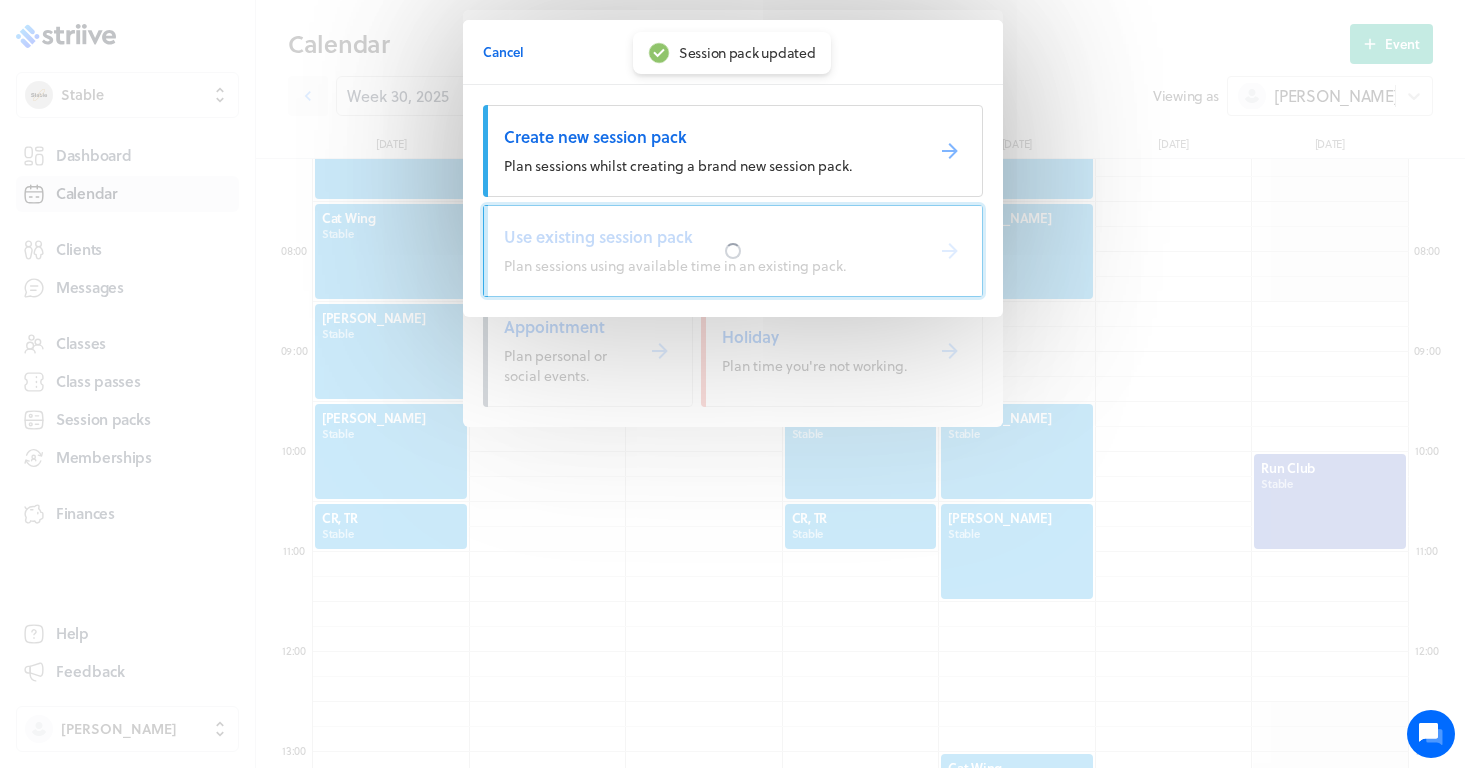 click at bounding box center (733, 251) 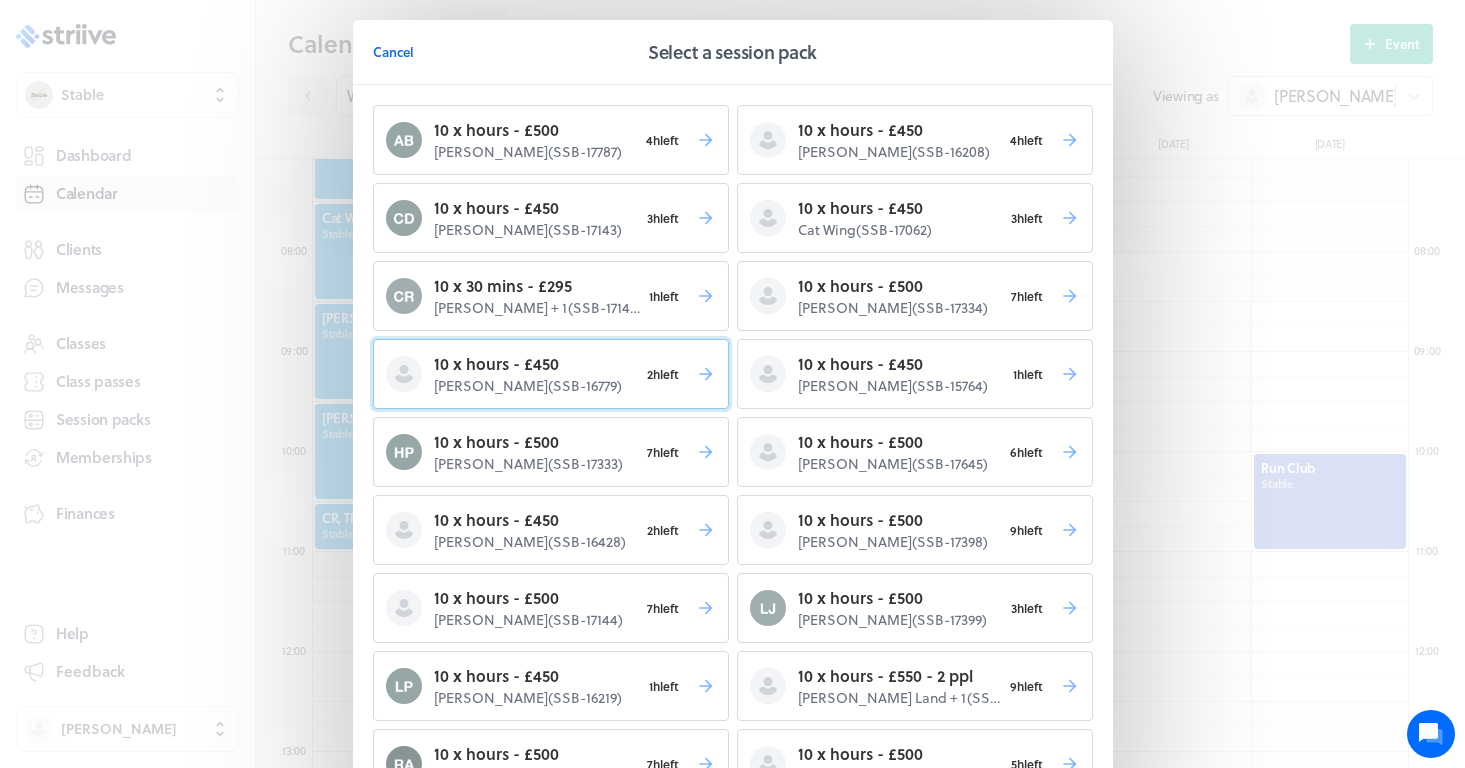 click on "Duncan Meyers  ( SSB-16779 )" at bounding box center [536, 386] 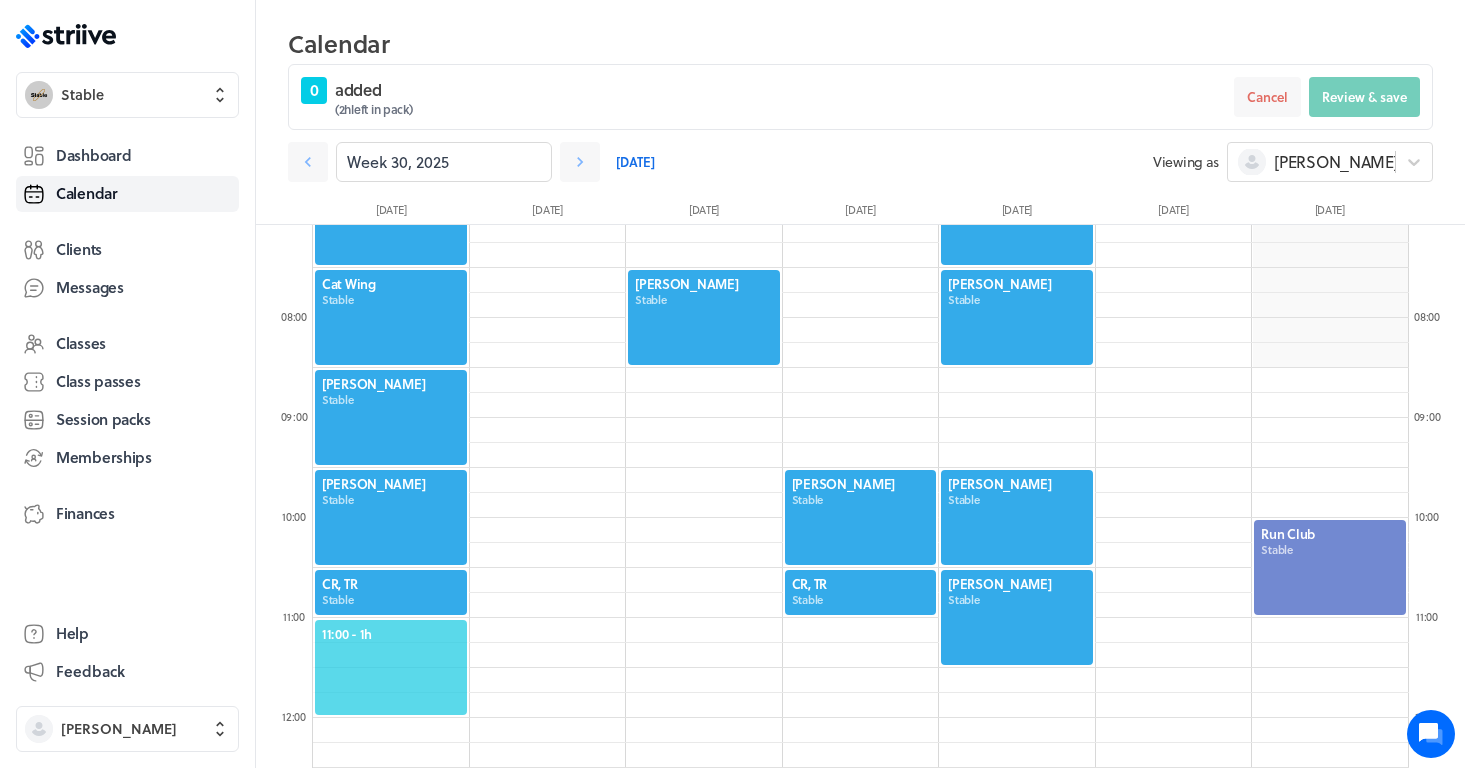 click on "11:00  - 1h" 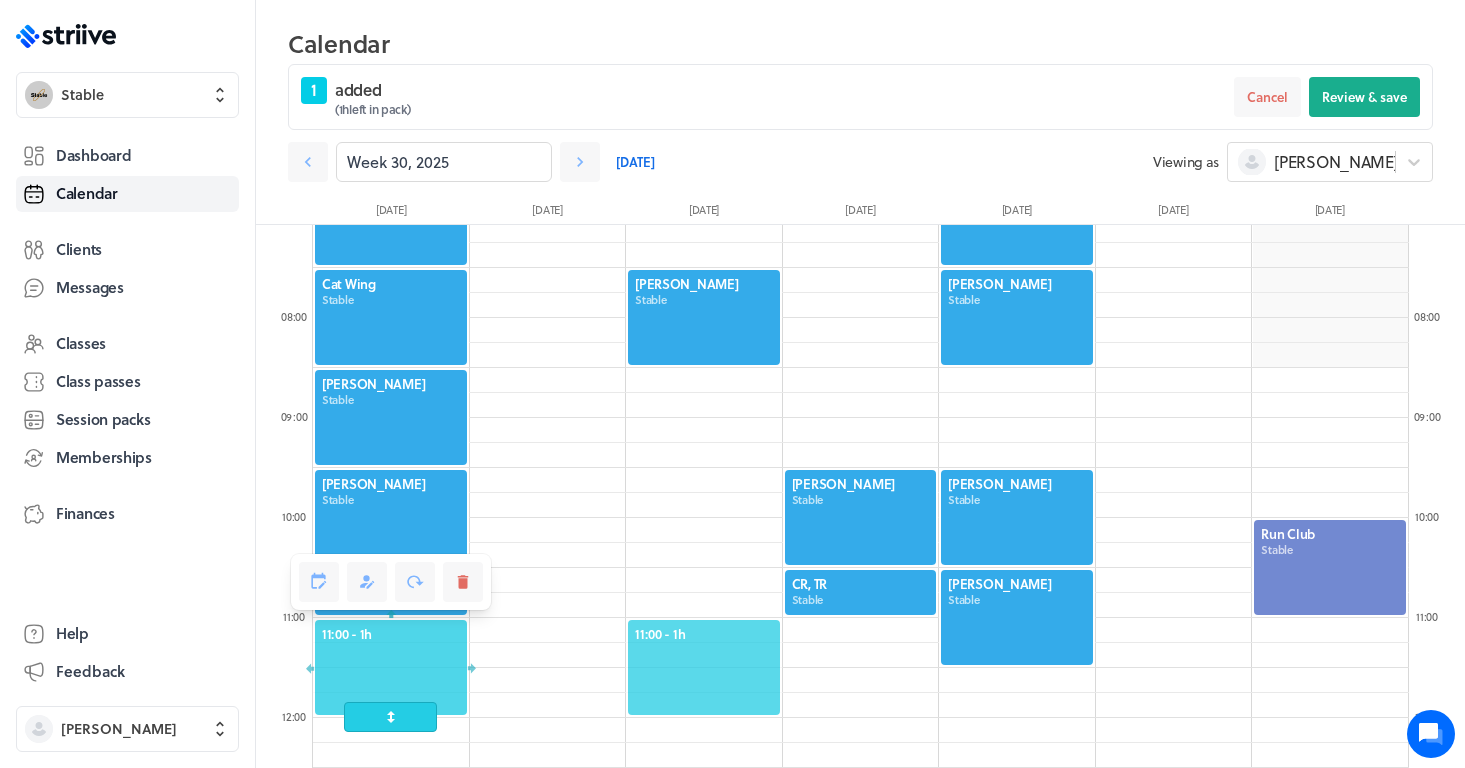 click at bounding box center (861, 718) 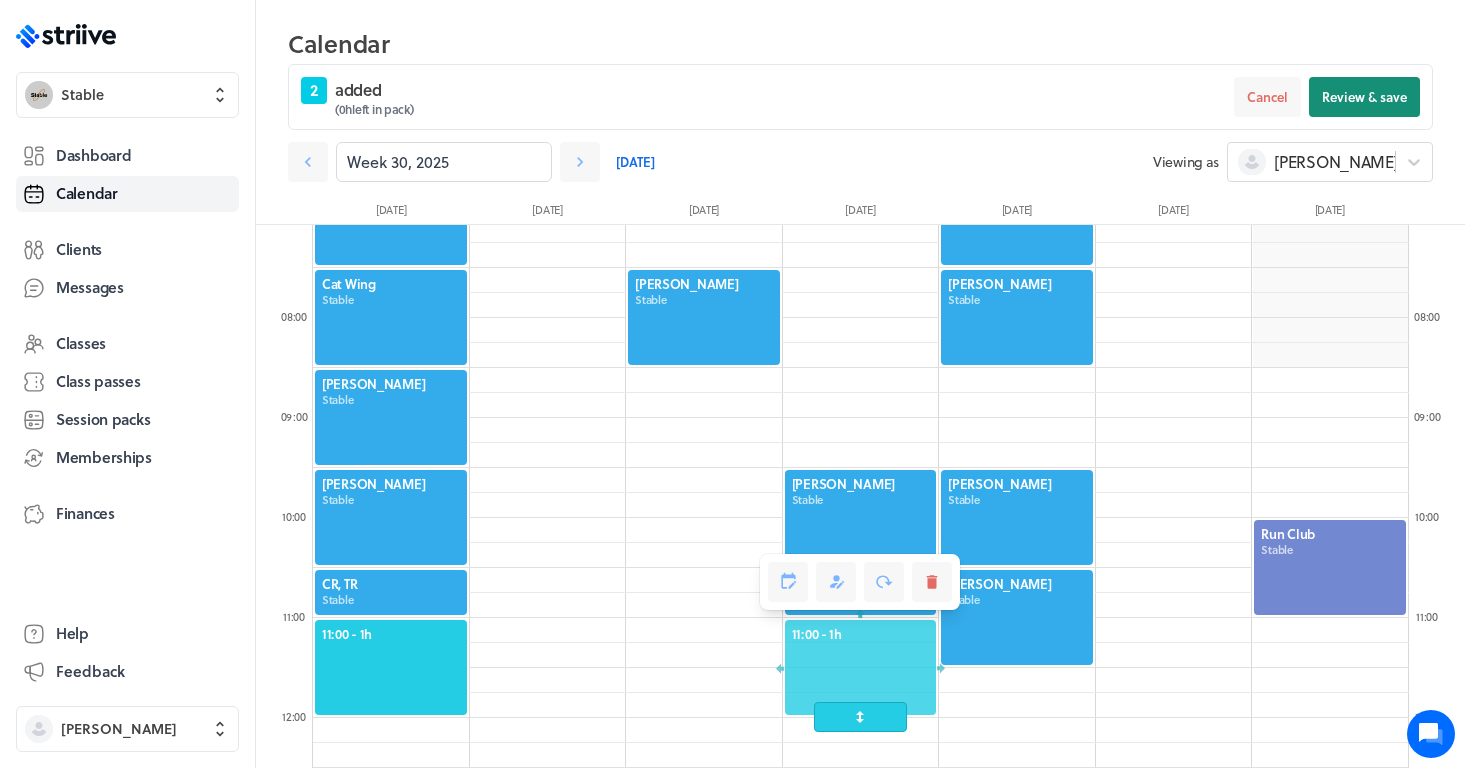 click on "Review & save" at bounding box center [1364, 97] 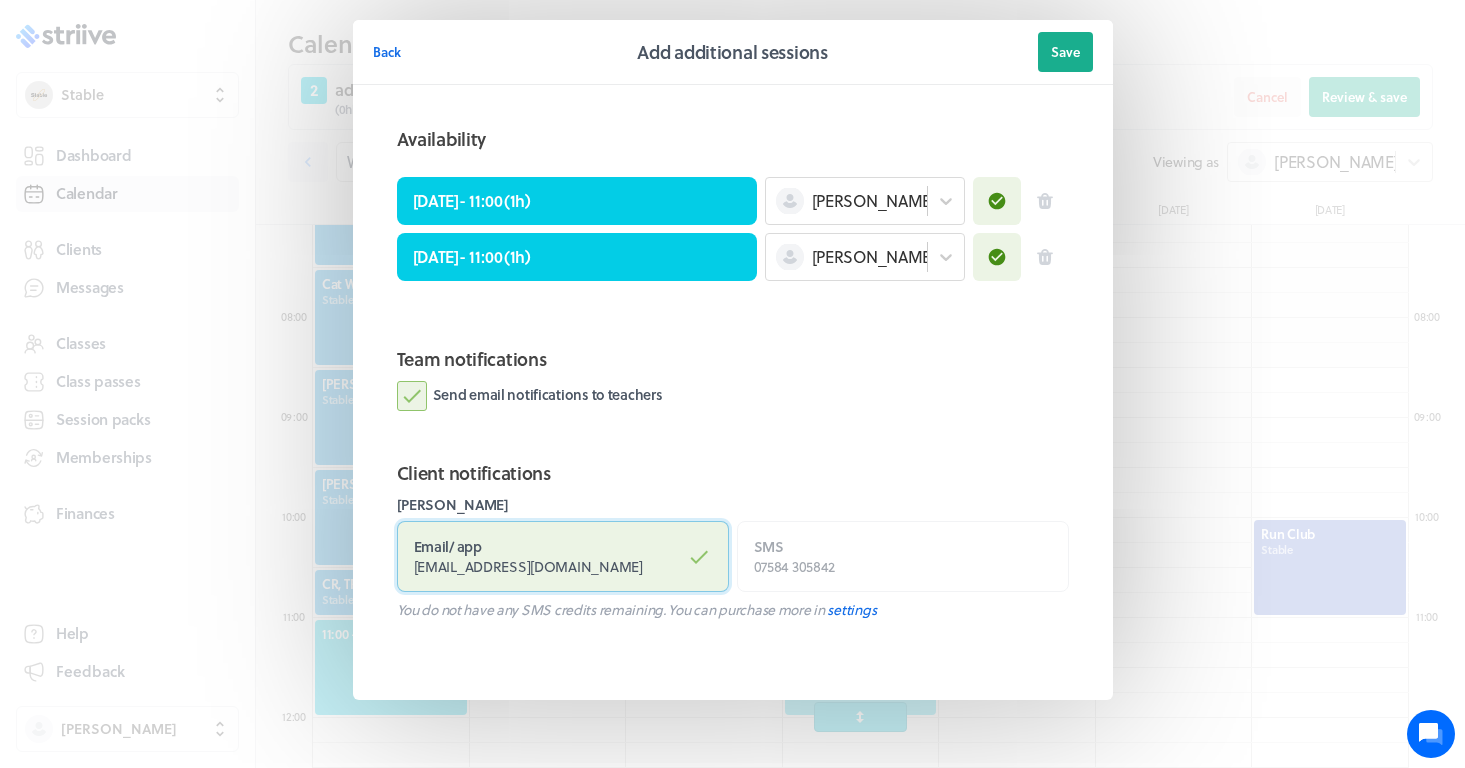 click on "Email  / app duncanmeyers@gmail.com" at bounding box center [563, 556] 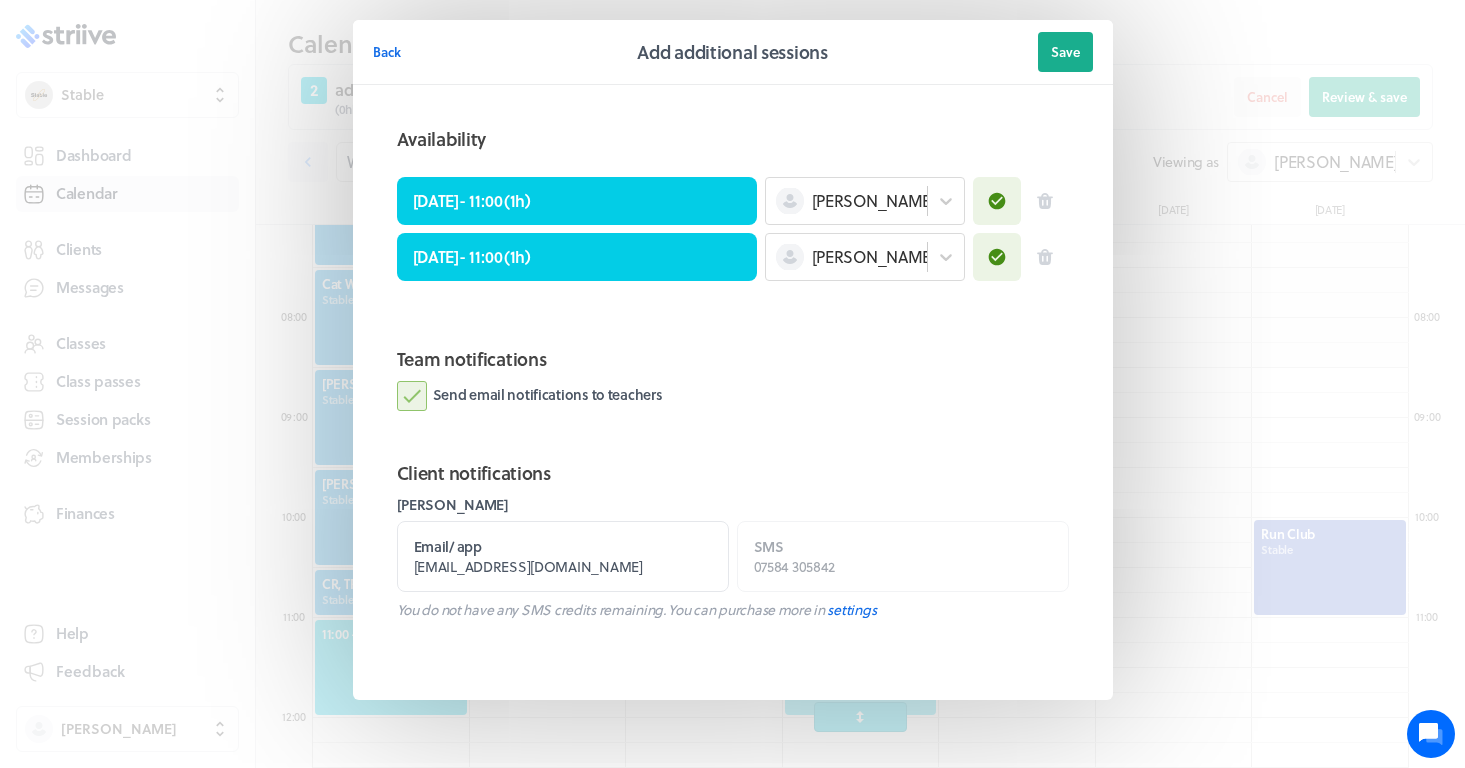 click on "Send email notifications to teachers" at bounding box center [530, 396] 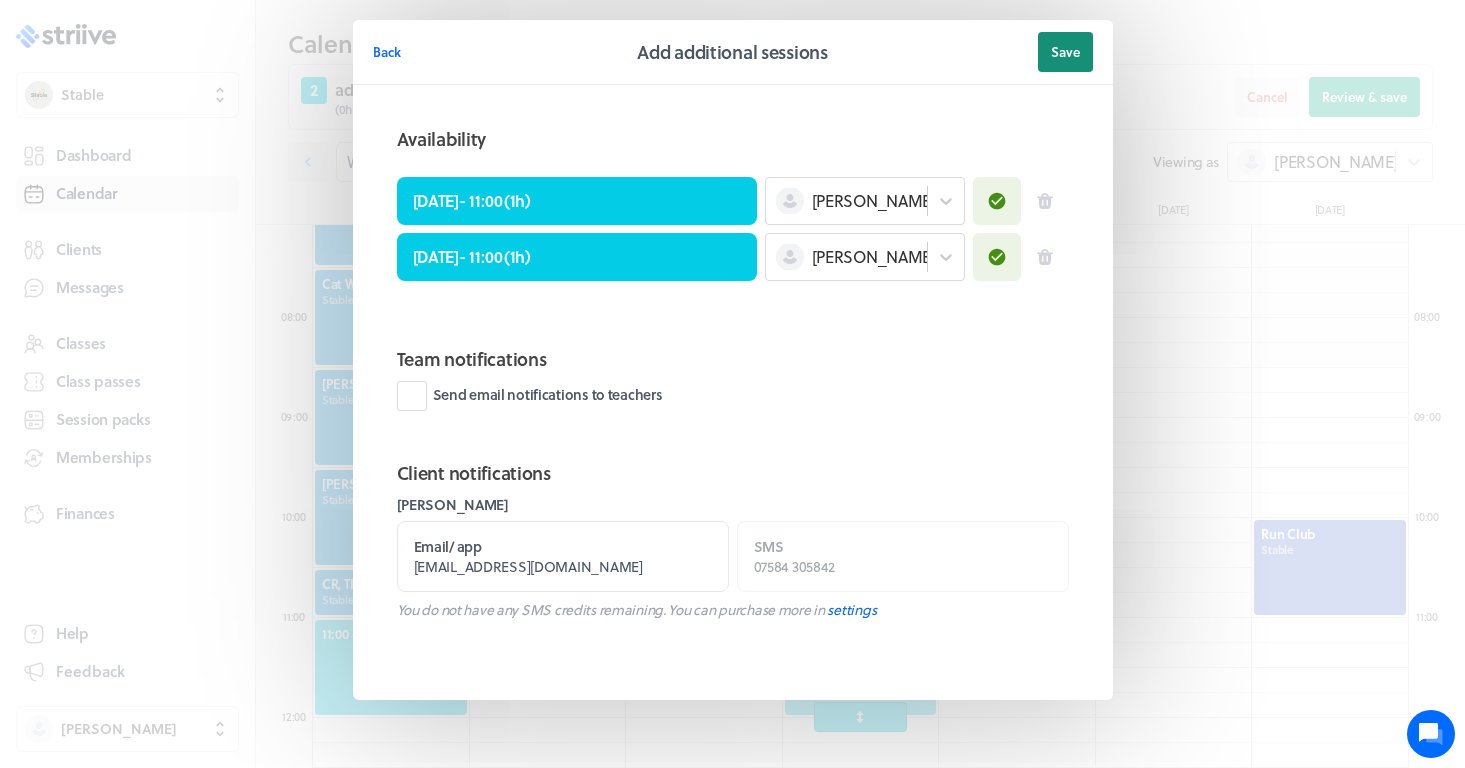 click on "Save" at bounding box center [1065, 52] 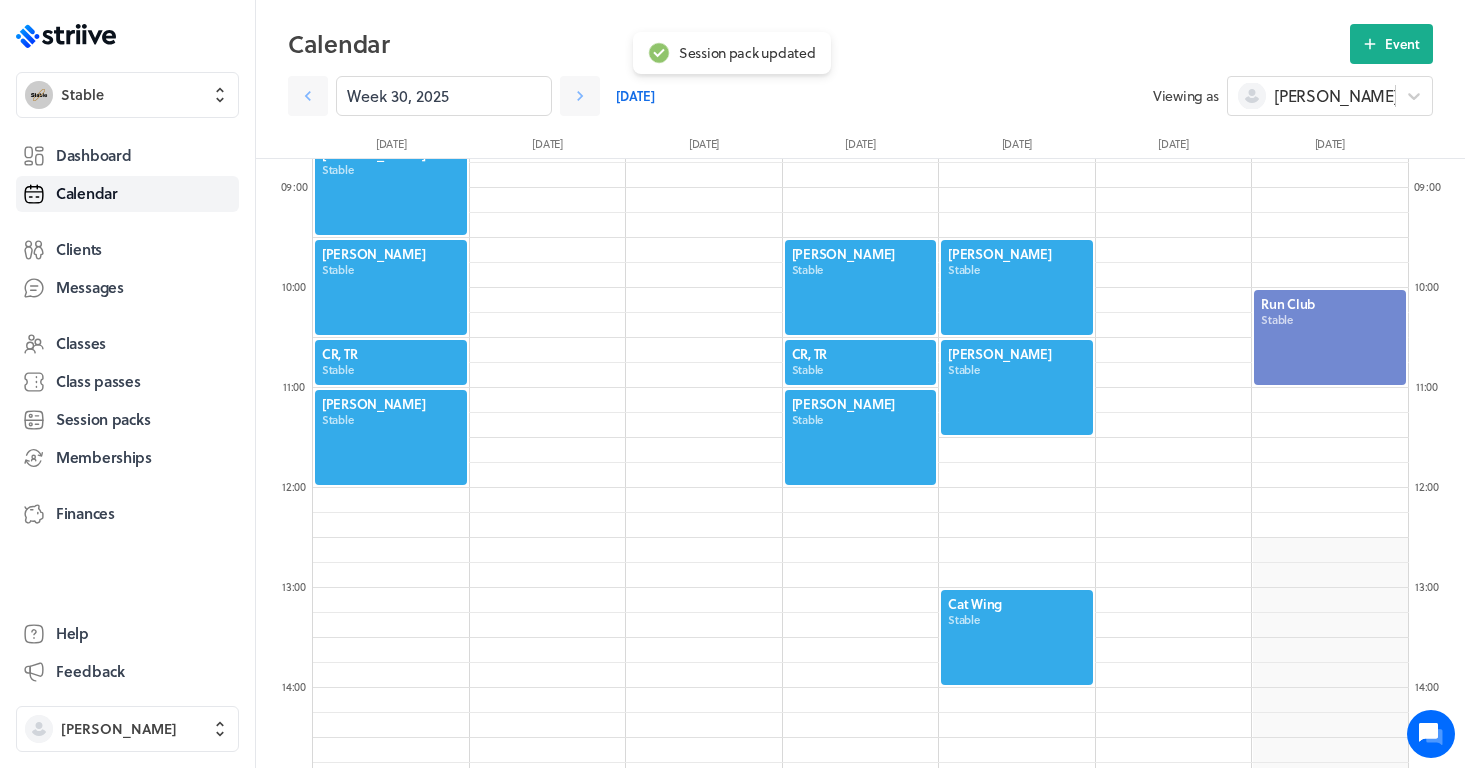 scroll, scrollTop: 872, scrollLeft: 0, axis: vertical 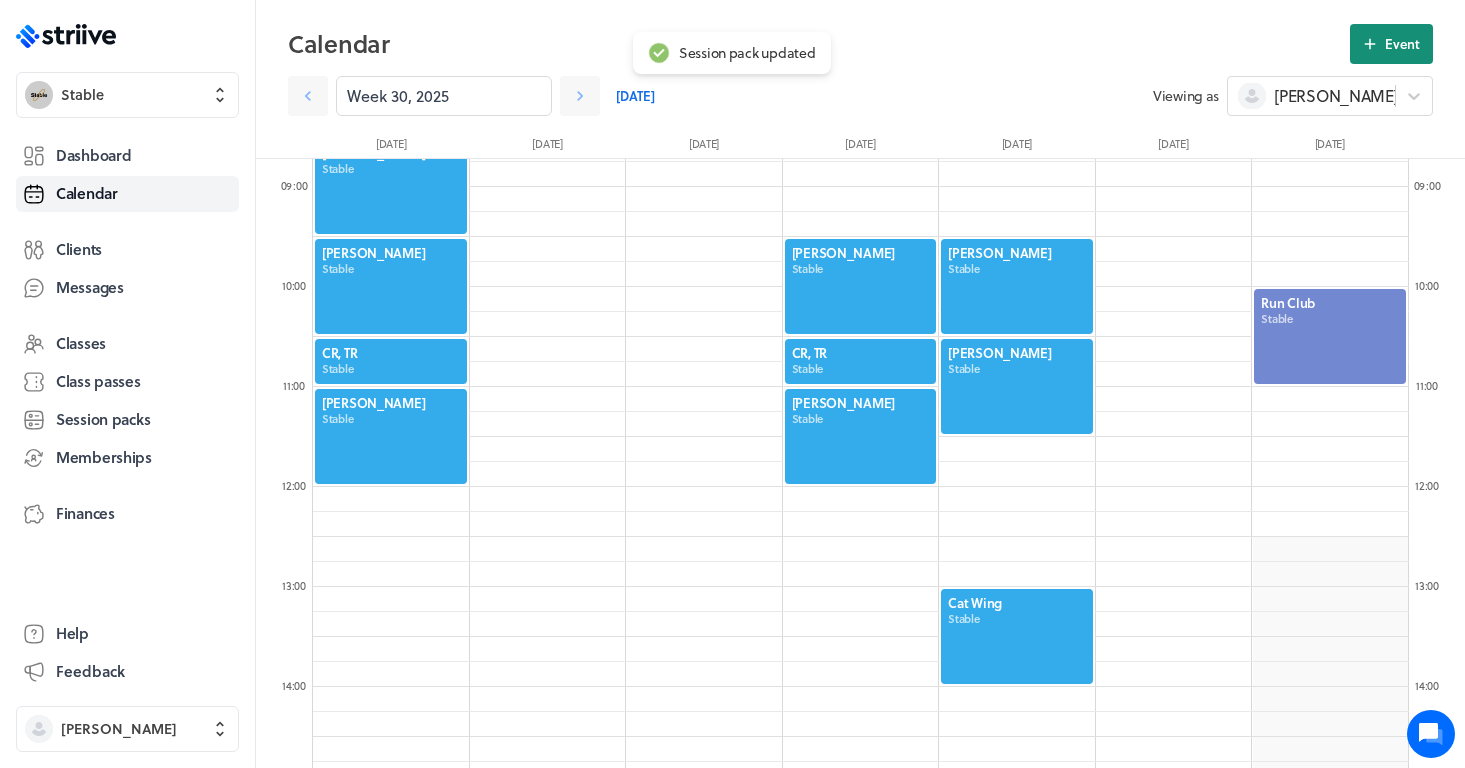 click on "Event" at bounding box center [1391, 44] 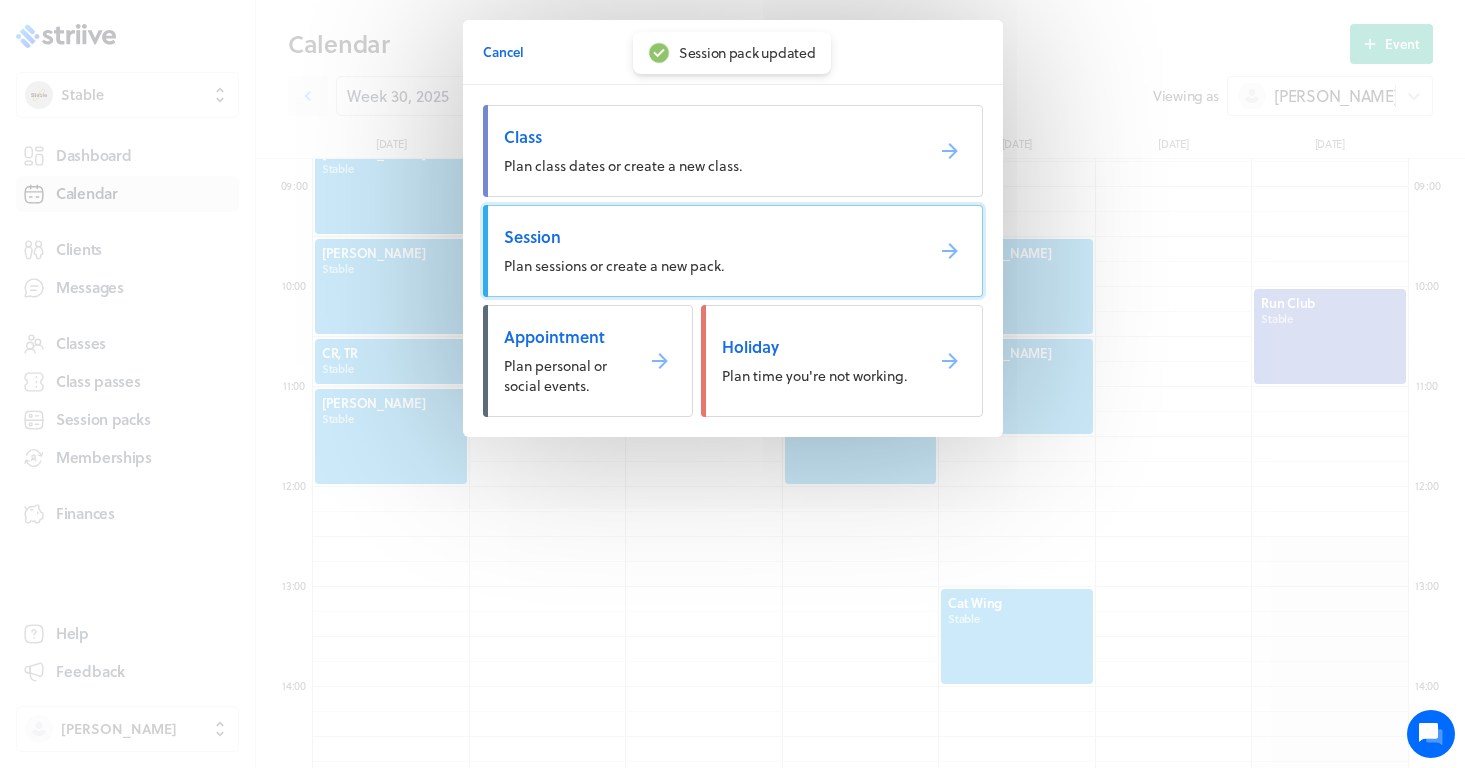 click on "Session Plan sessions or create a new pack." at bounding box center (733, 251) 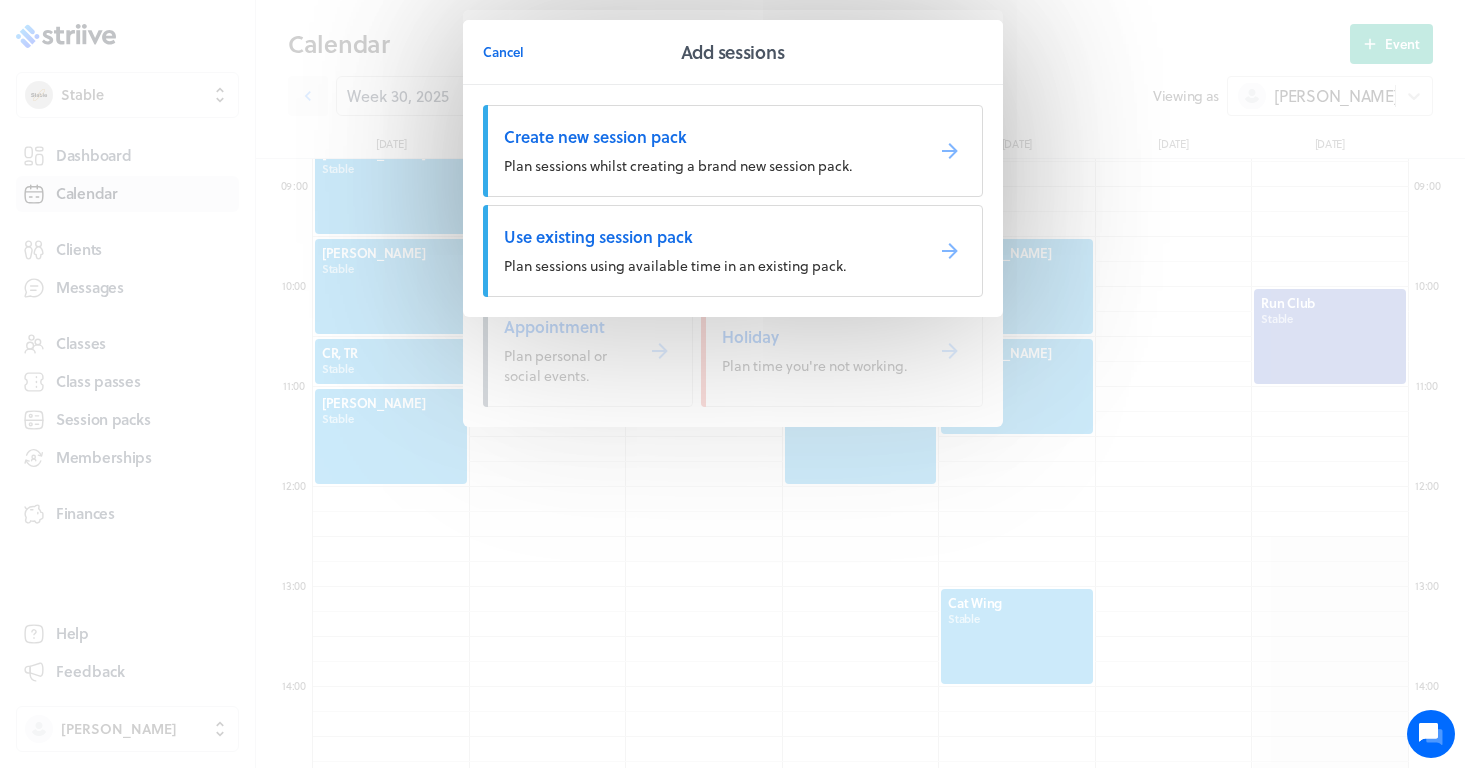click on "Plan sessions using available time in an existing pack." at bounding box center [675, 265] 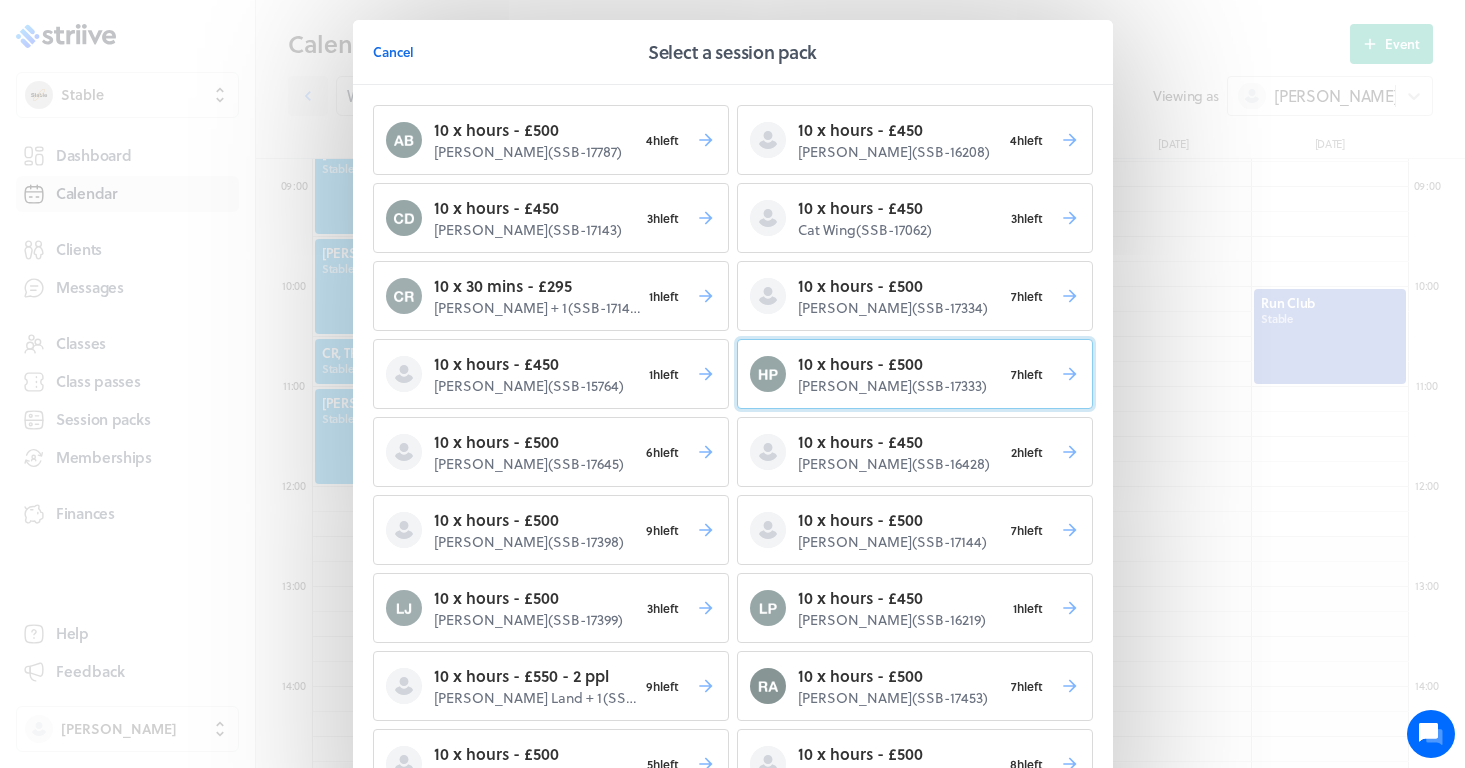 click on "10 x hours - £500" at bounding box center [900, 364] 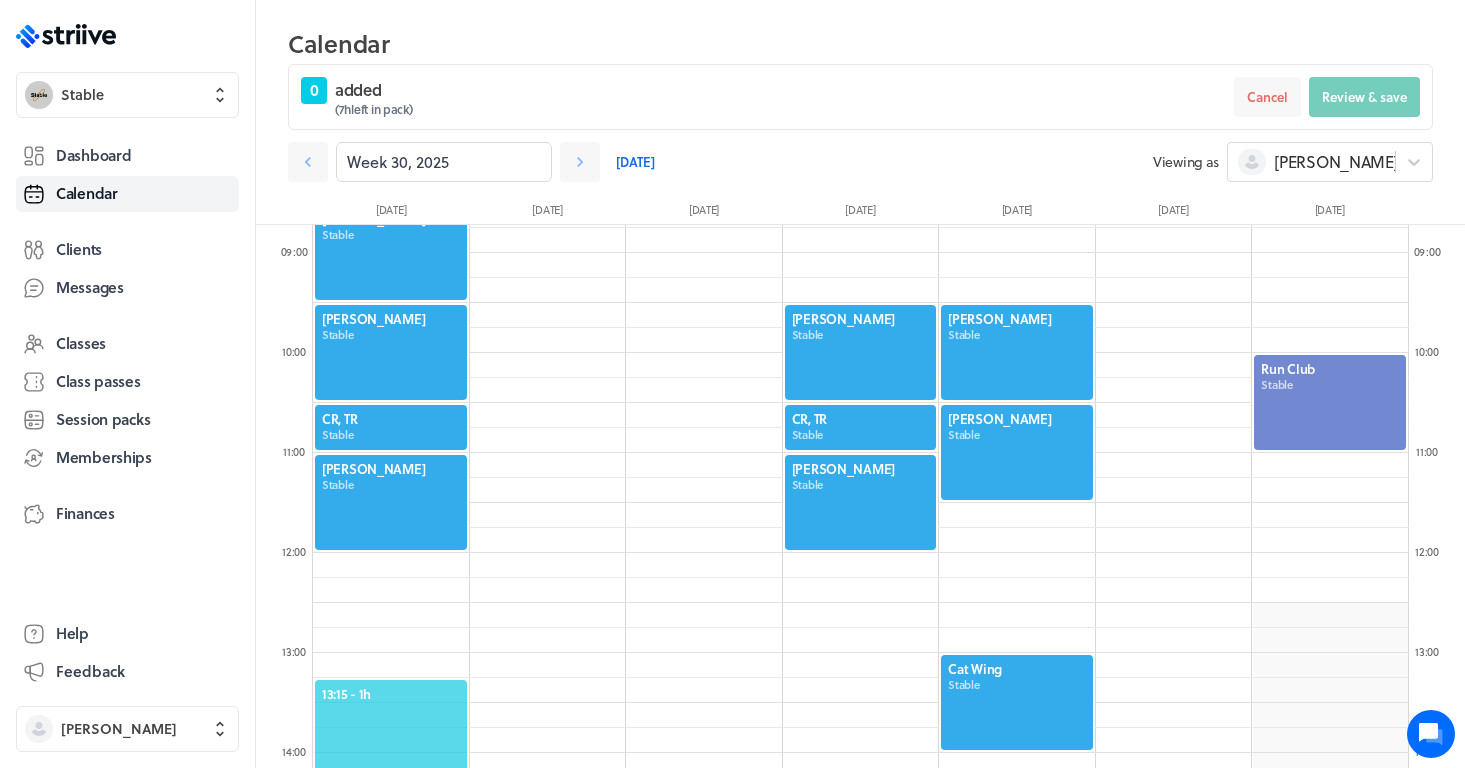 click on "13:15  - 1h" 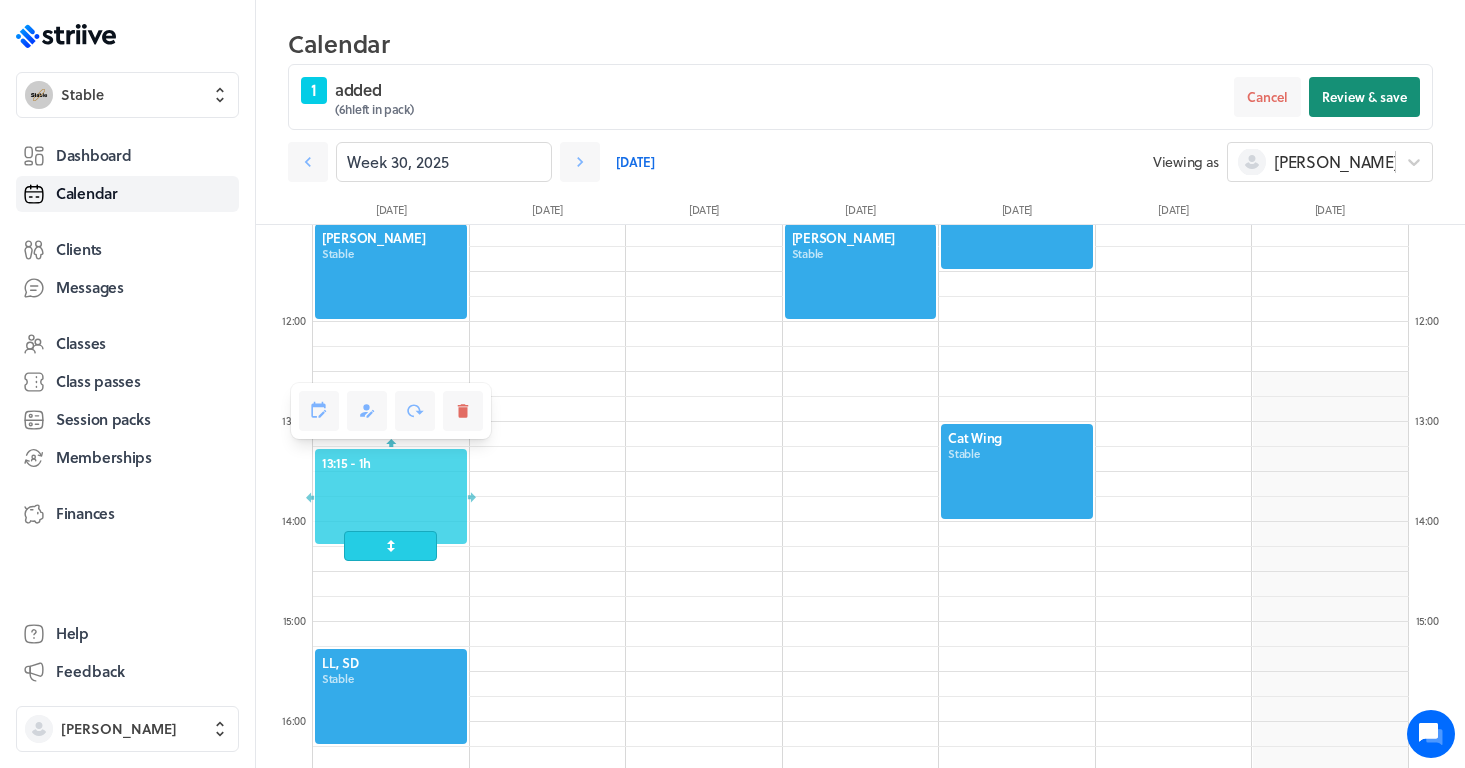 click on "Review & save" at bounding box center [1364, 97] 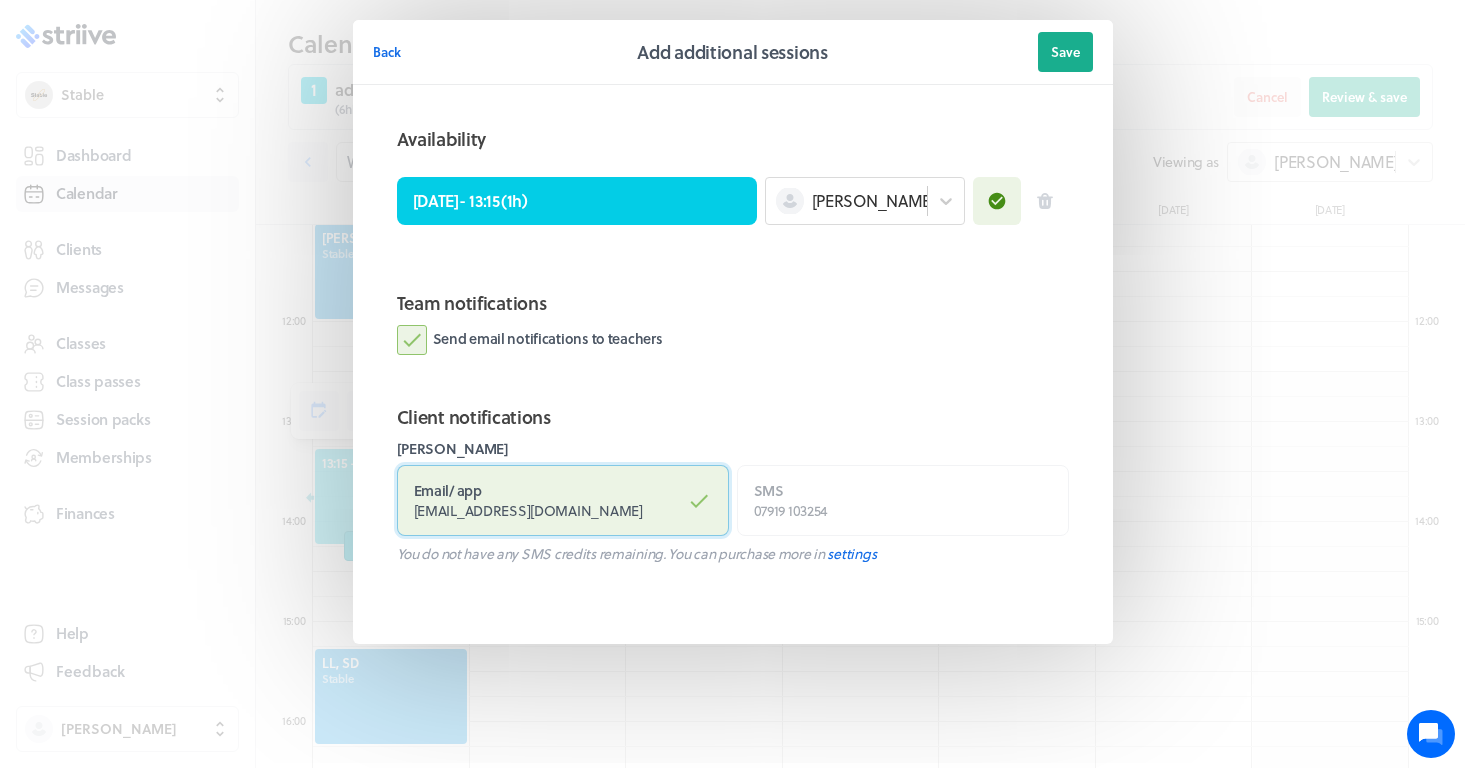 click on "Email  / app hollyprice@btinternet.com" at bounding box center [563, 500] 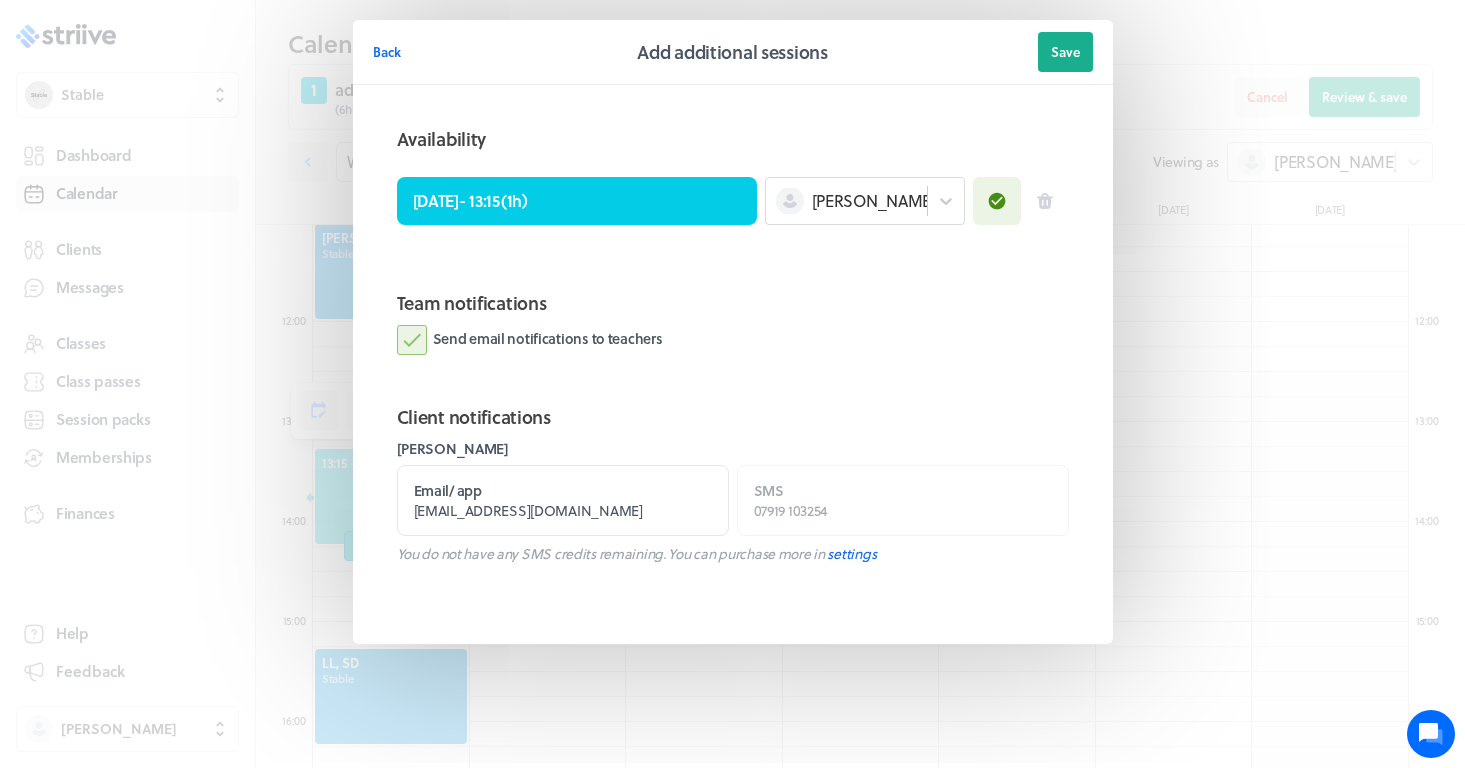 click on "Send email notifications to teachers" at bounding box center (530, 340) 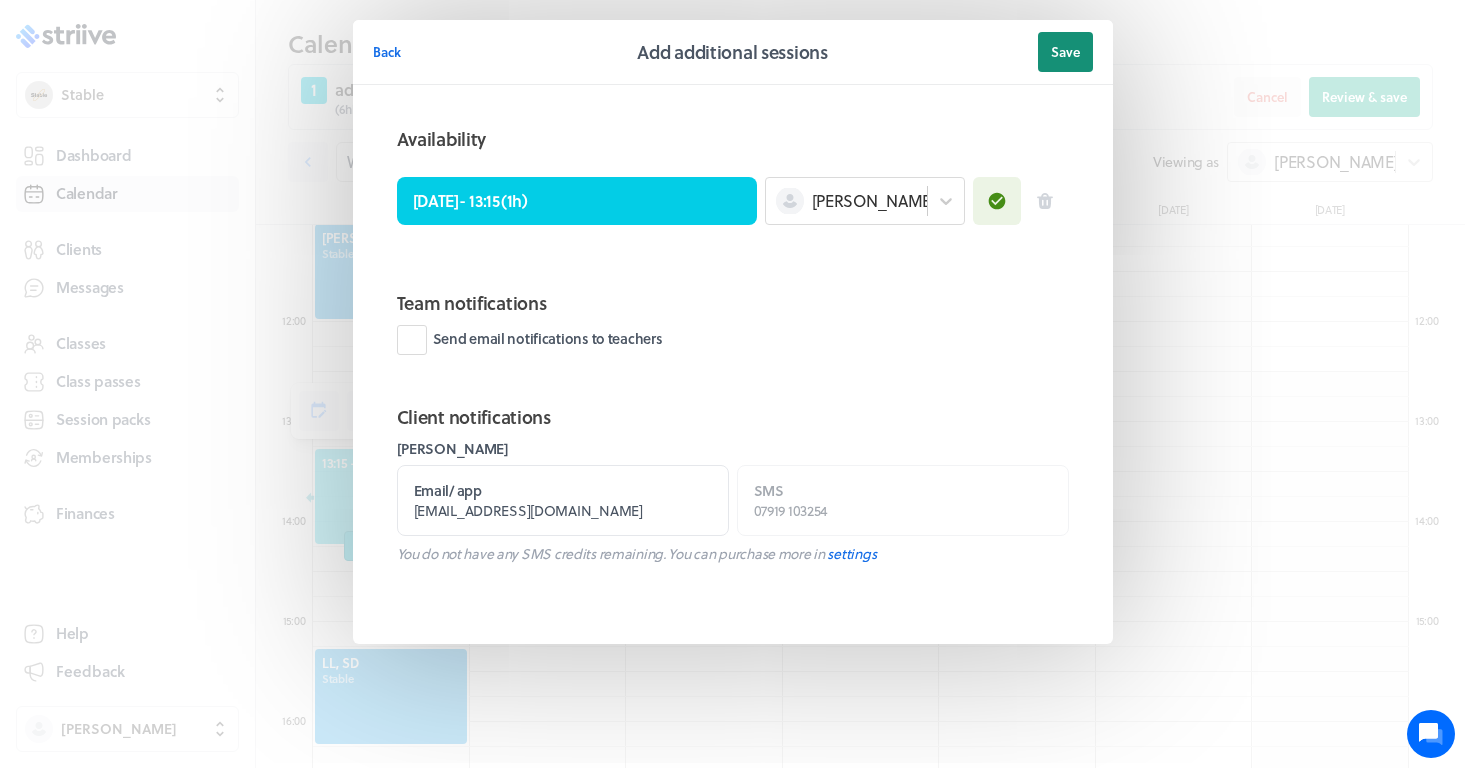 click on "Save" at bounding box center (1065, 52) 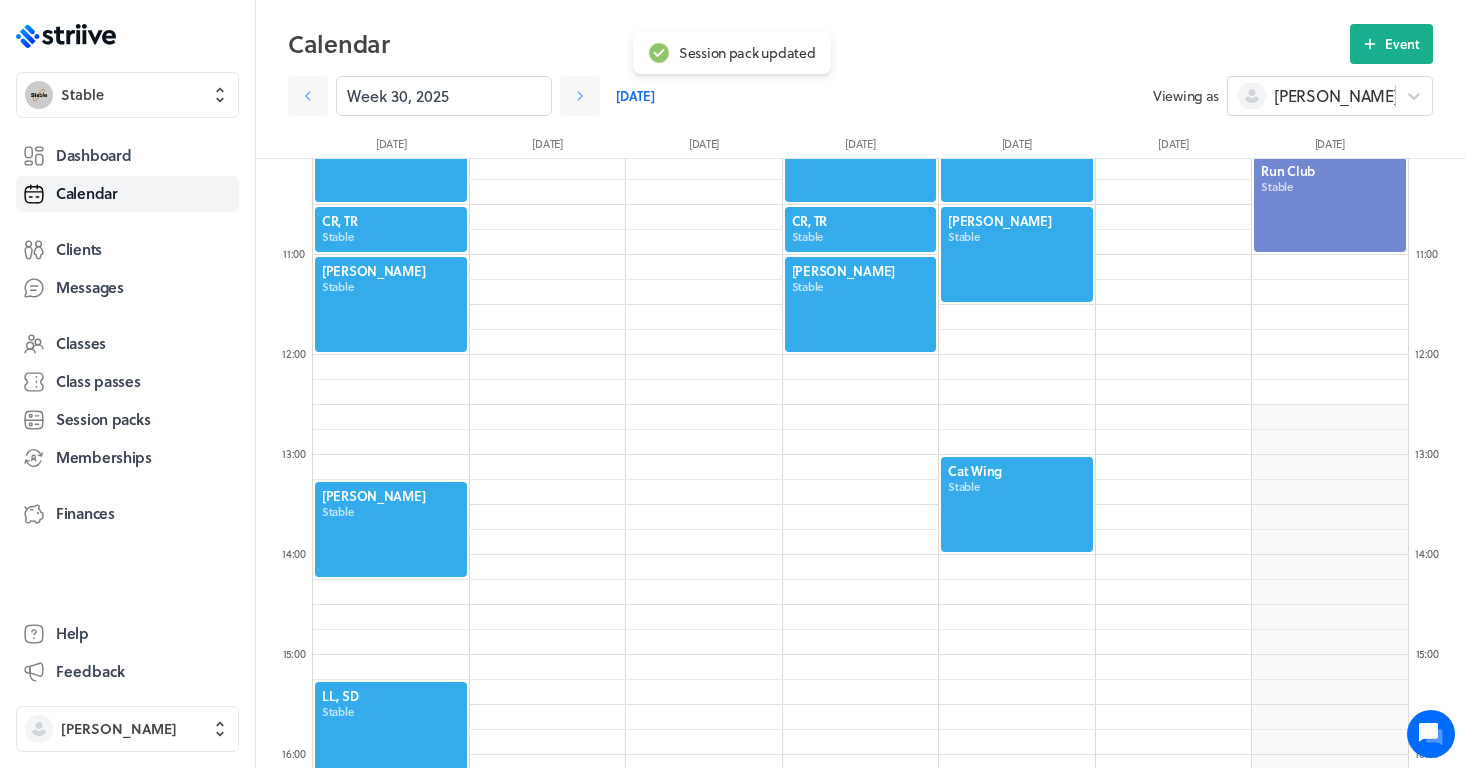 scroll, scrollTop: 999, scrollLeft: 0, axis: vertical 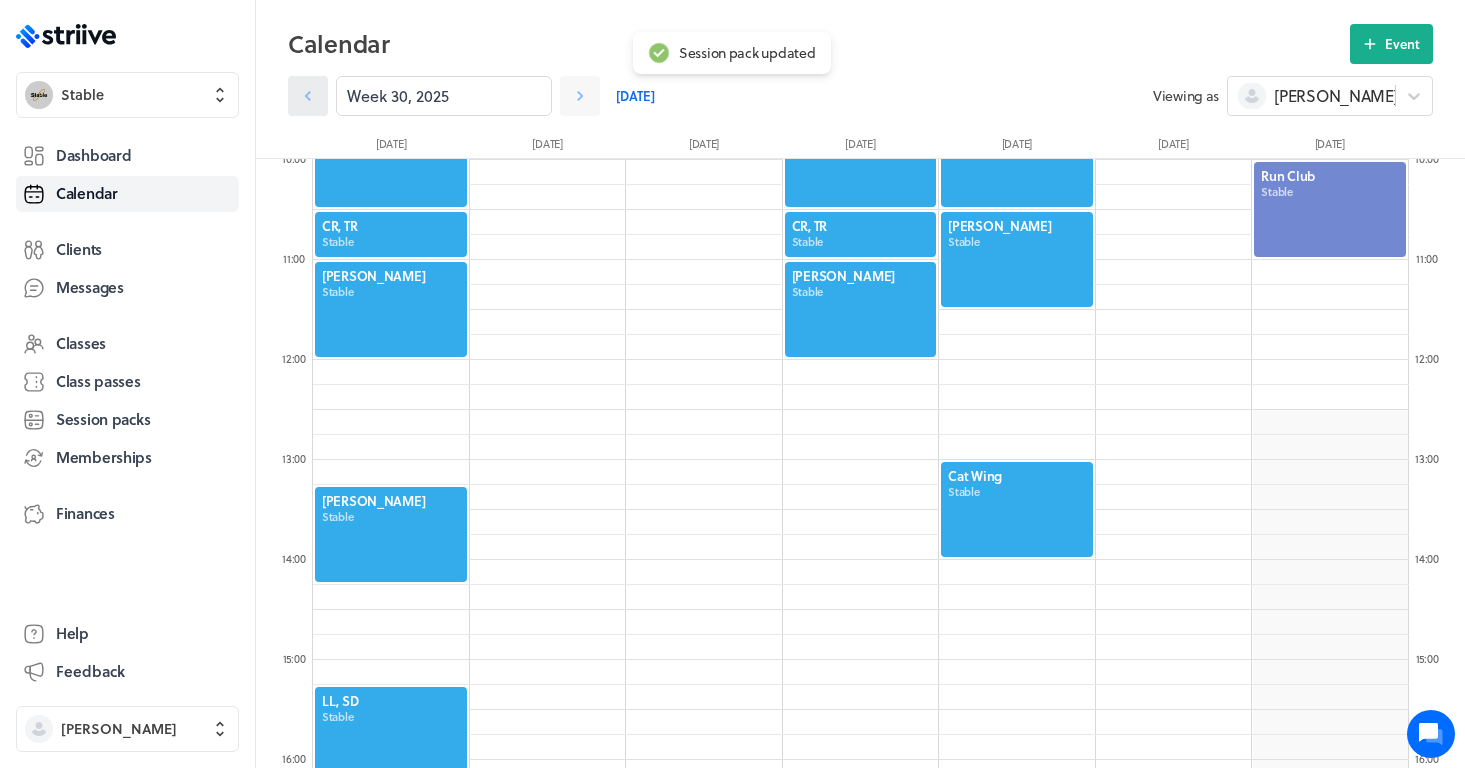 click 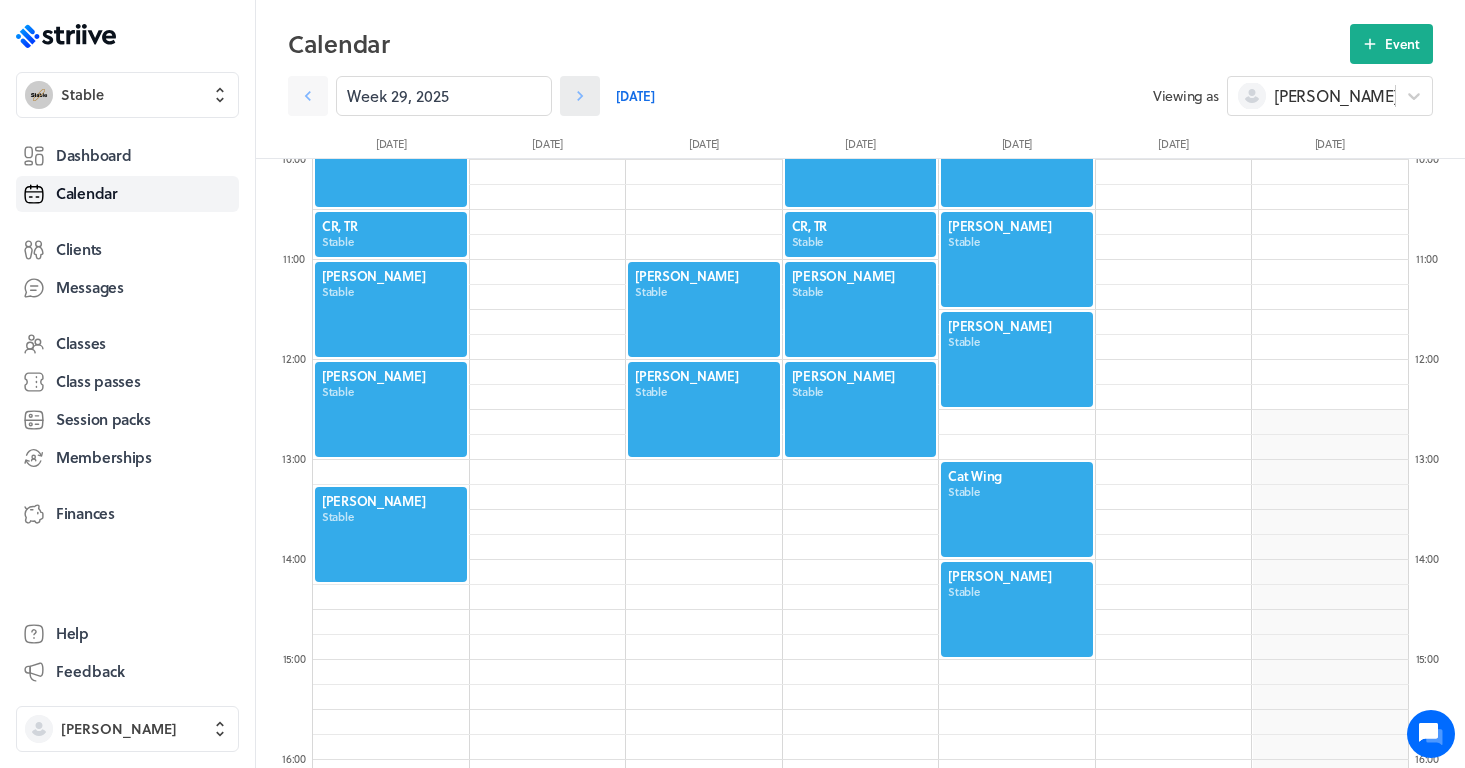 click 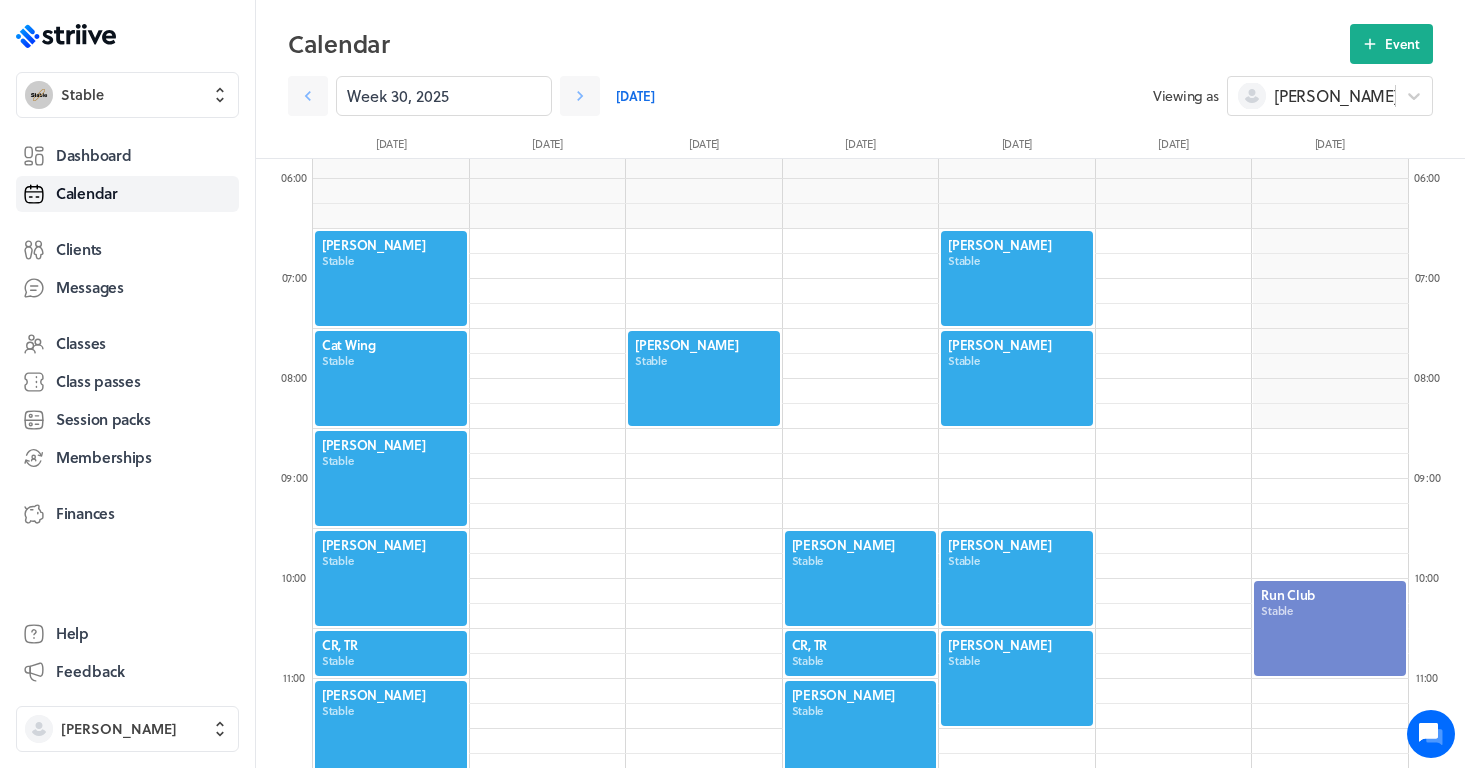 scroll, scrollTop: 577, scrollLeft: 0, axis: vertical 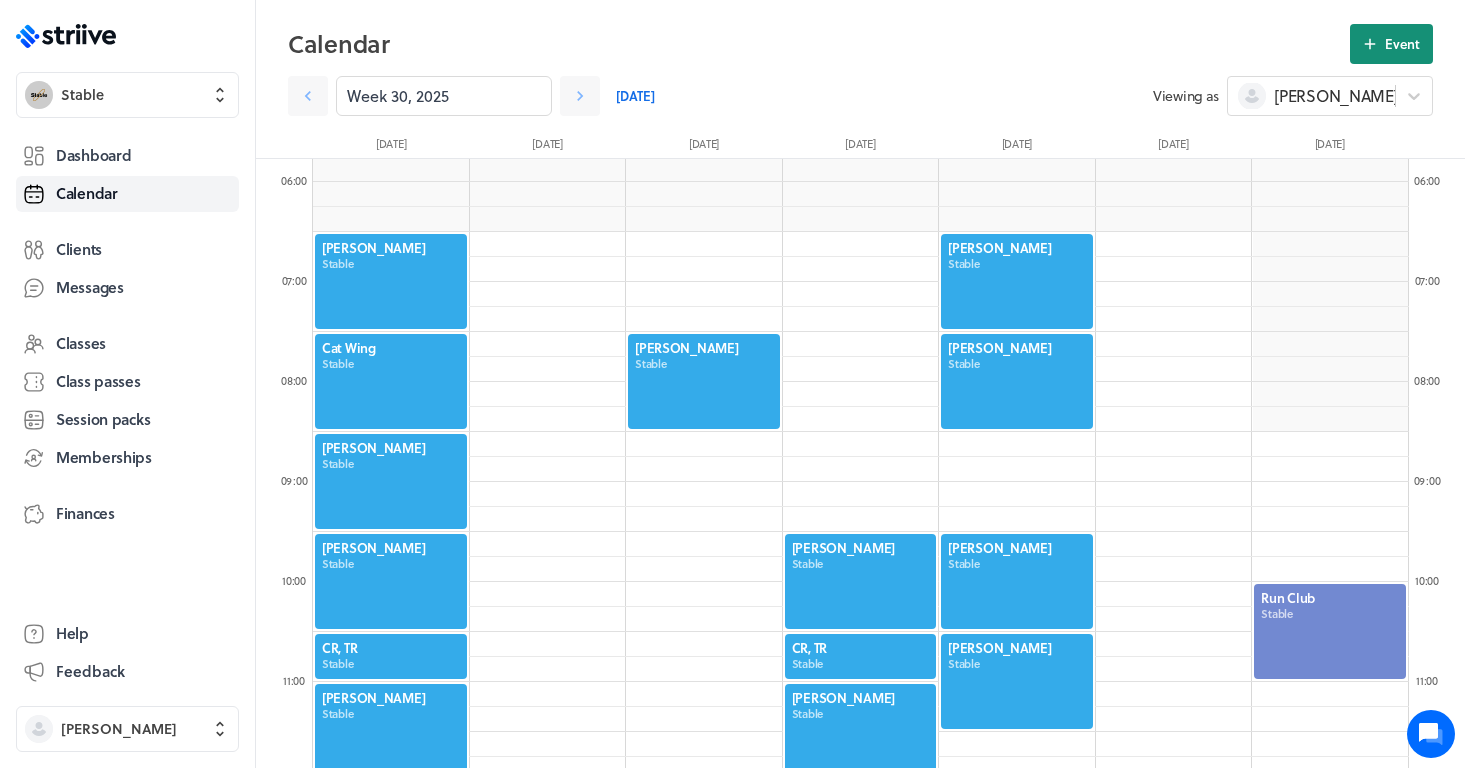 click on "Event" at bounding box center (1402, 44) 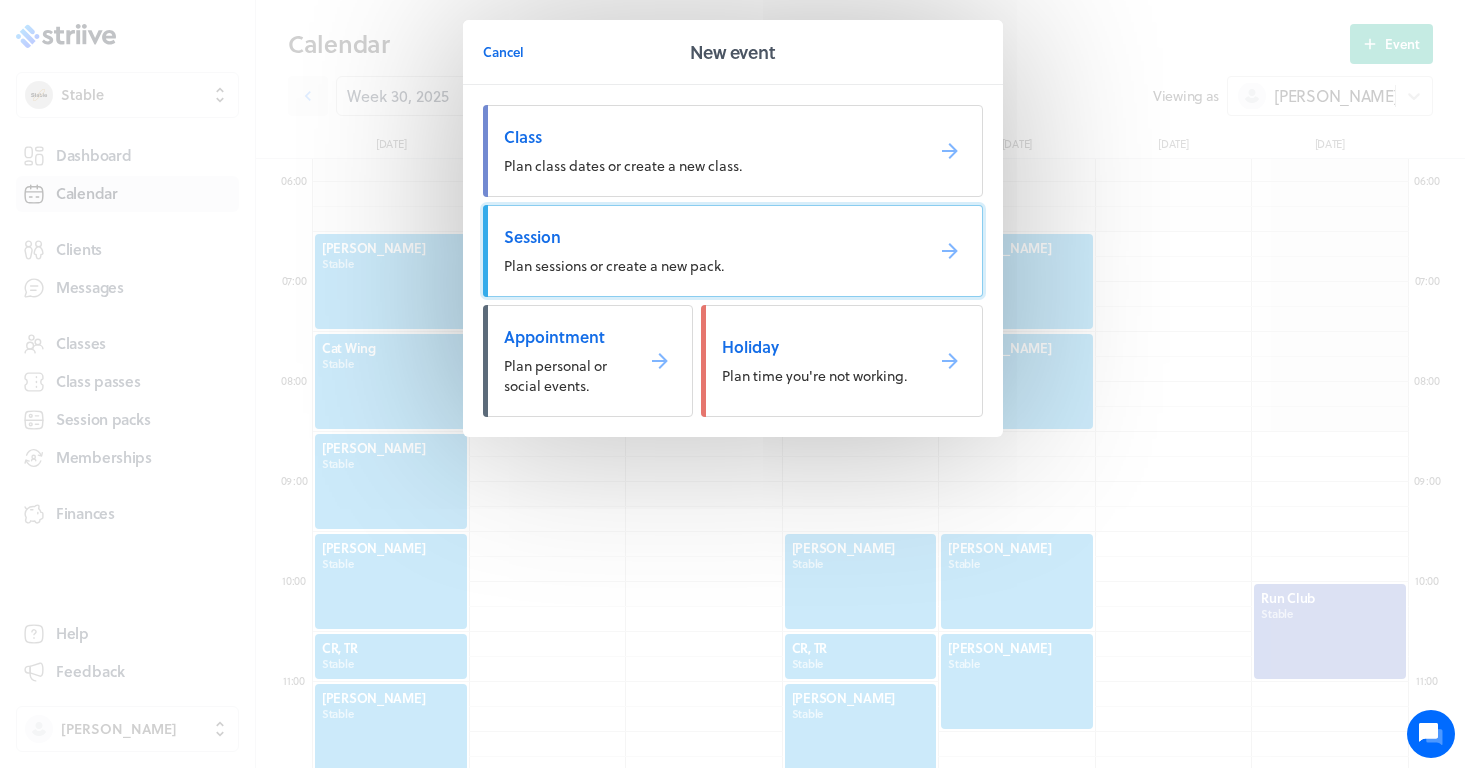 click on "Session Plan sessions or create a new pack." at bounding box center (733, 251) 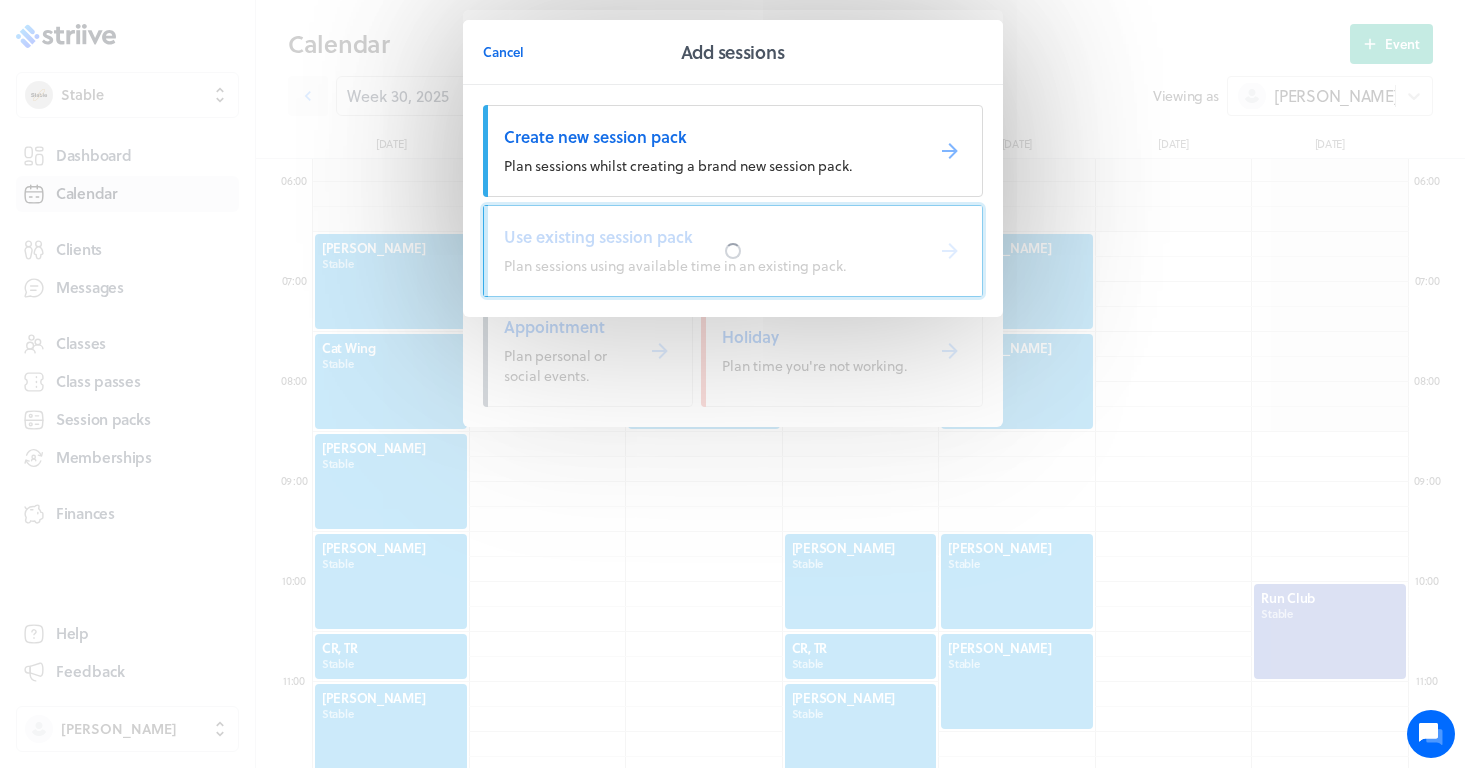 click at bounding box center (733, 251) 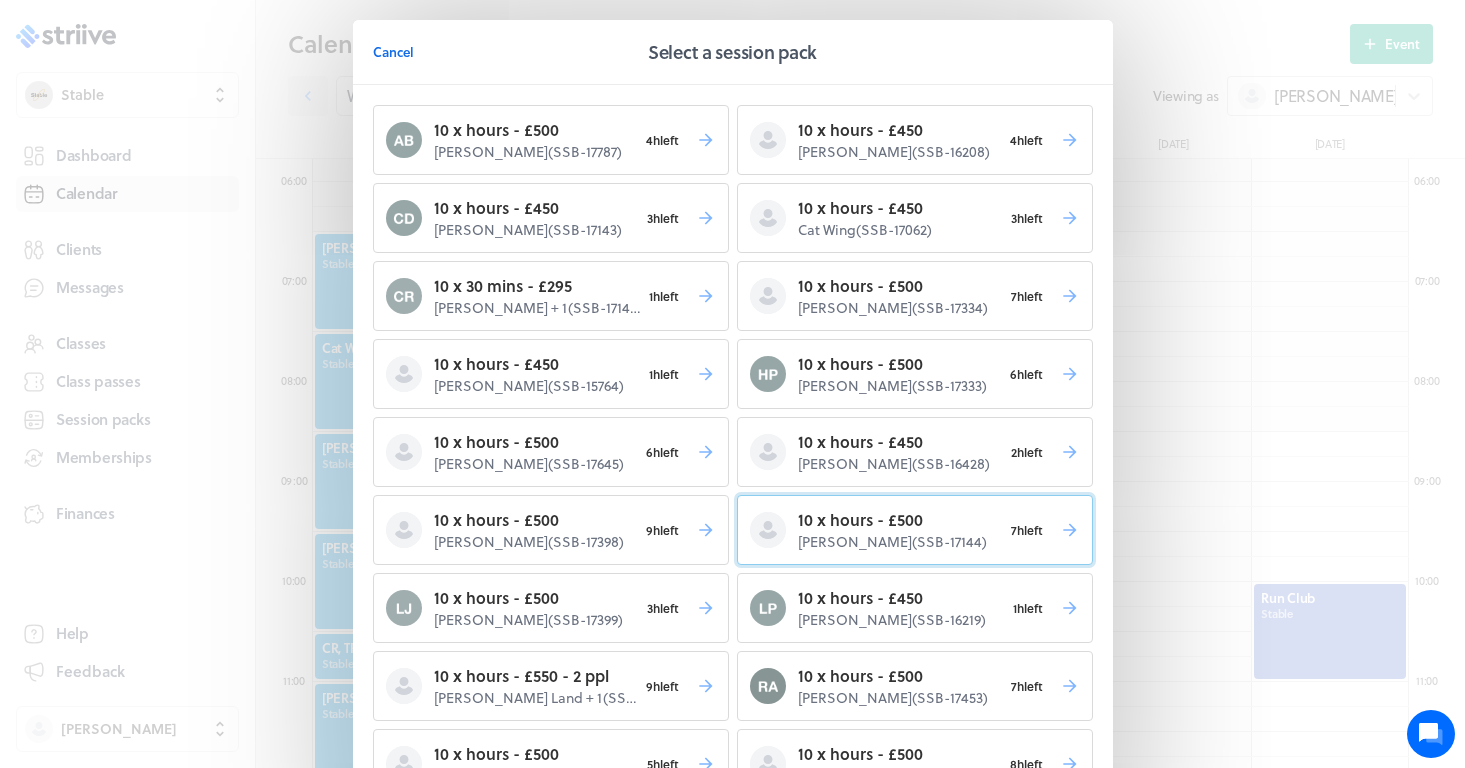 click on "Kate Brooks  ( SSB-17144 )" at bounding box center [900, 542] 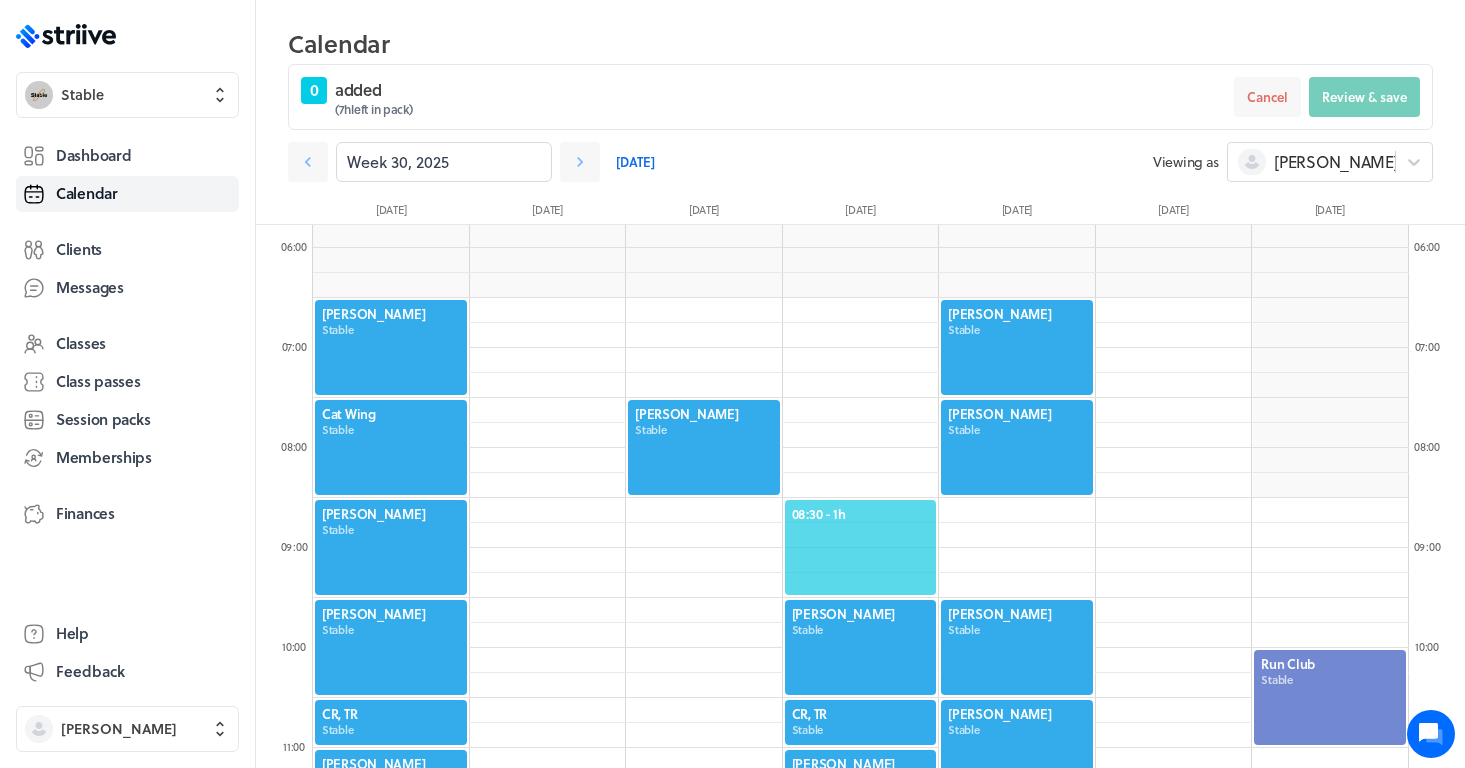 click on "08:30  - 1h" 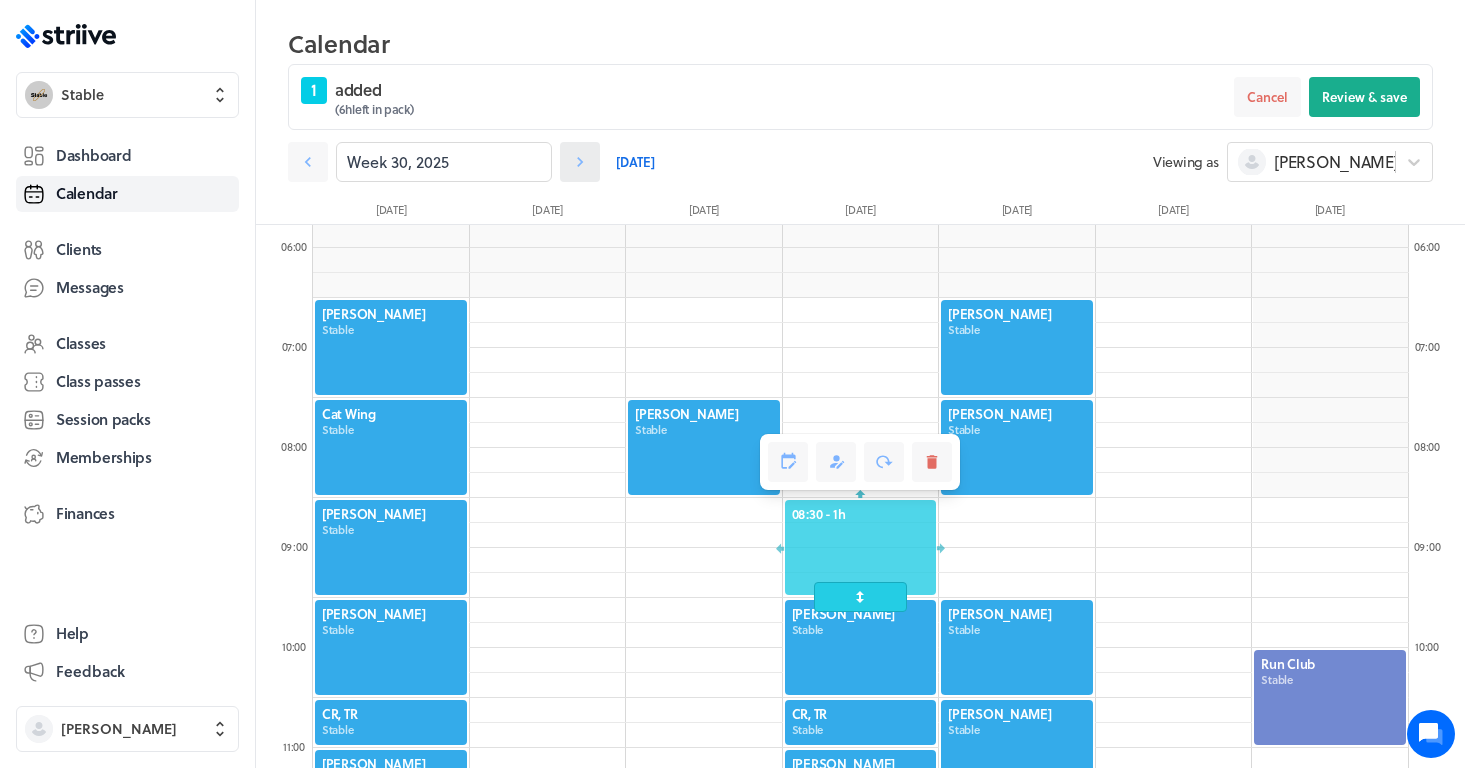click at bounding box center [580, 162] 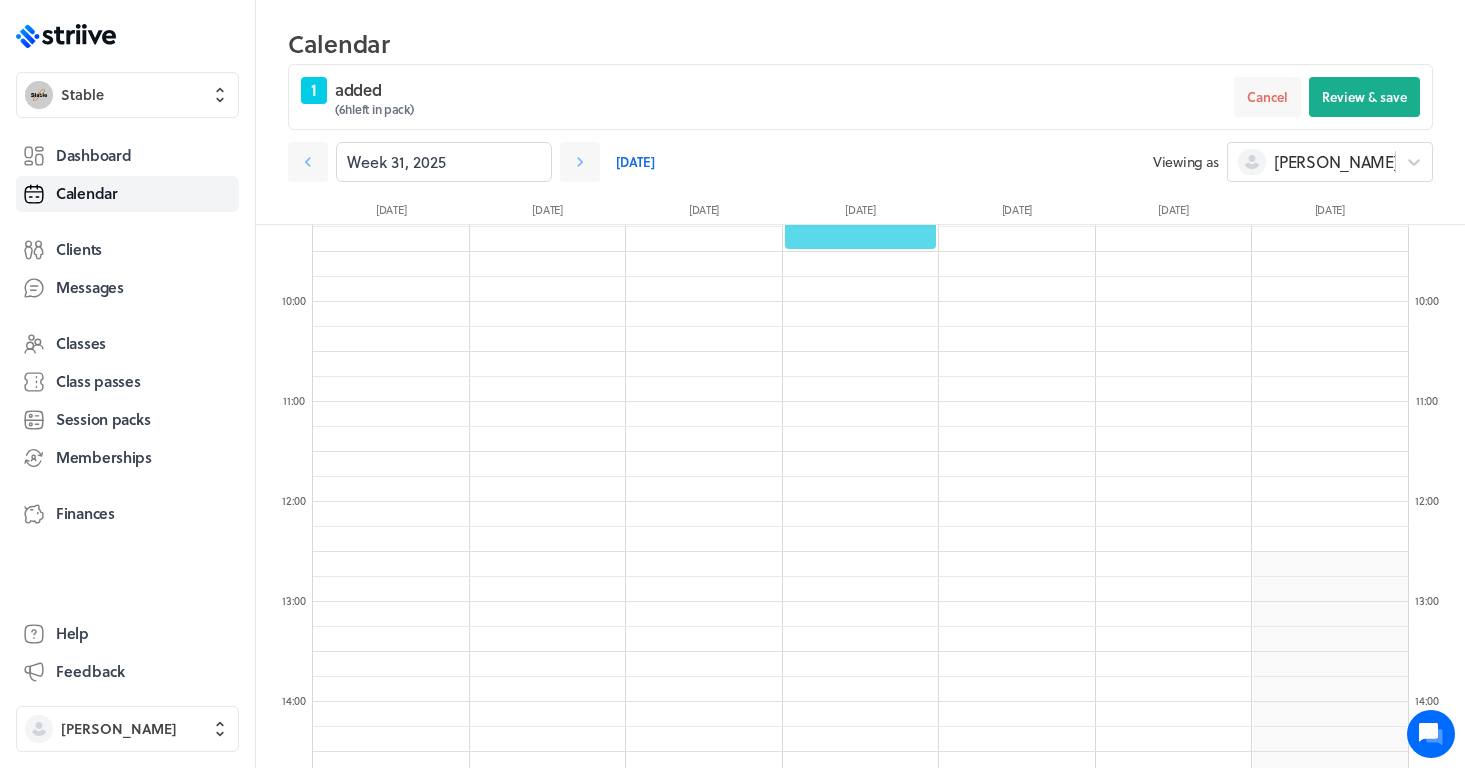 scroll, scrollTop: 695, scrollLeft: 0, axis: vertical 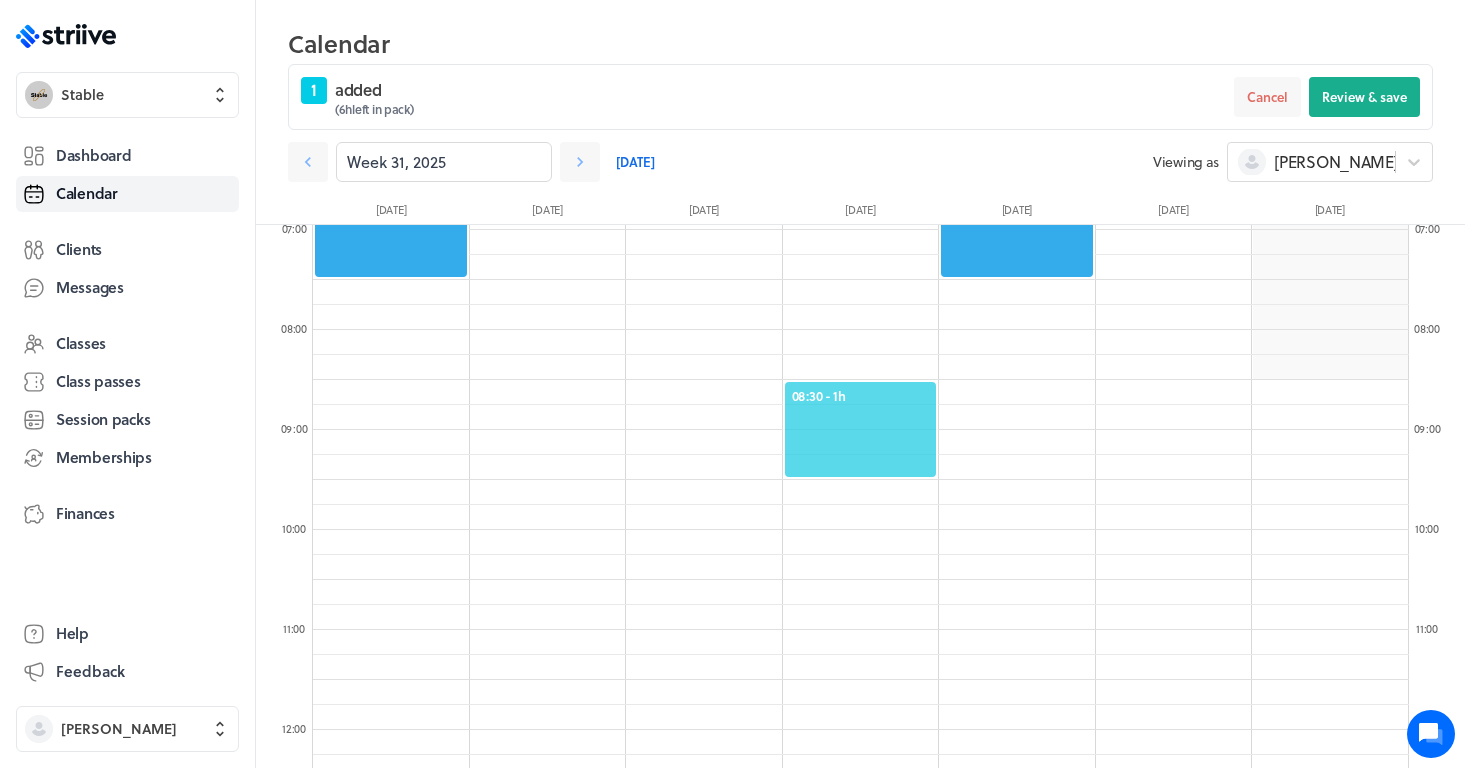 click on "08:30  - 1h" 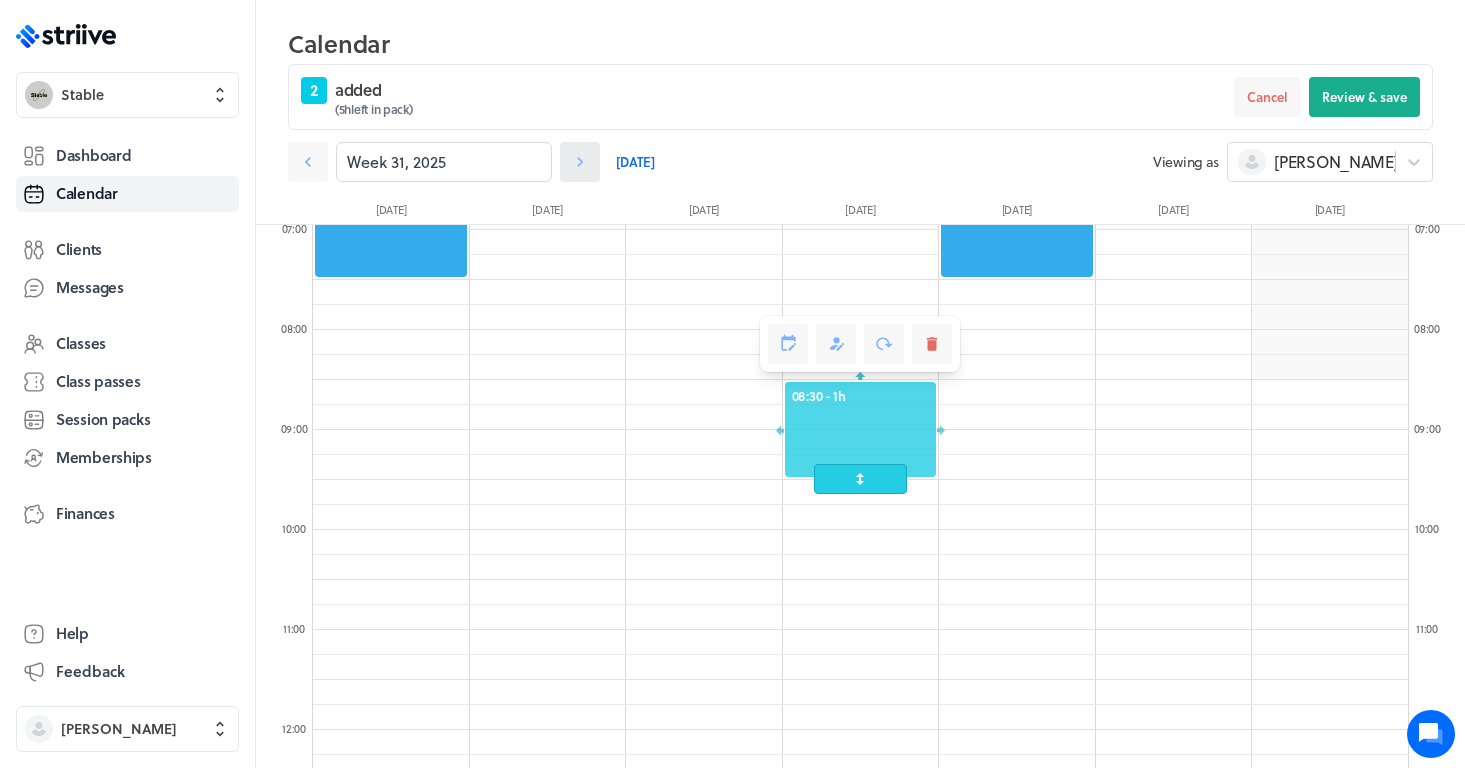click 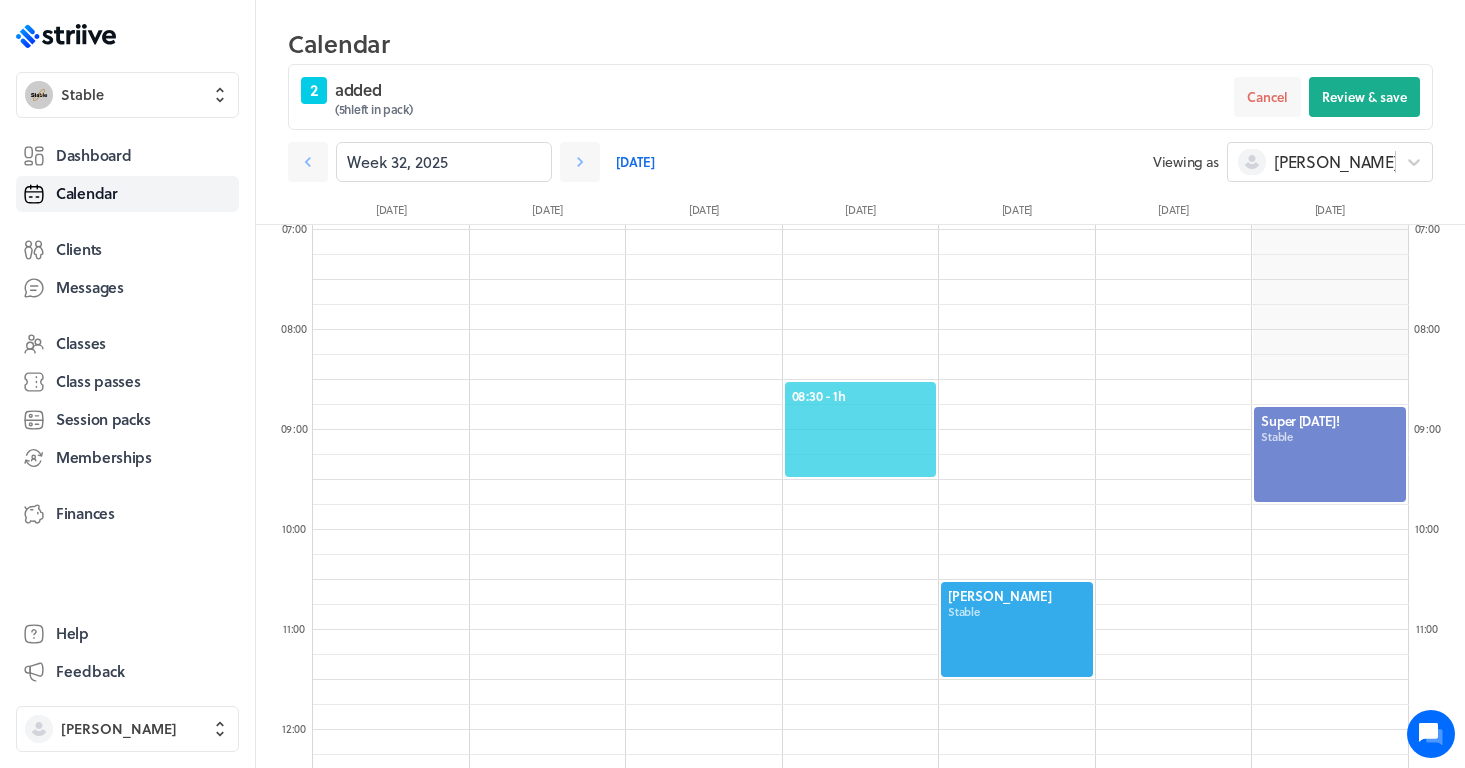 click on "08:30  - 1h" 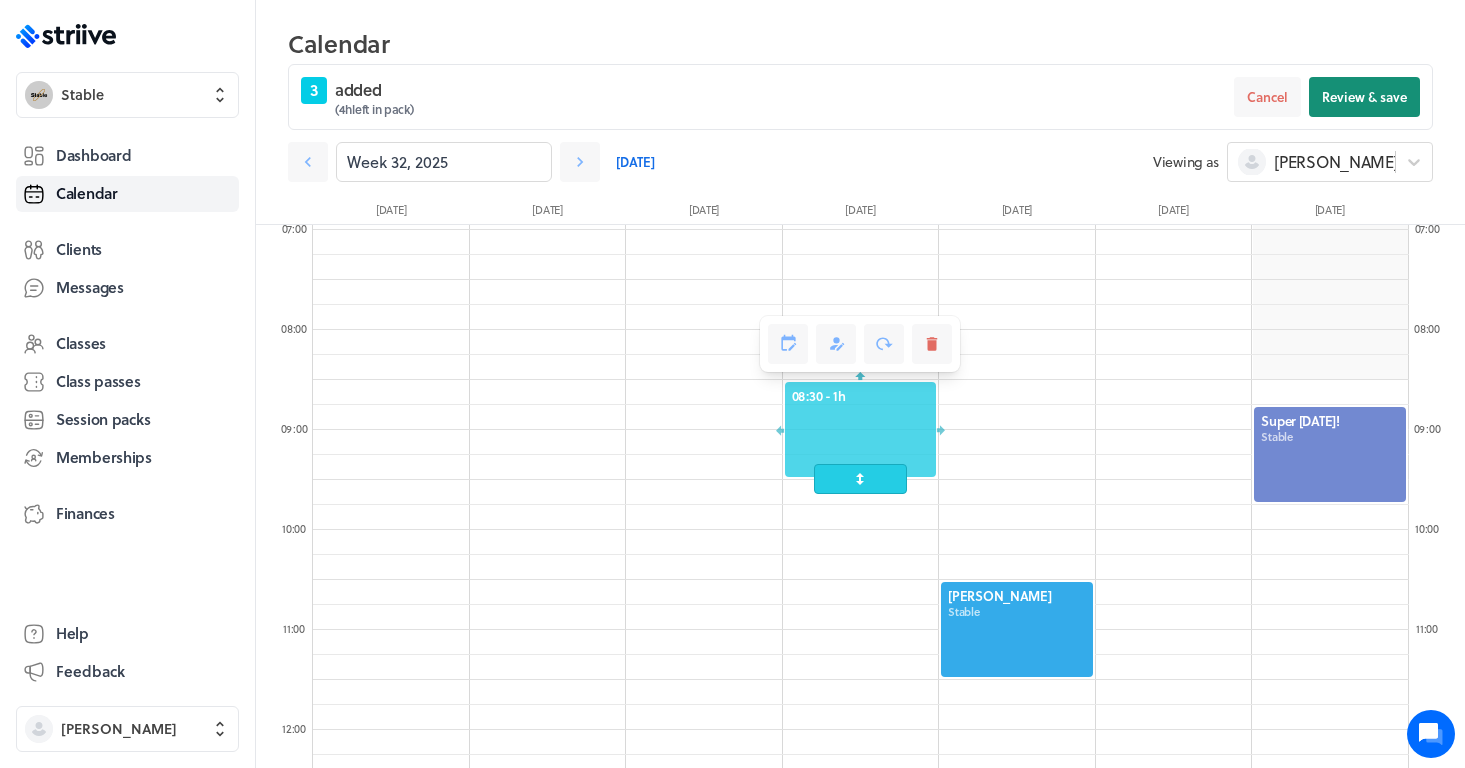 click on "Review & save" at bounding box center [1364, 97] 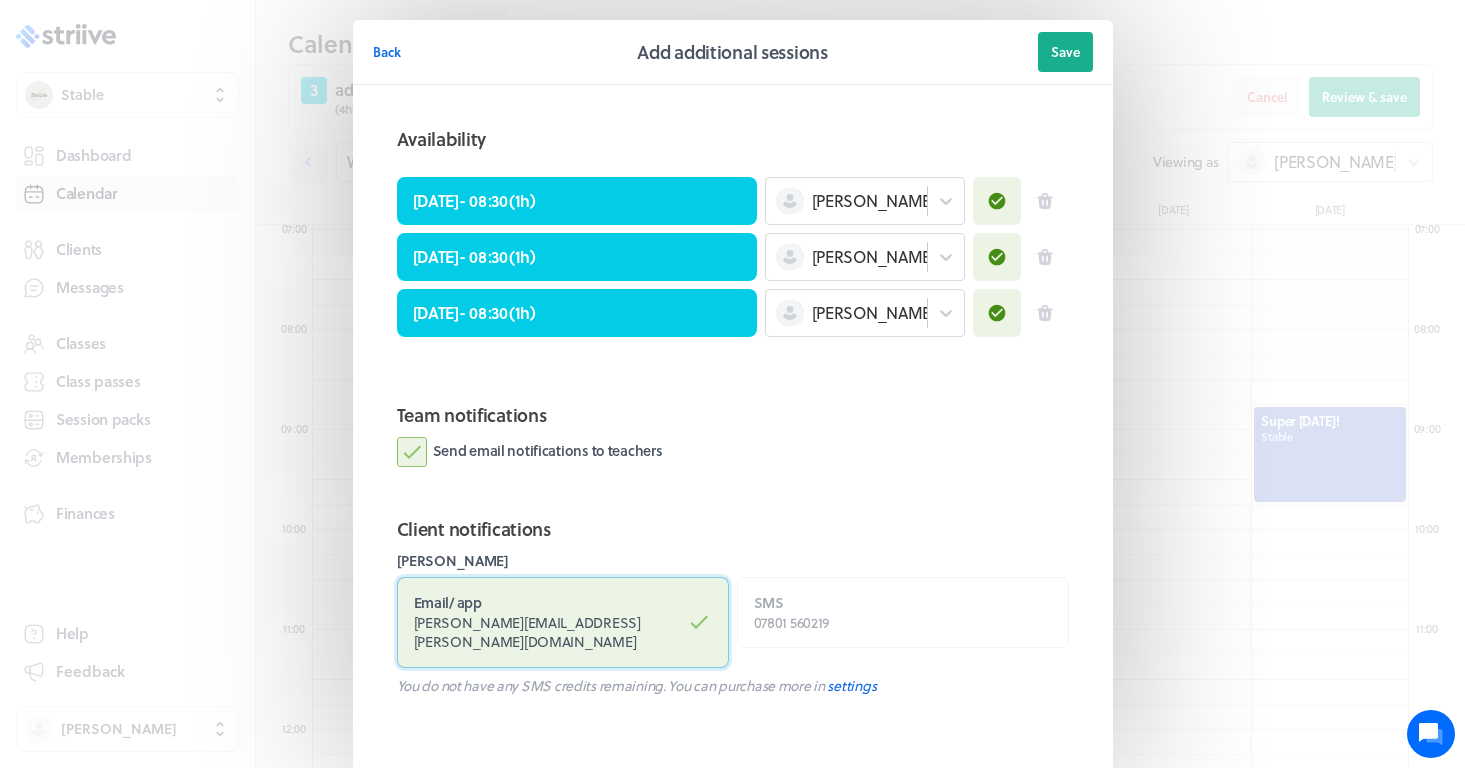 click on "Email  / app kate.bromet@gmail.com" at bounding box center [563, 622] 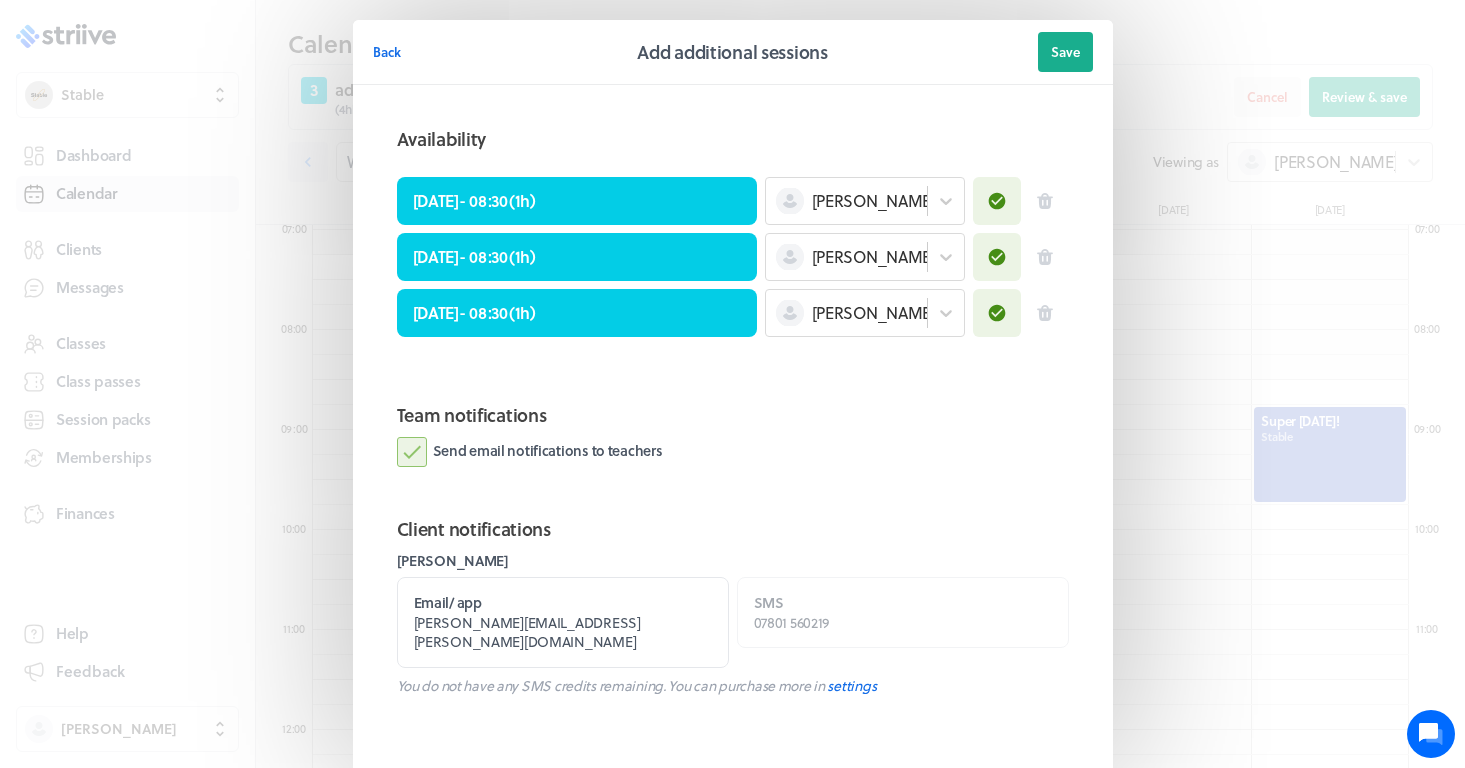 click on "Send email notifications to teachers" at bounding box center (530, 452) 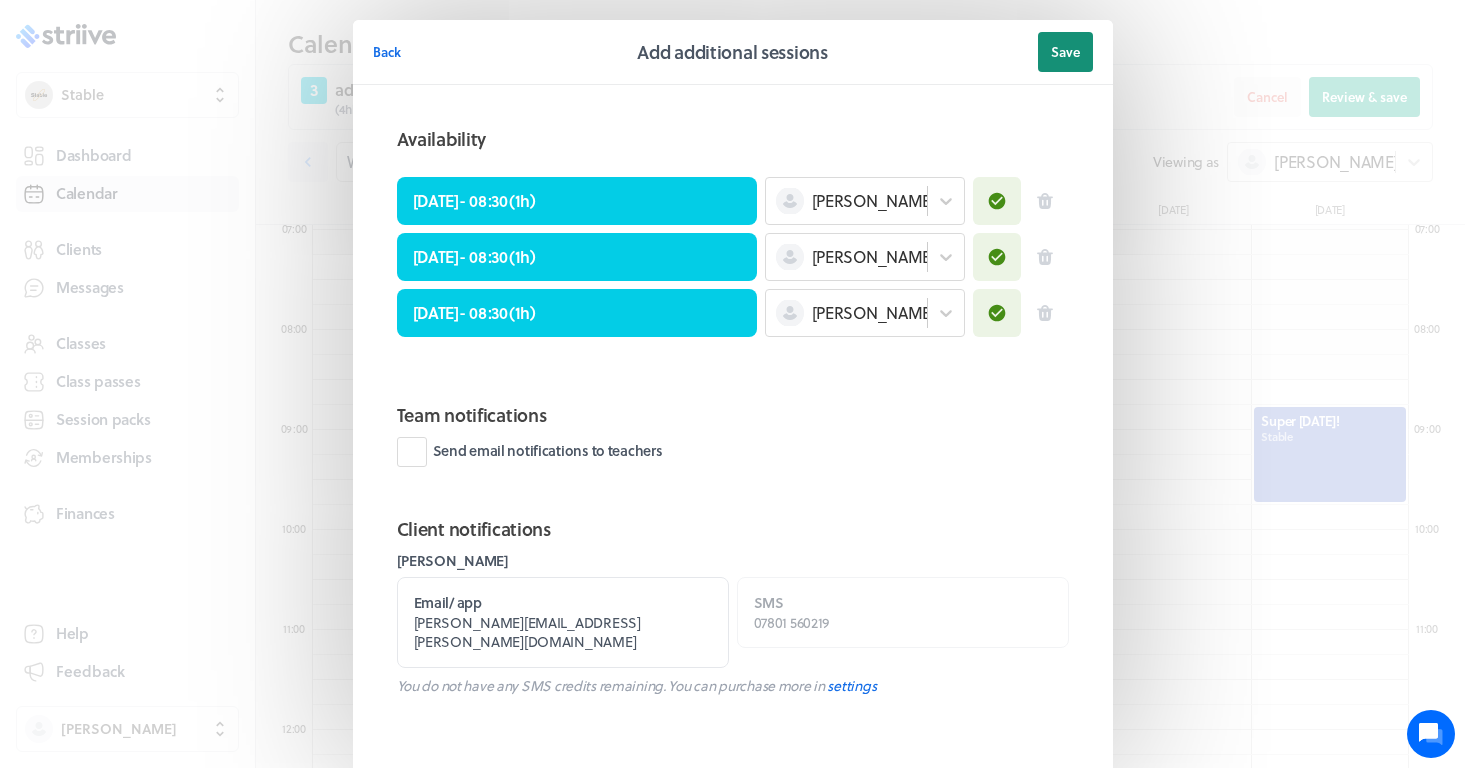 click on "Save" at bounding box center (1065, 52) 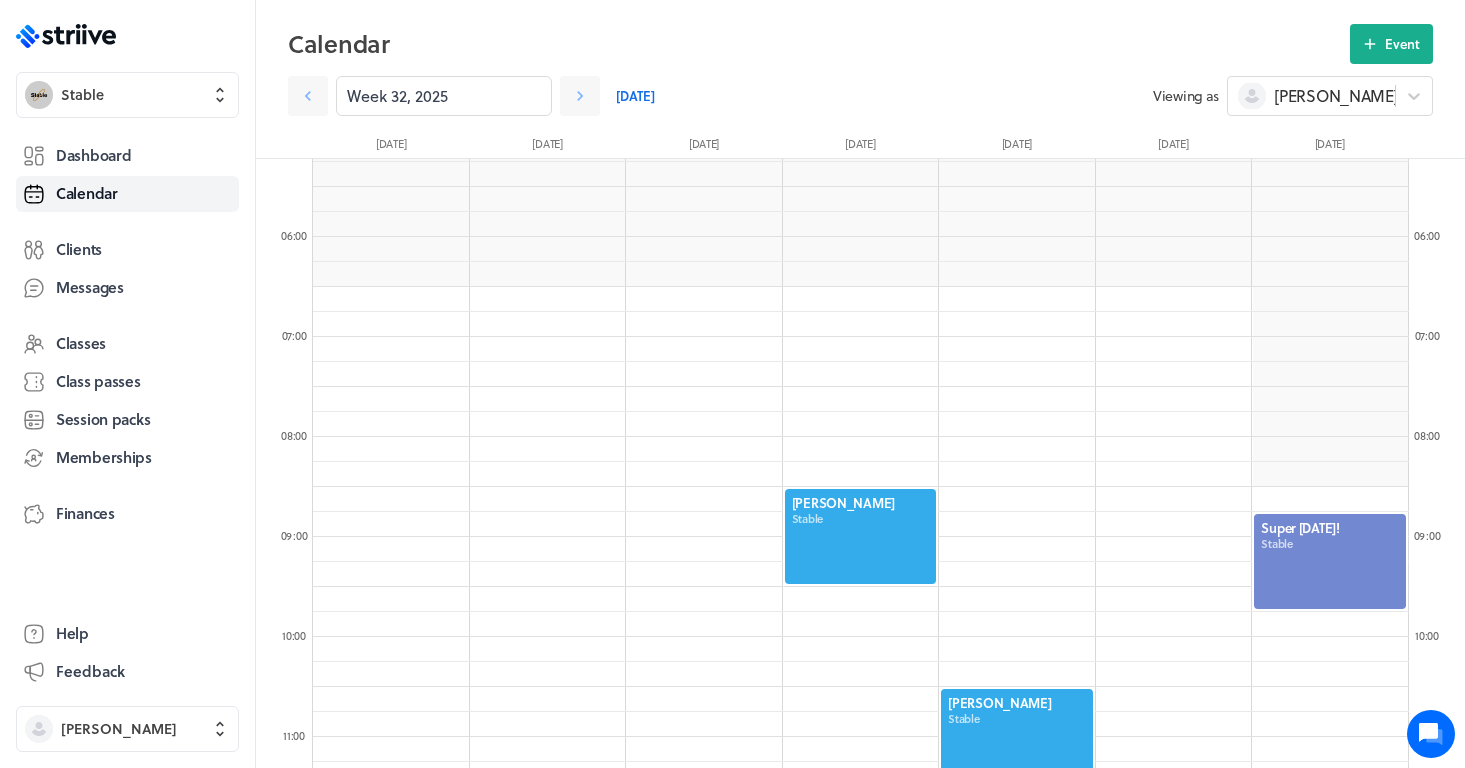 scroll, scrollTop: 522, scrollLeft: 0, axis: vertical 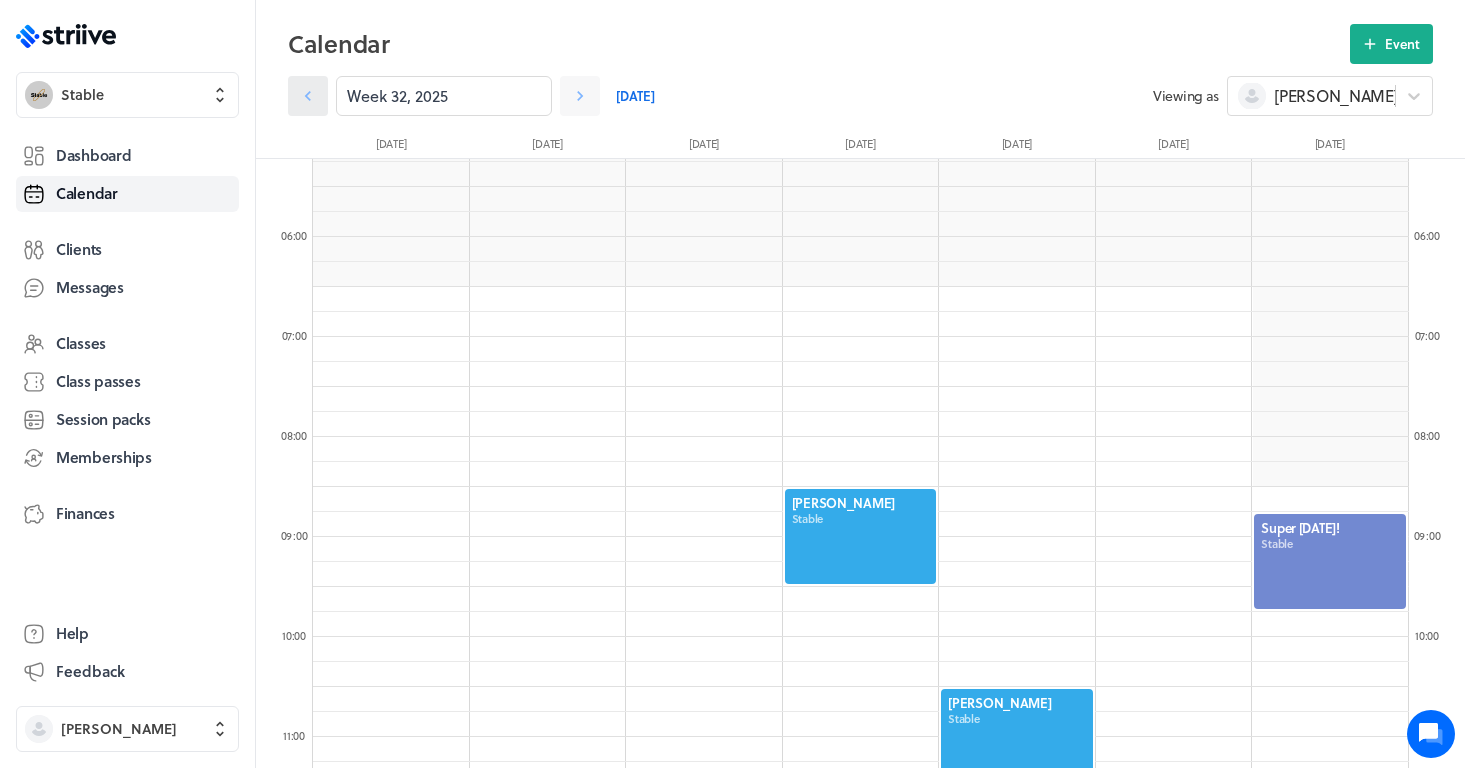 click 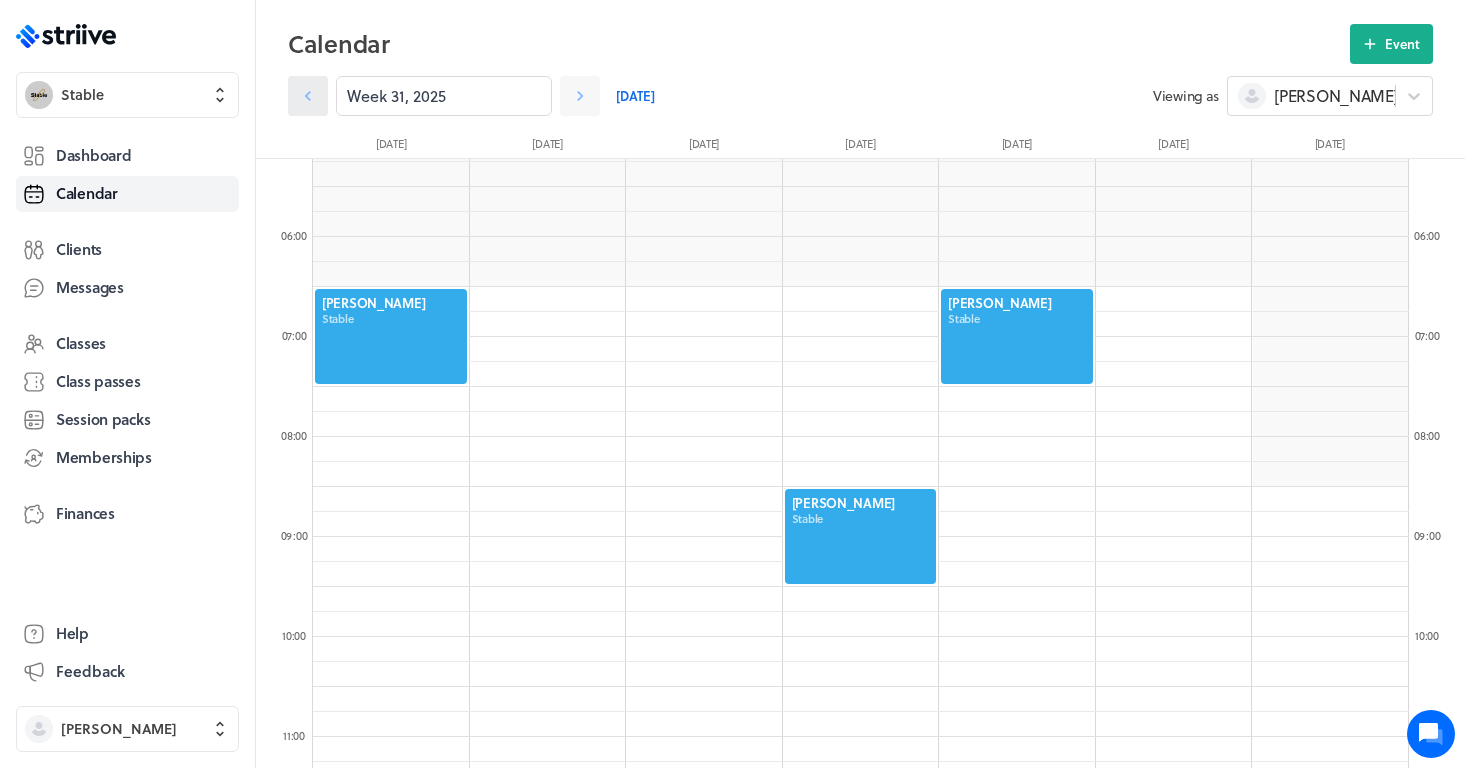 click 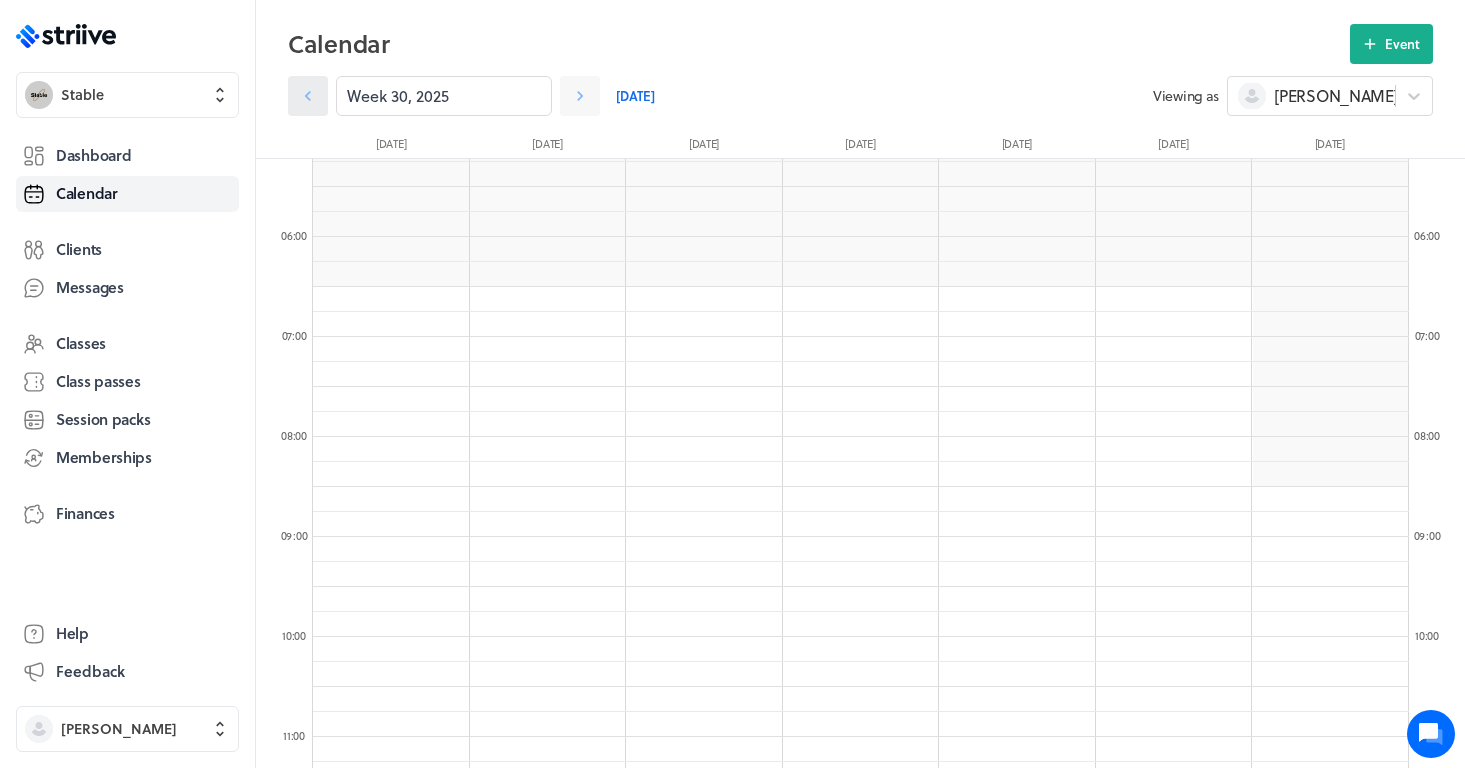 click 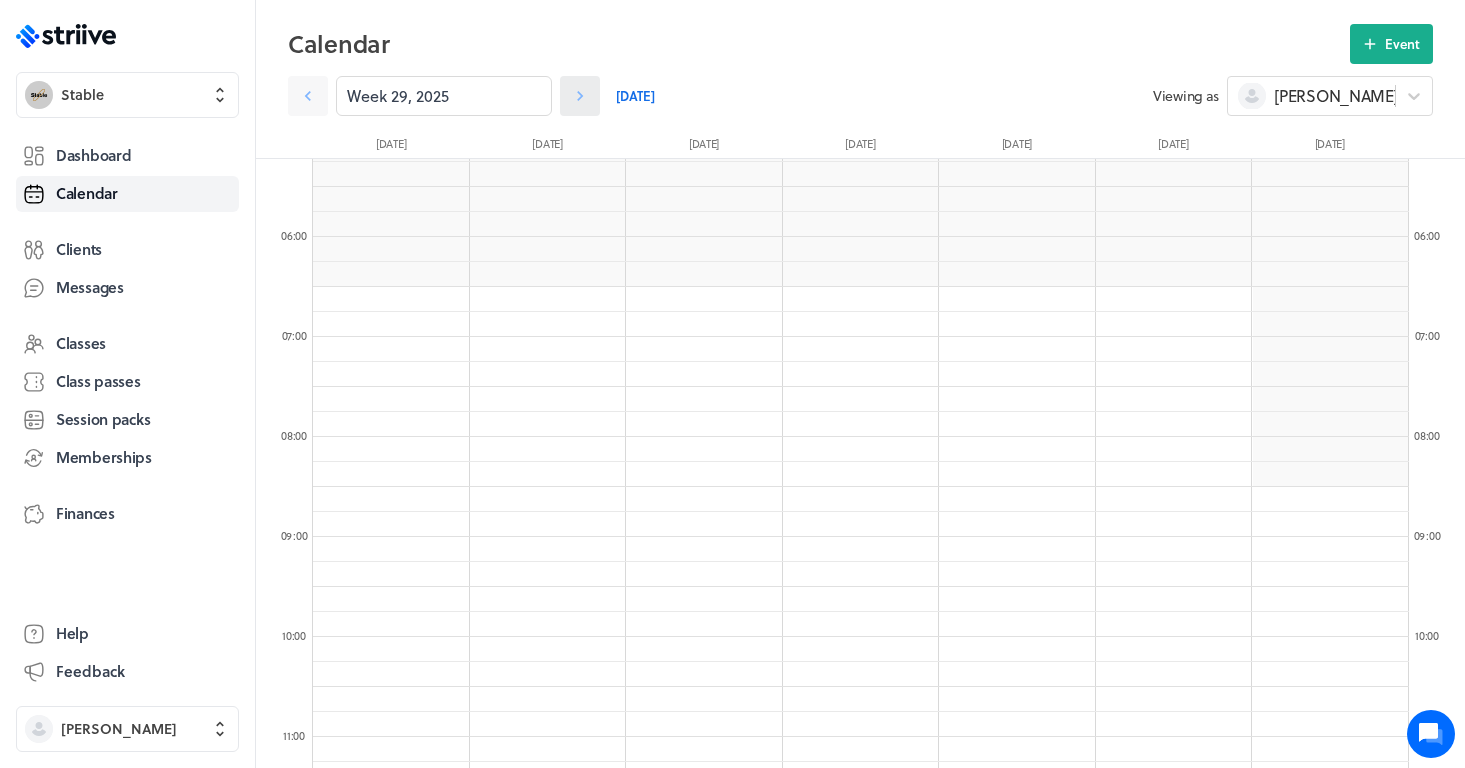 click 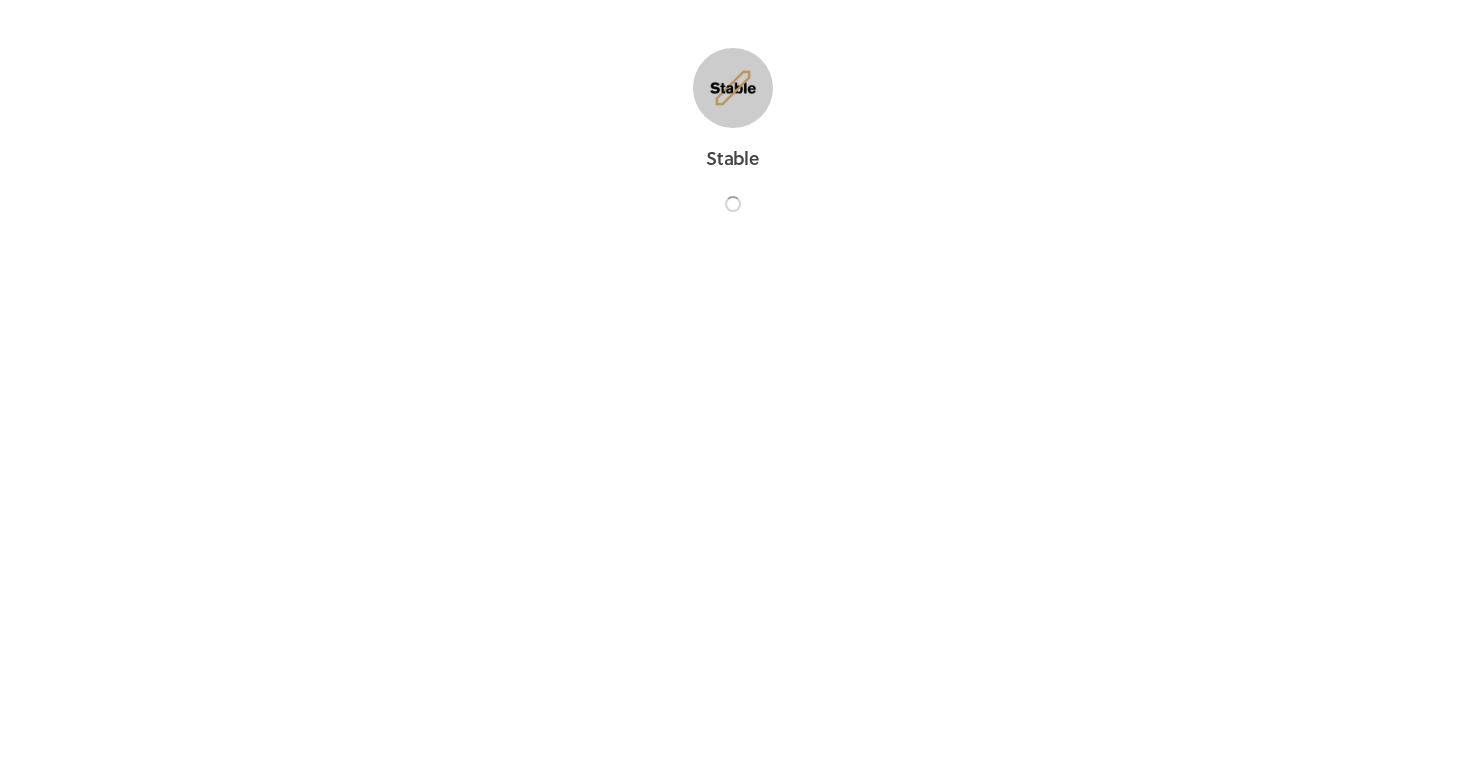 scroll, scrollTop: 0, scrollLeft: 0, axis: both 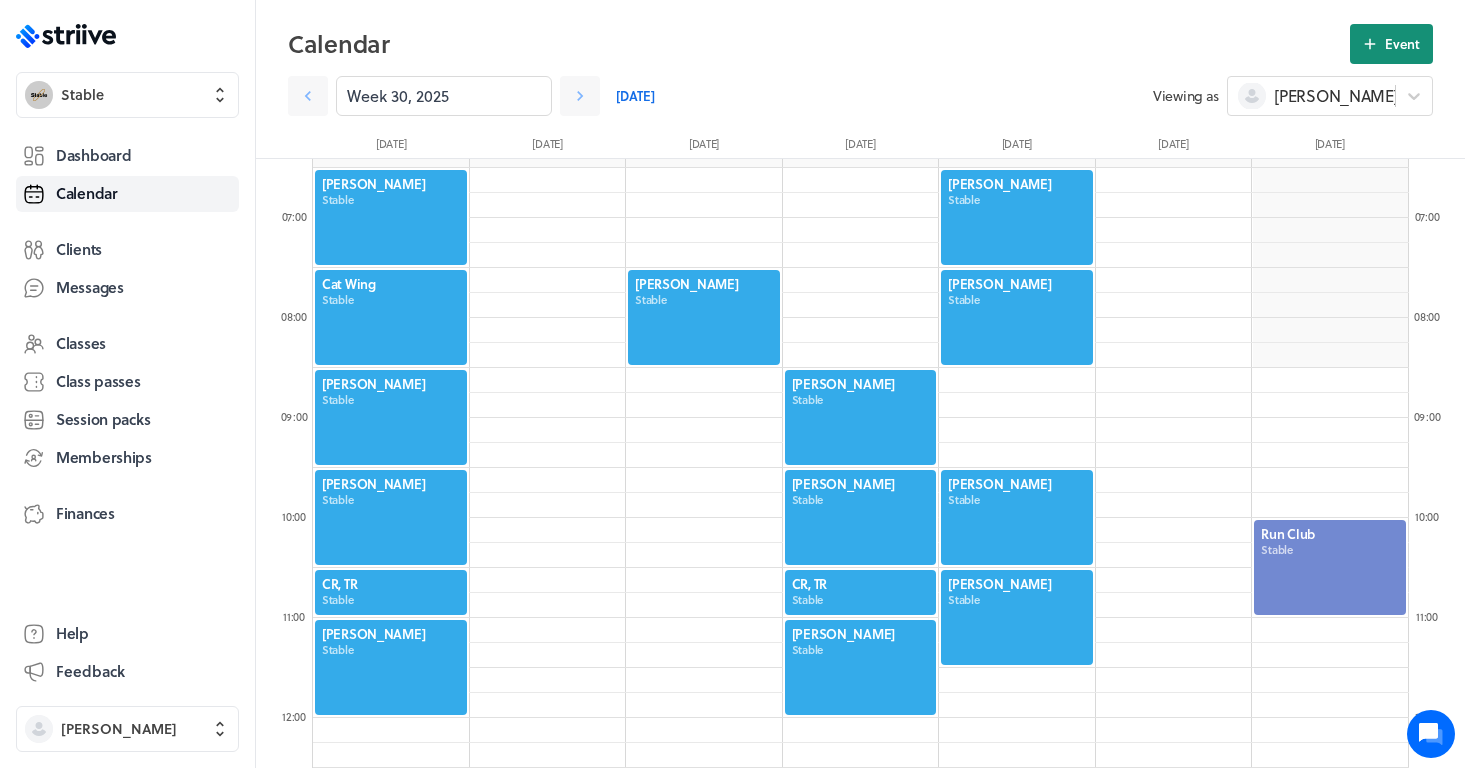 click on "Event" at bounding box center (1391, 44) 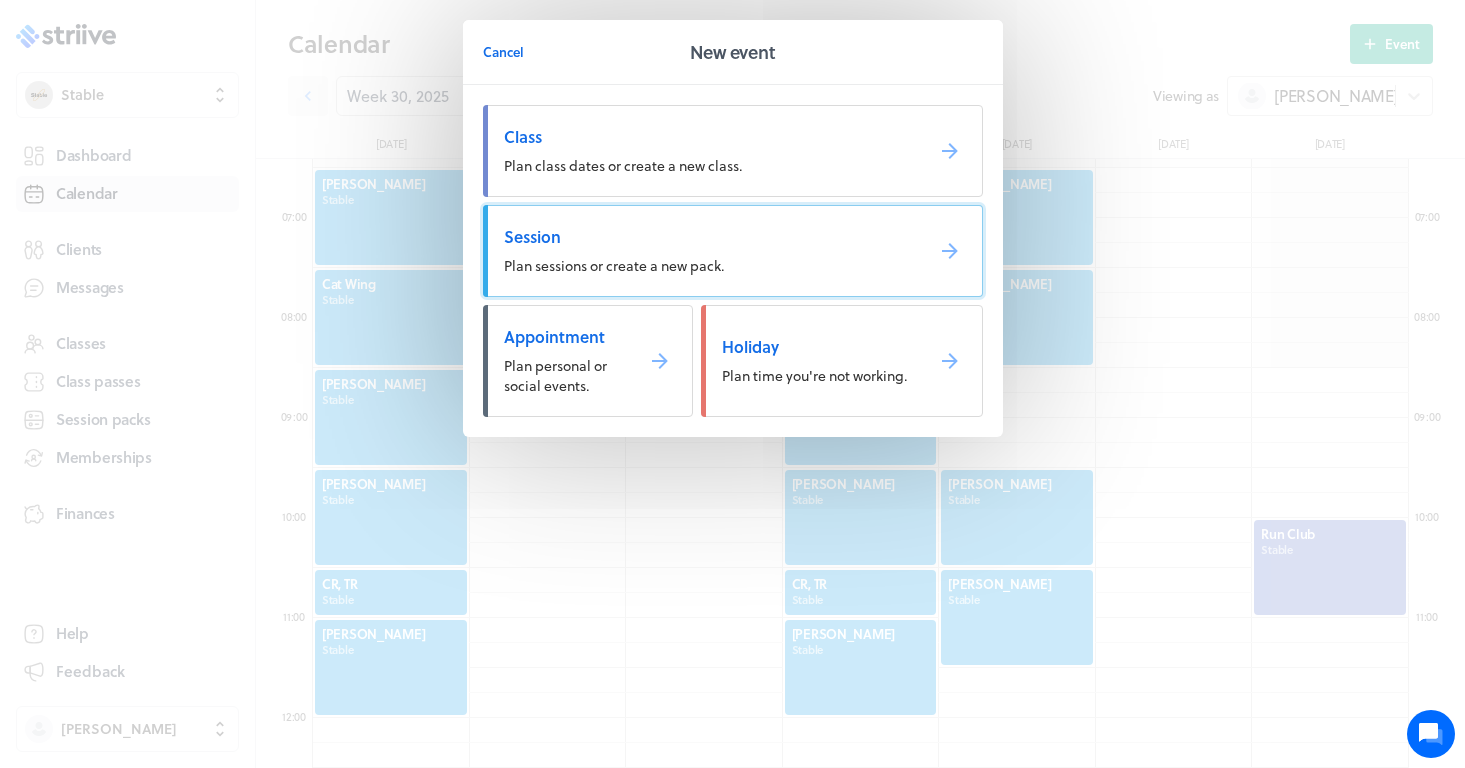 click on "Session Plan sessions or create a new pack." at bounding box center [733, 251] 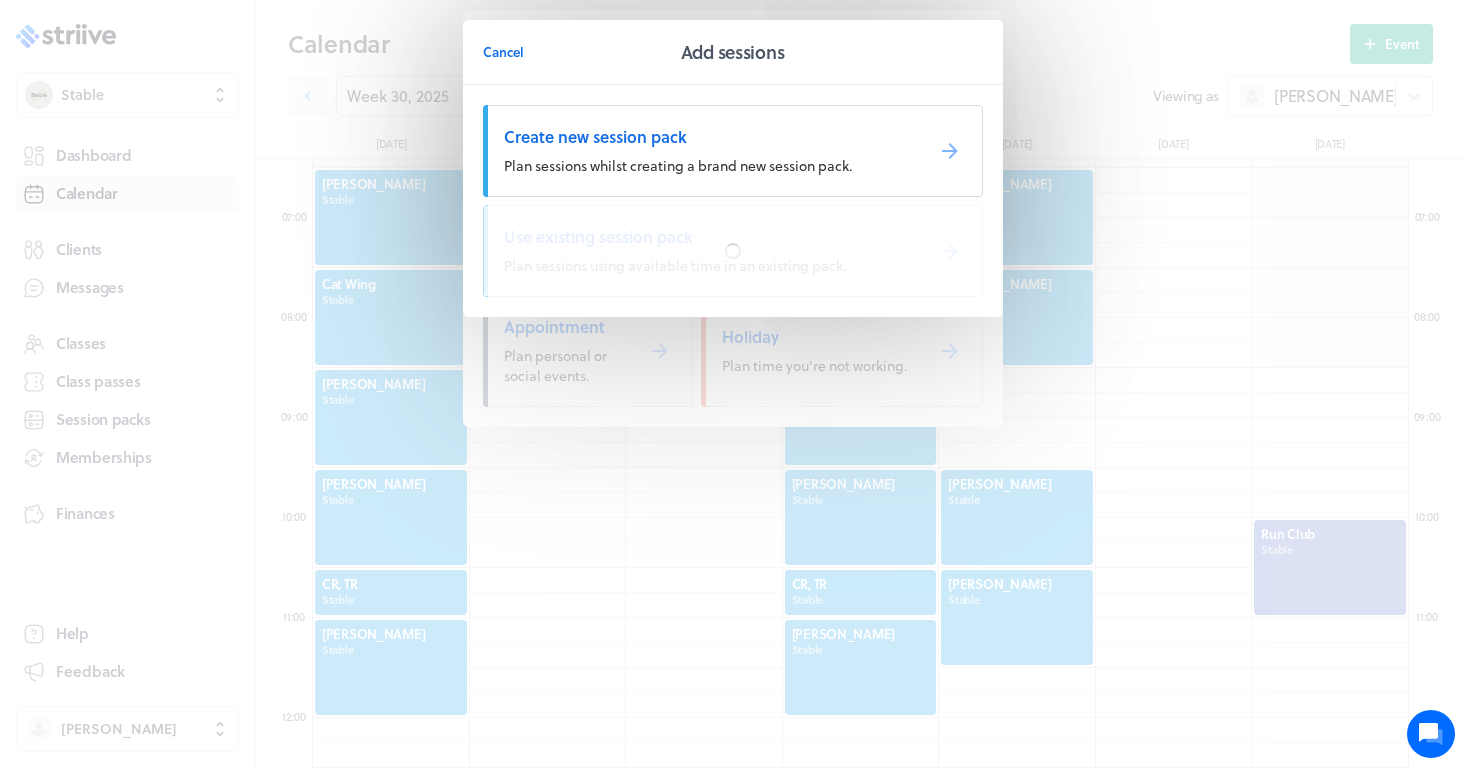 click at bounding box center (733, 251) 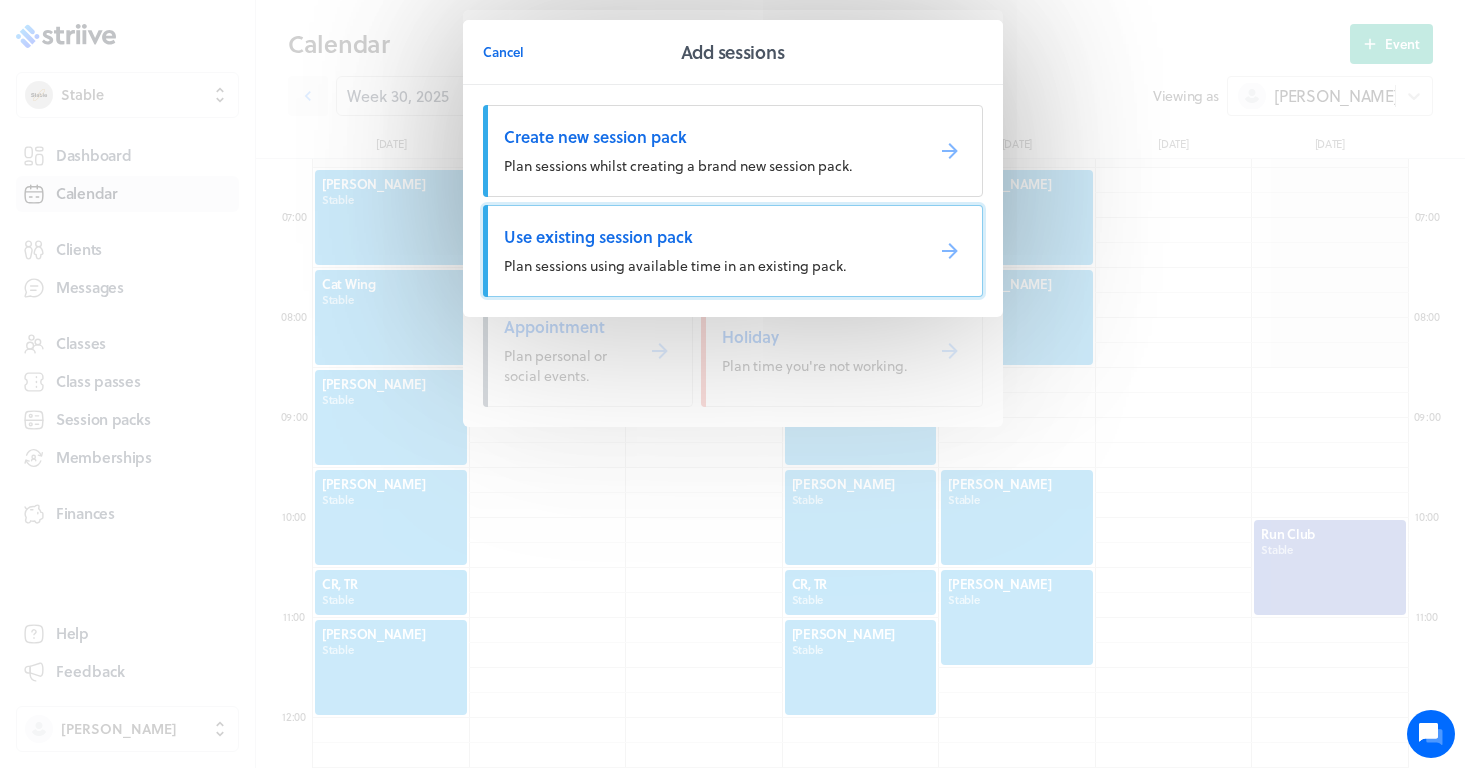 click on "Use existing session pack Plan sessions using available time in an existing pack." at bounding box center (733, 251) 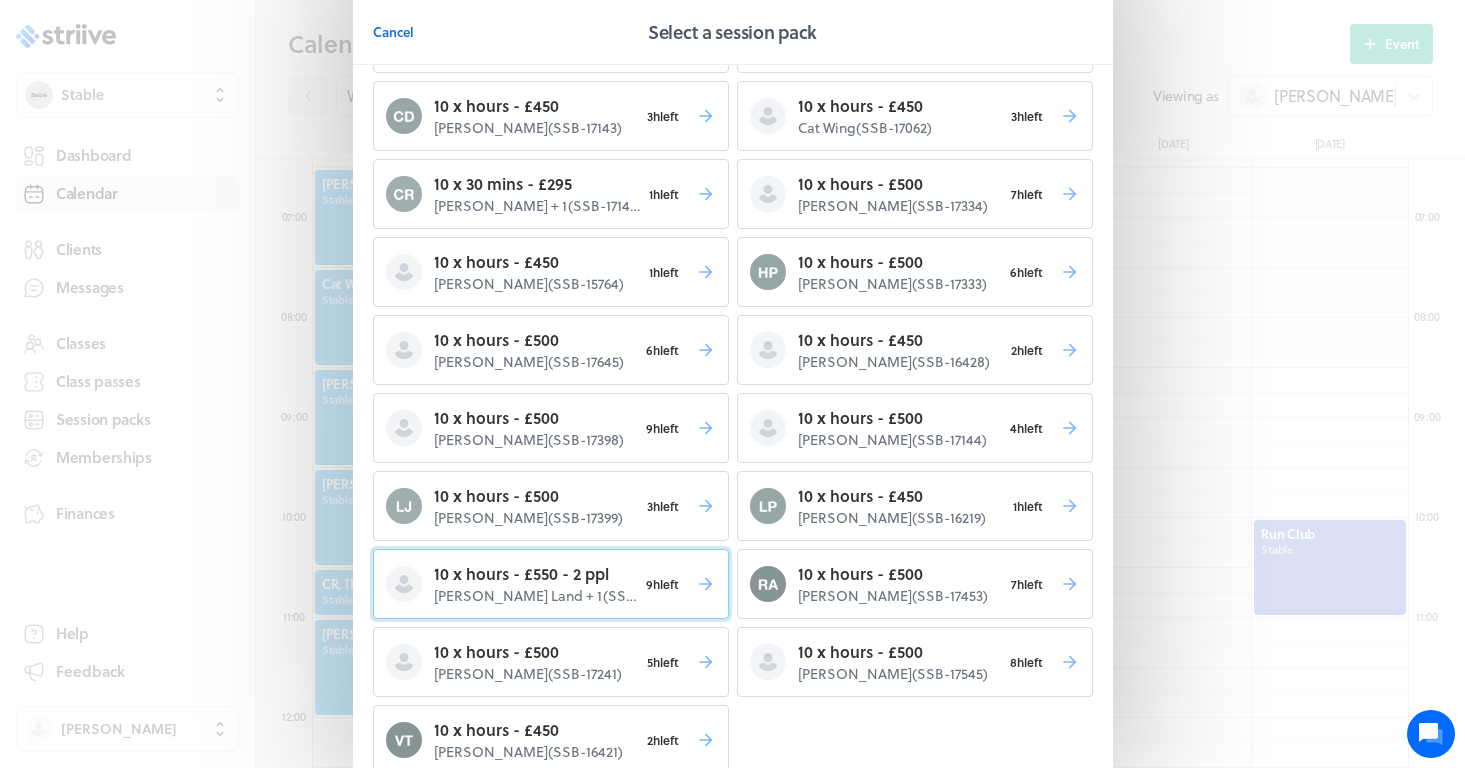 scroll, scrollTop: 100, scrollLeft: 0, axis: vertical 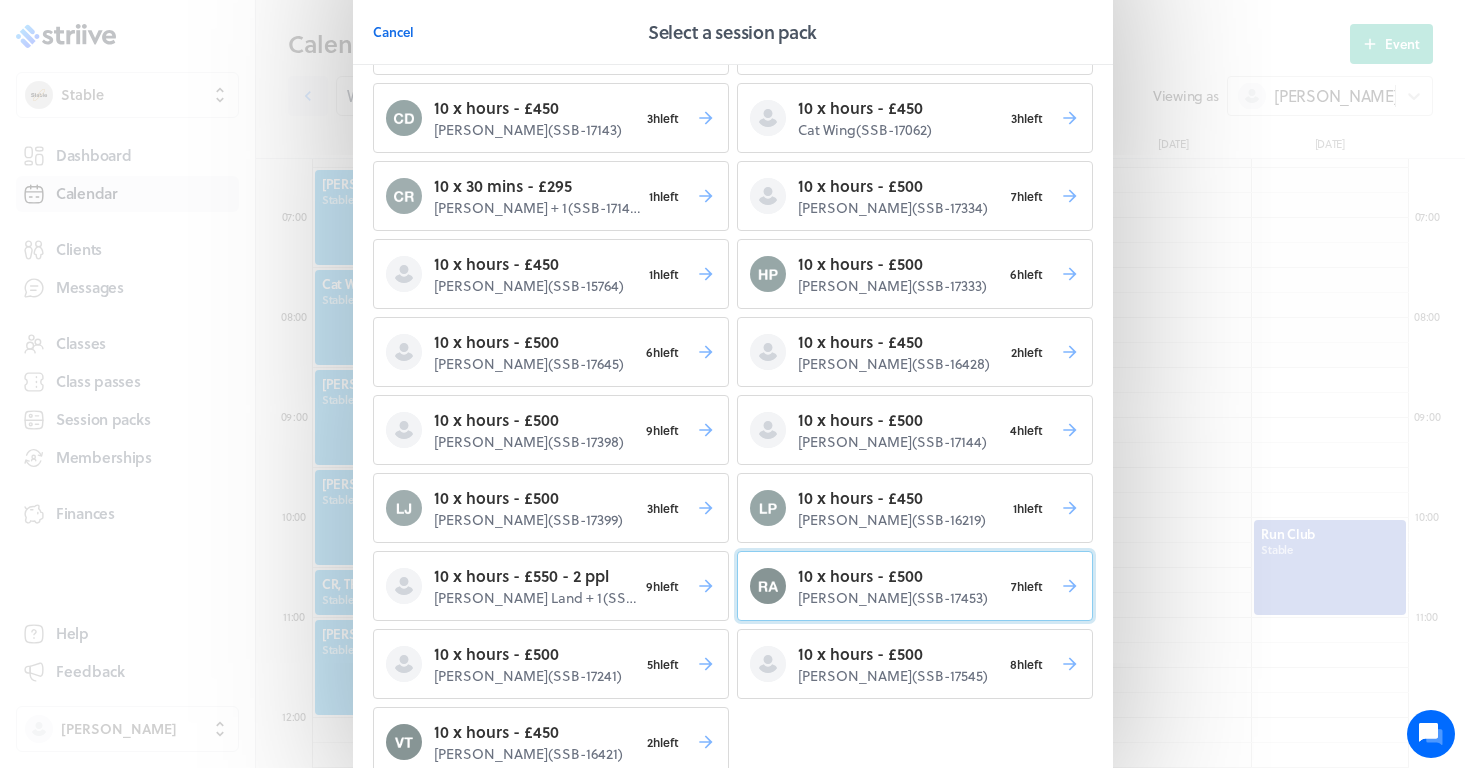 click on "[PERSON_NAME]  ( SSB-17453 )" at bounding box center (900, 598) 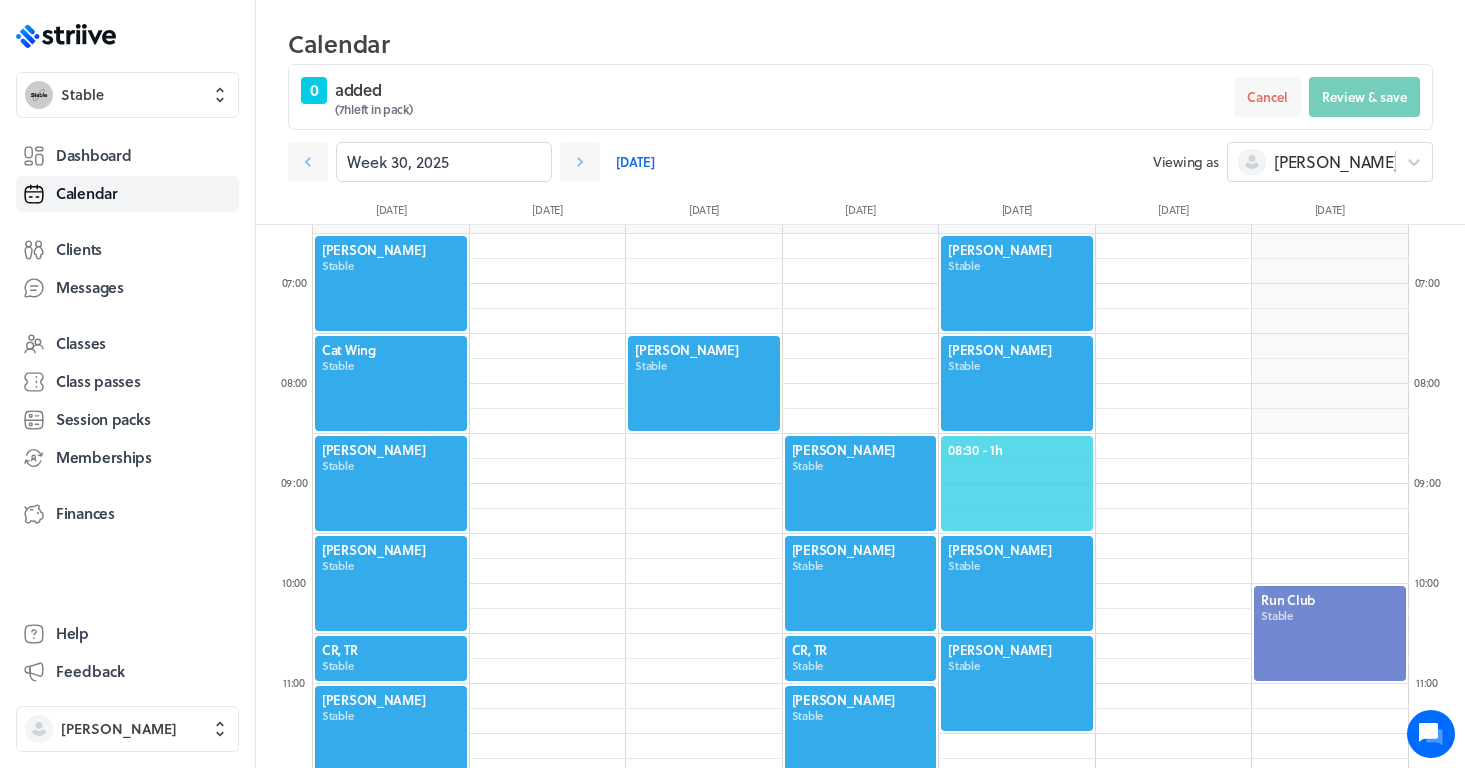 click on "08:30  - 1h" 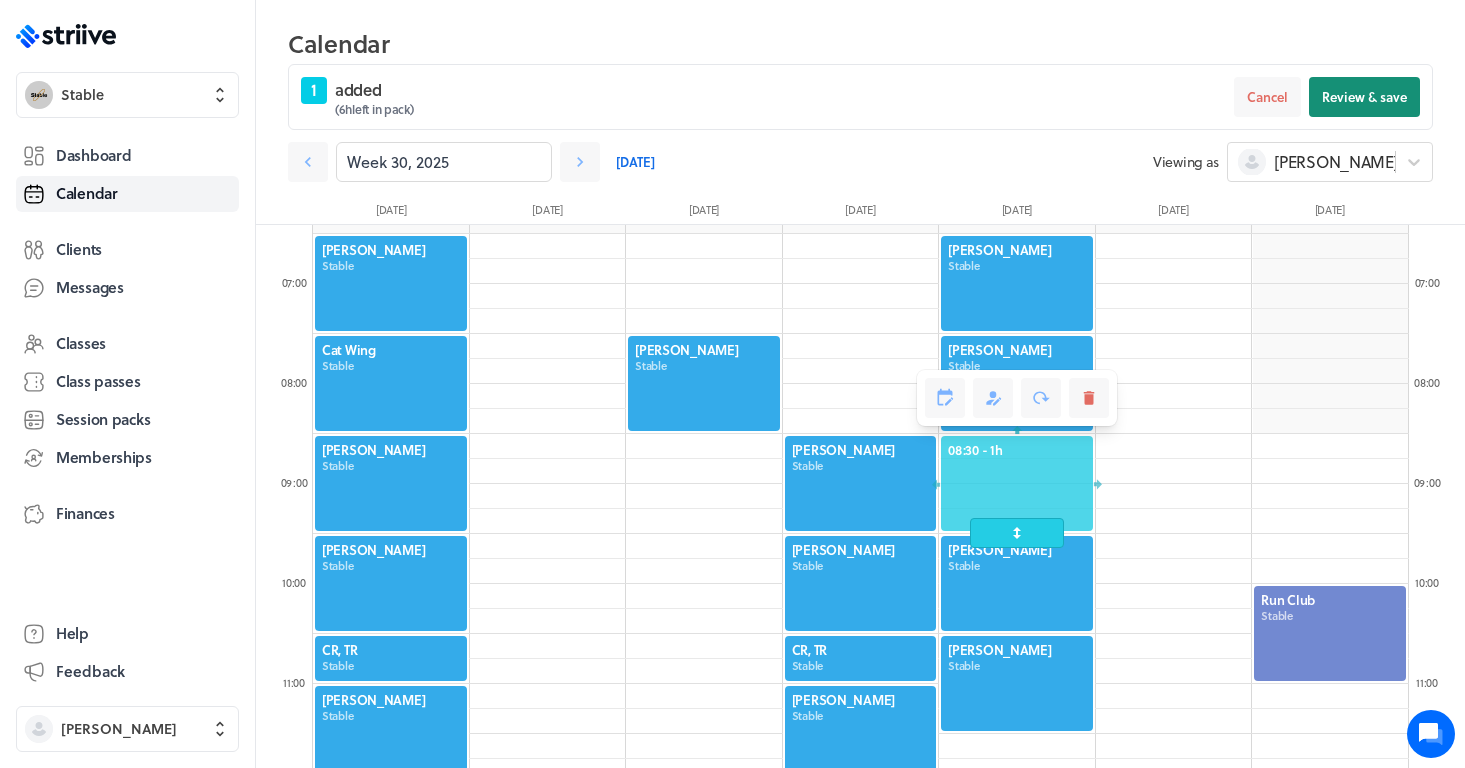 click on "Review & save" at bounding box center [1364, 97] 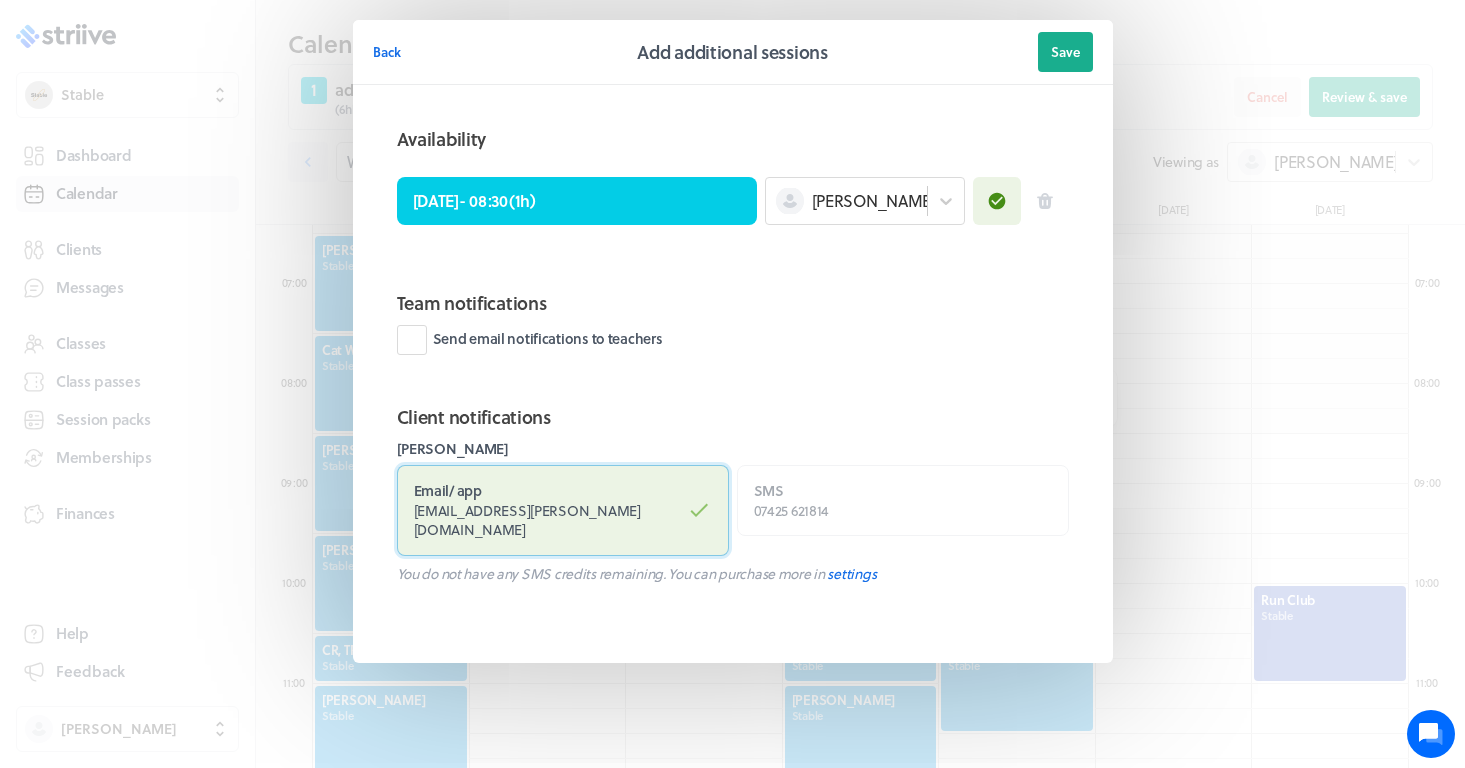 click on "Email  / app [PERSON_NAME][EMAIL_ADDRESS][PERSON_NAME][DOMAIN_NAME]" at bounding box center (563, 510) 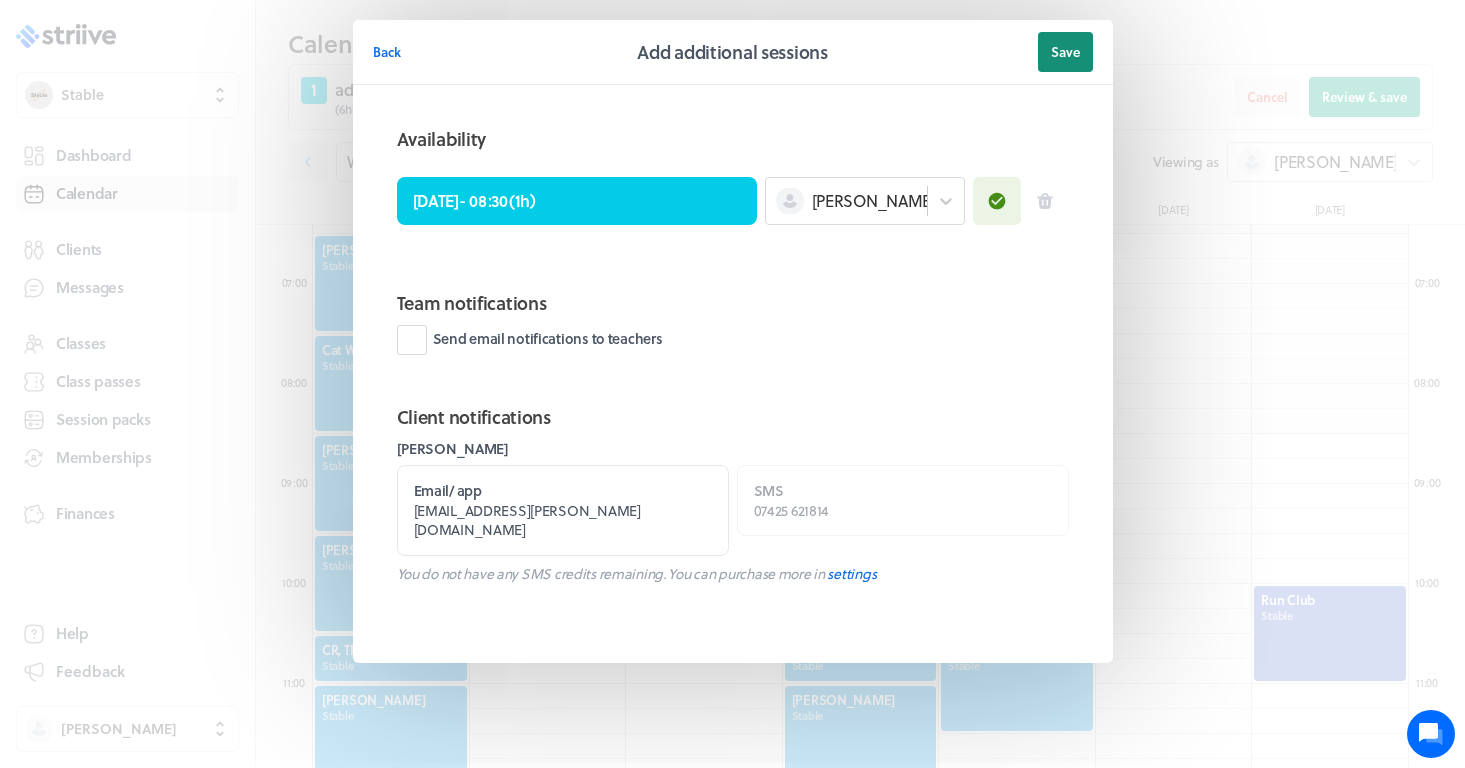 click on "Save" at bounding box center (1065, 52) 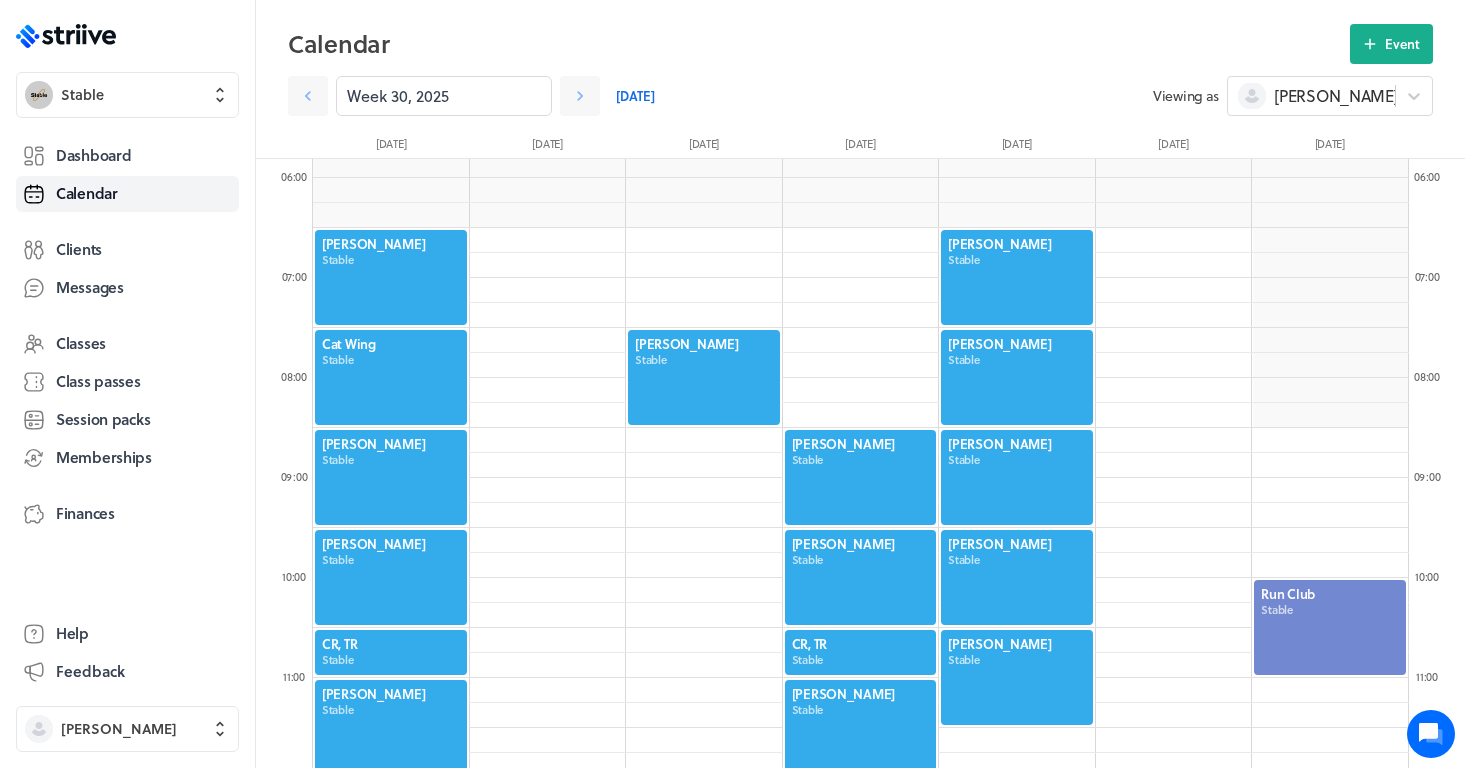 scroll, scrollTop: 586, scrollLeft: 0, axis: vertical 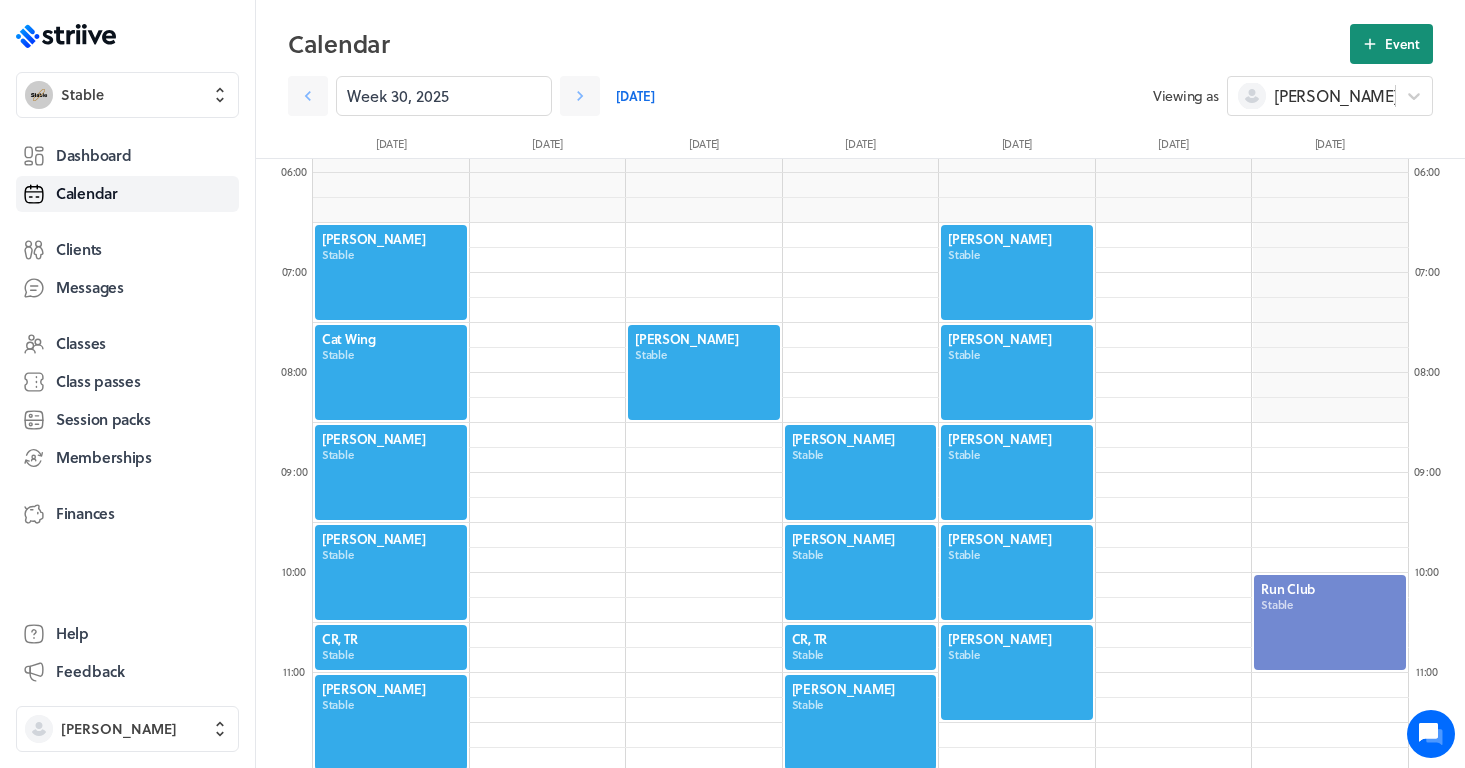 click on "Event" at bounding box center (1391, 44) 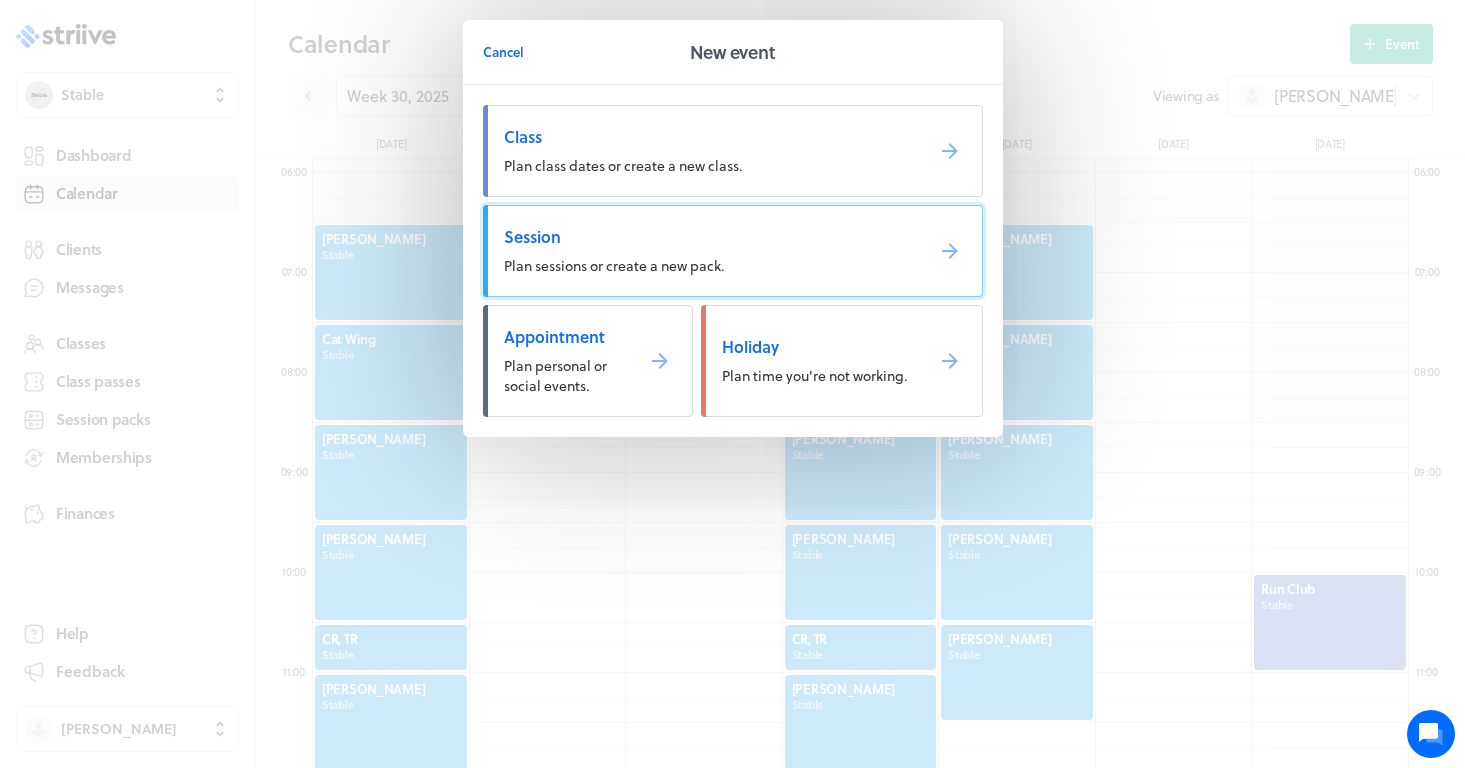 click on "Plan sessions or create a new pack." at bounding box center (614, 265) 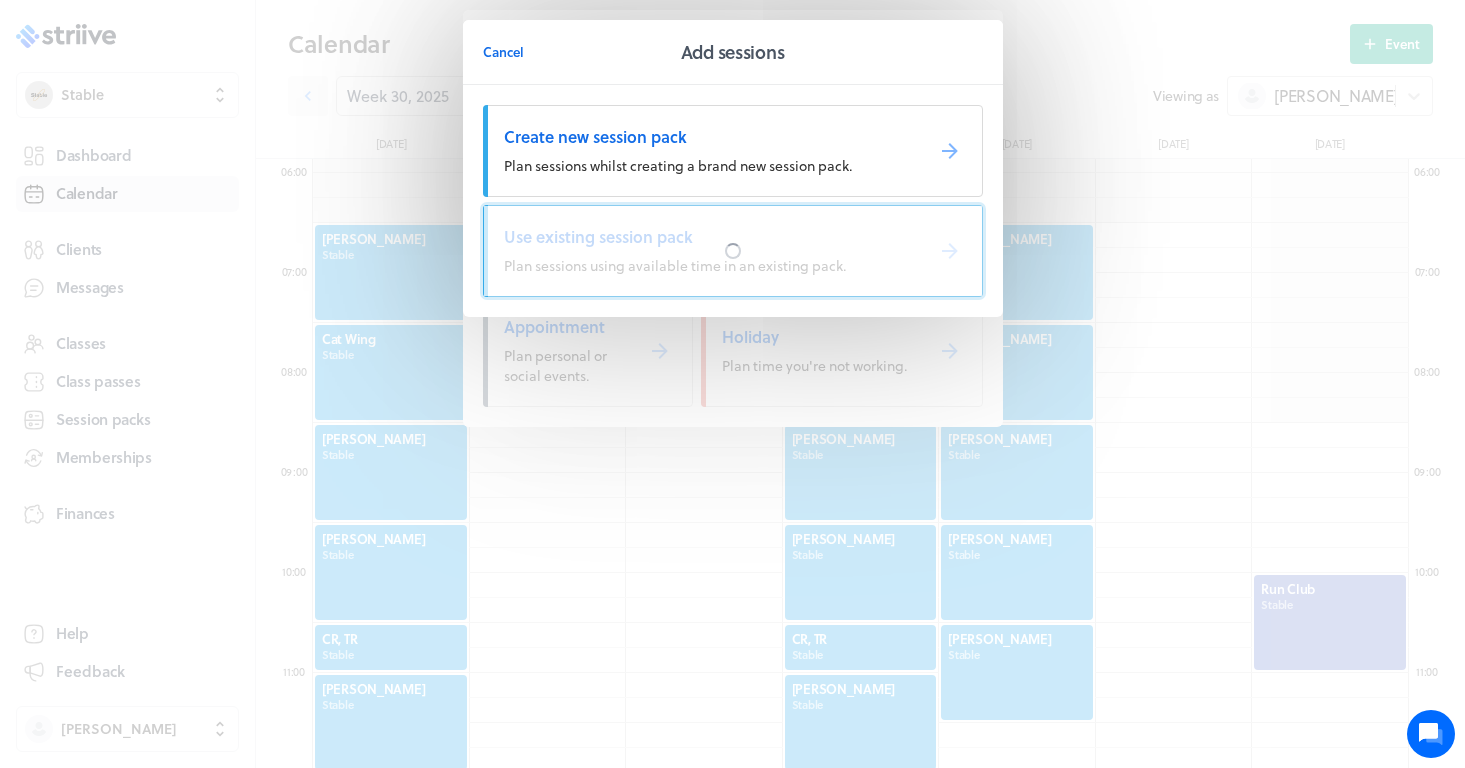 click at bounding box center [733, 251] 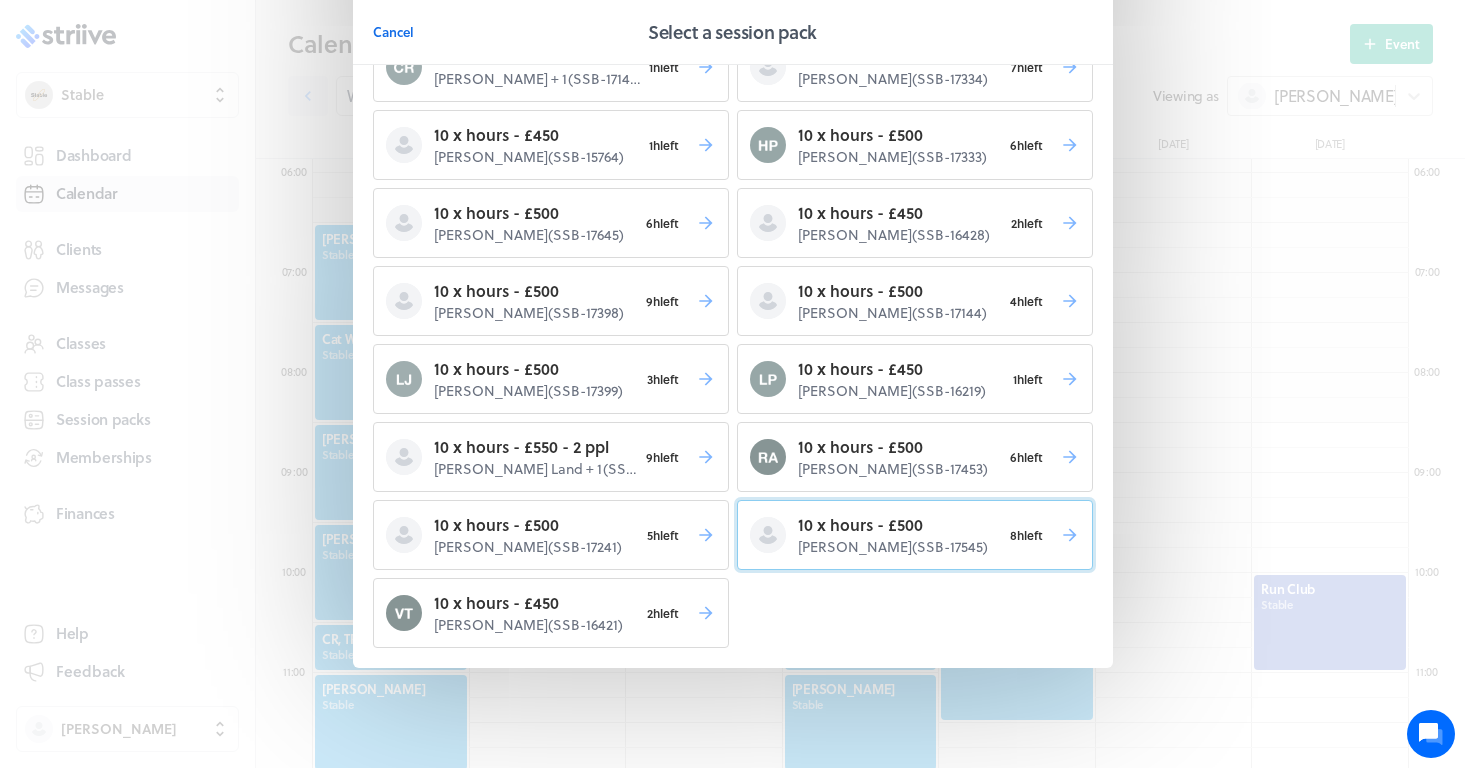 scroll, scrollTop: 229, scrollLeft: 0, axis: vertical 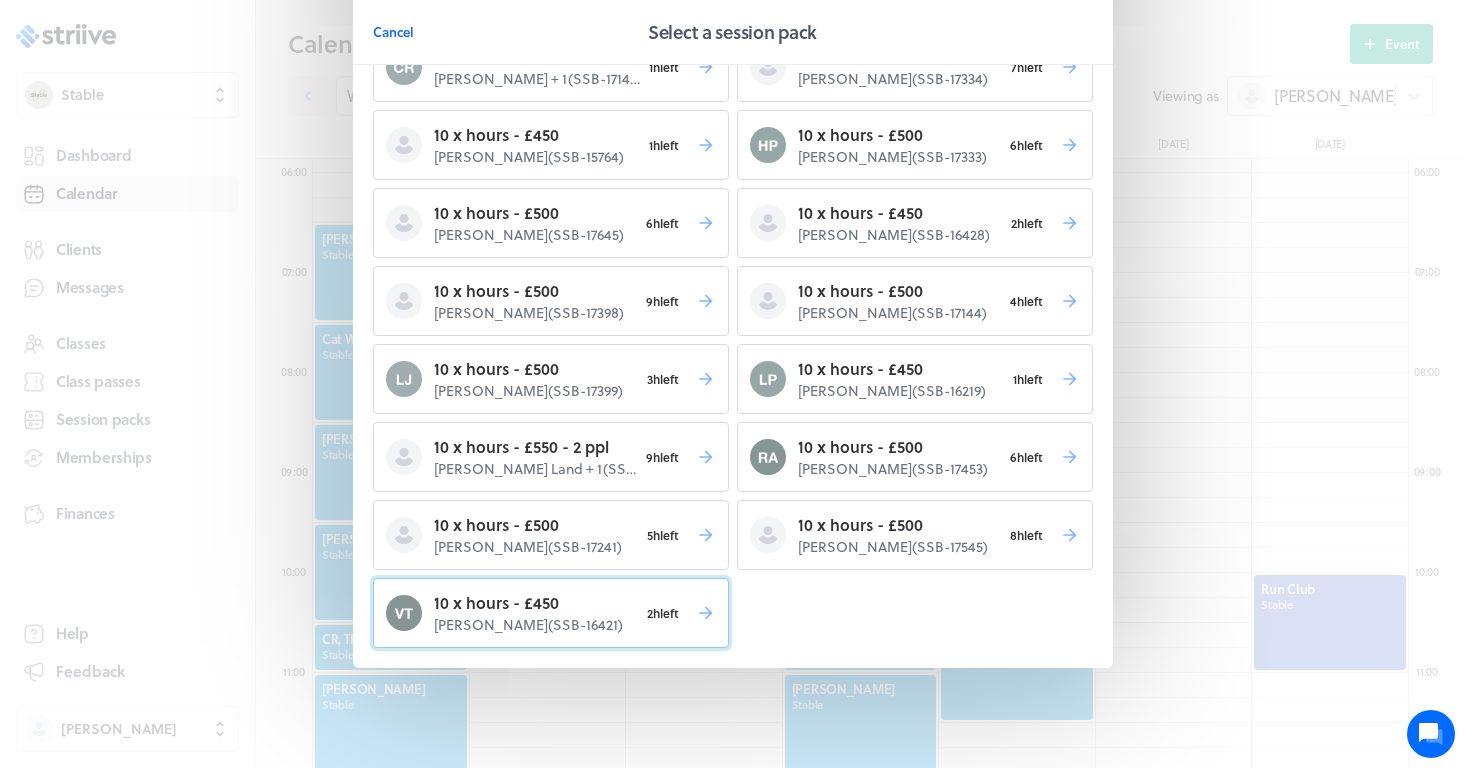 click on "[PERSON_NAME]  ( SSB-16421 )" at bounding box center [536, 625] 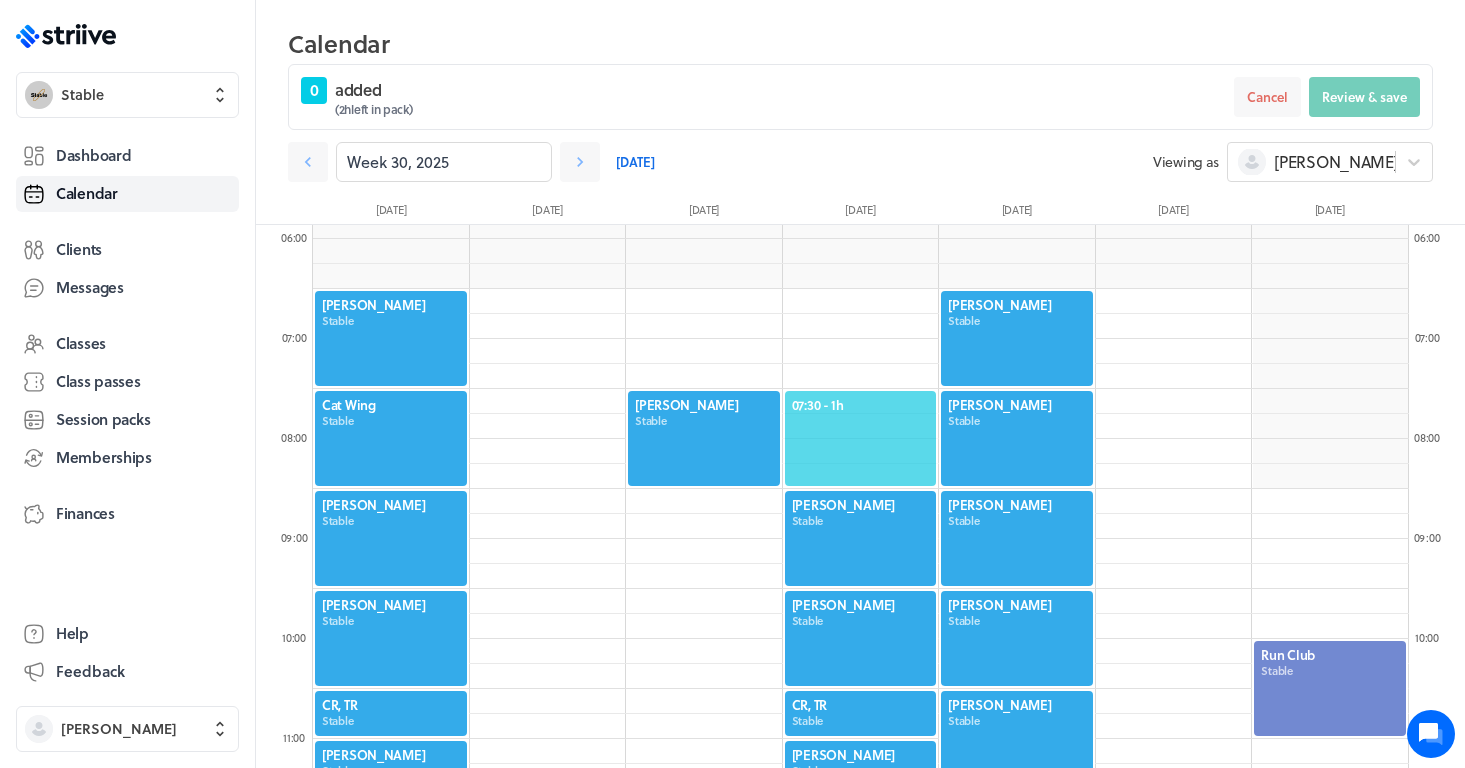 click on "07:30  - 1h" 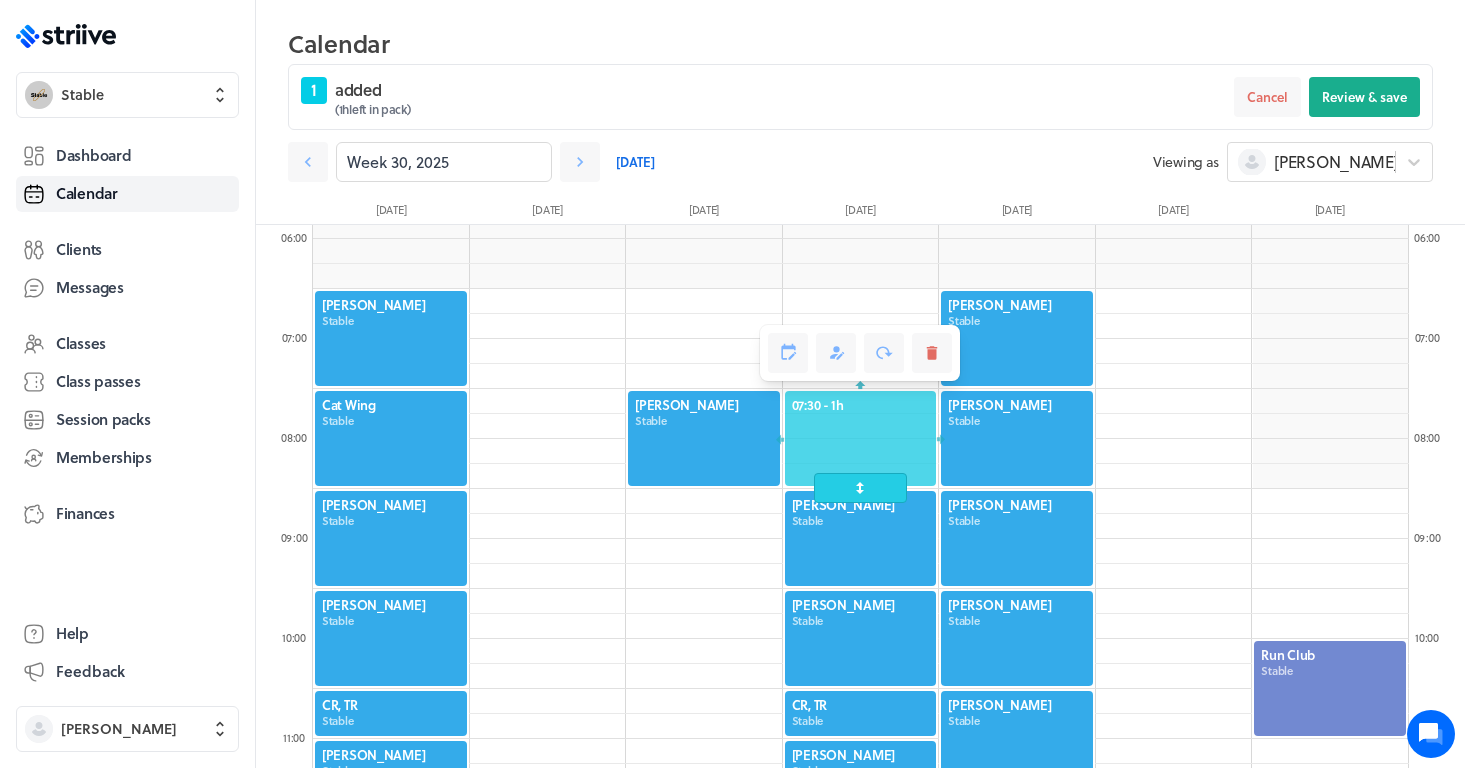 click on "Week 30, 2025
[DATE]" at bounding box center [720, 162] 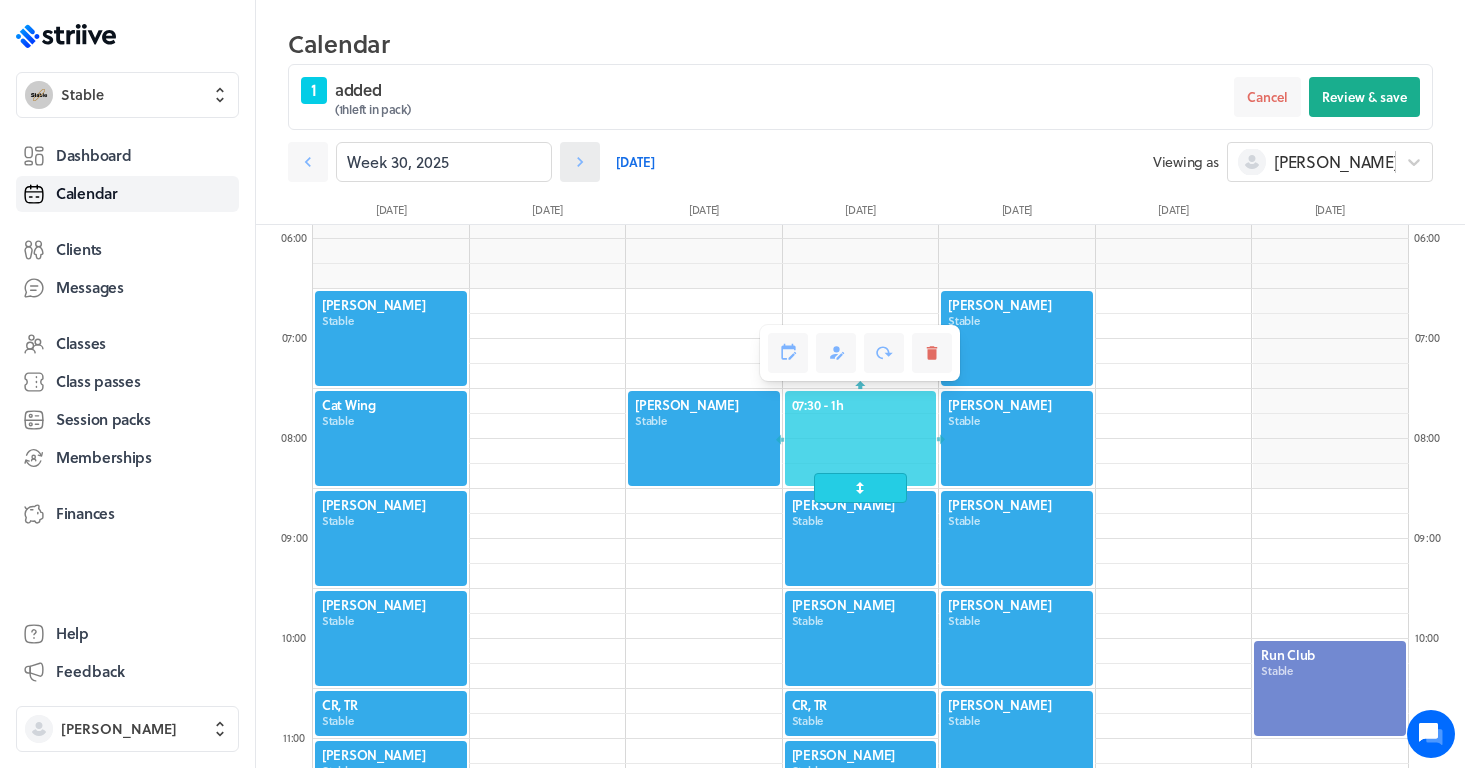click at bounding box center [580, 162] 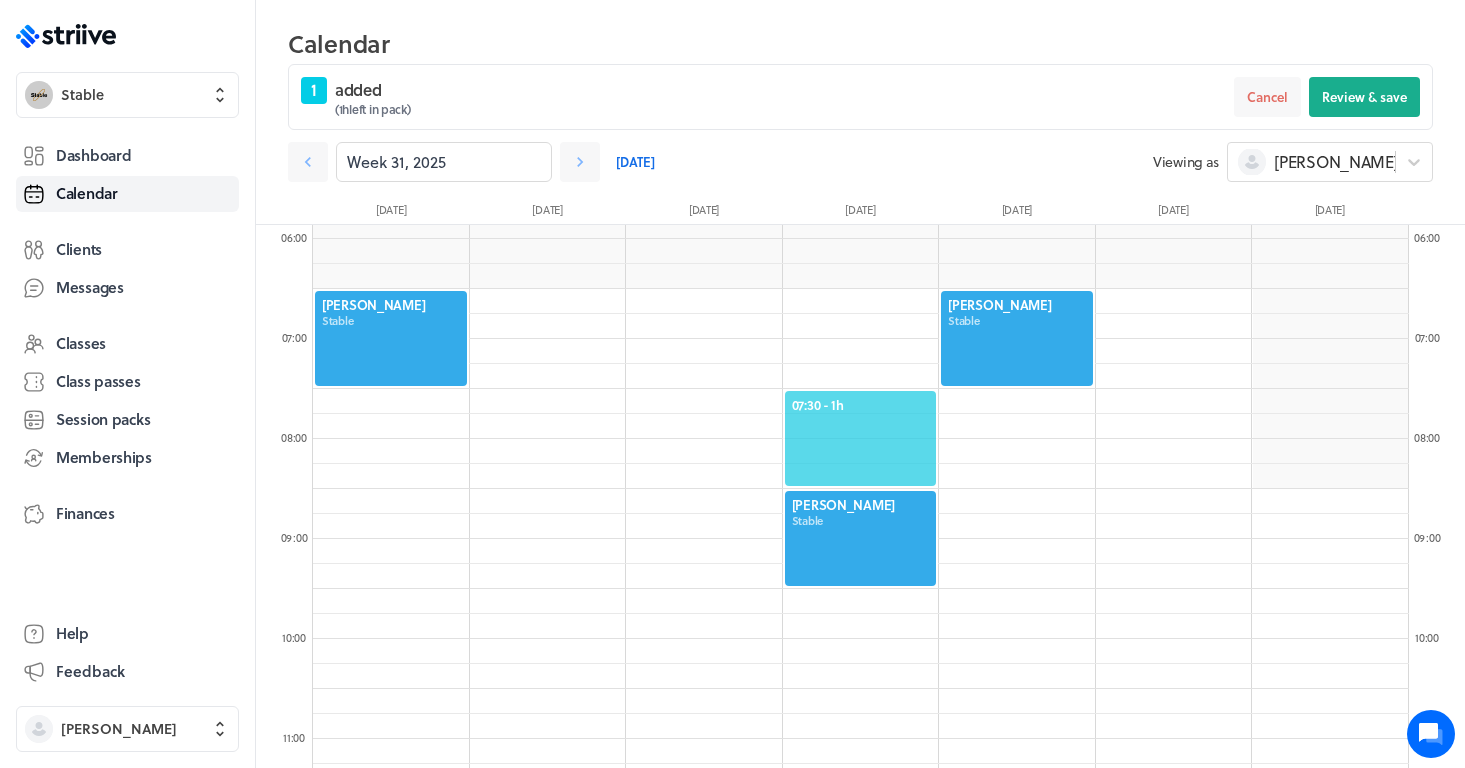 click on "07:30  - 1h" 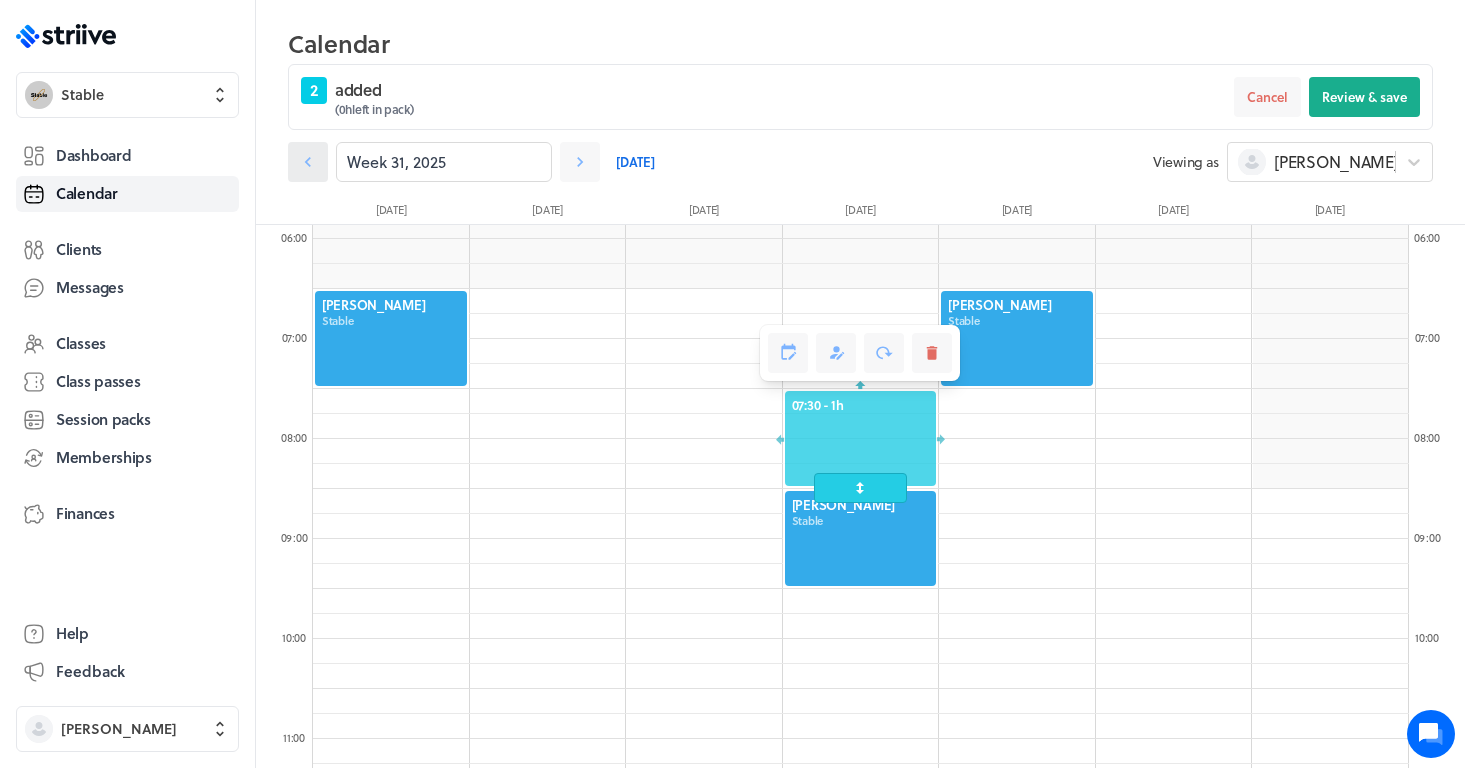 click 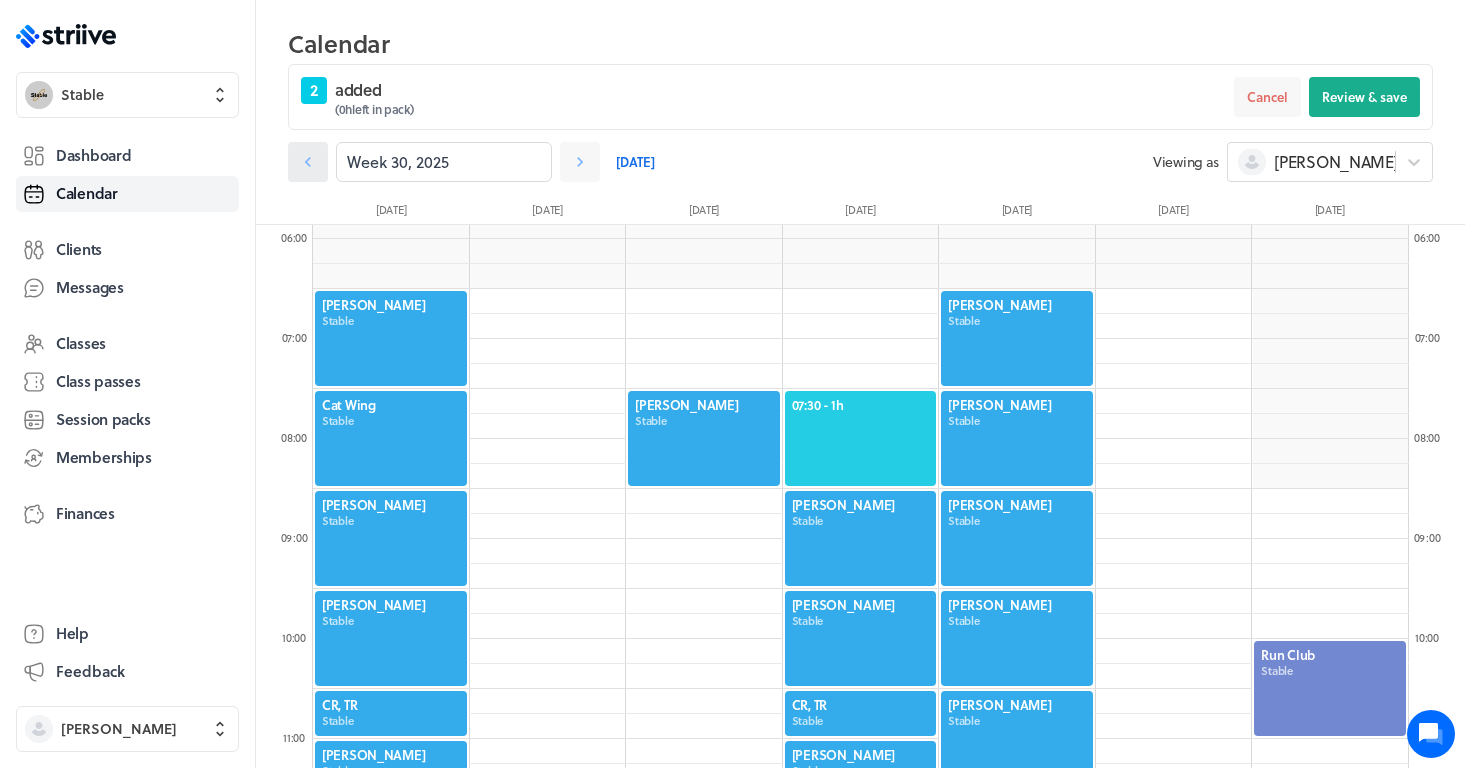 click 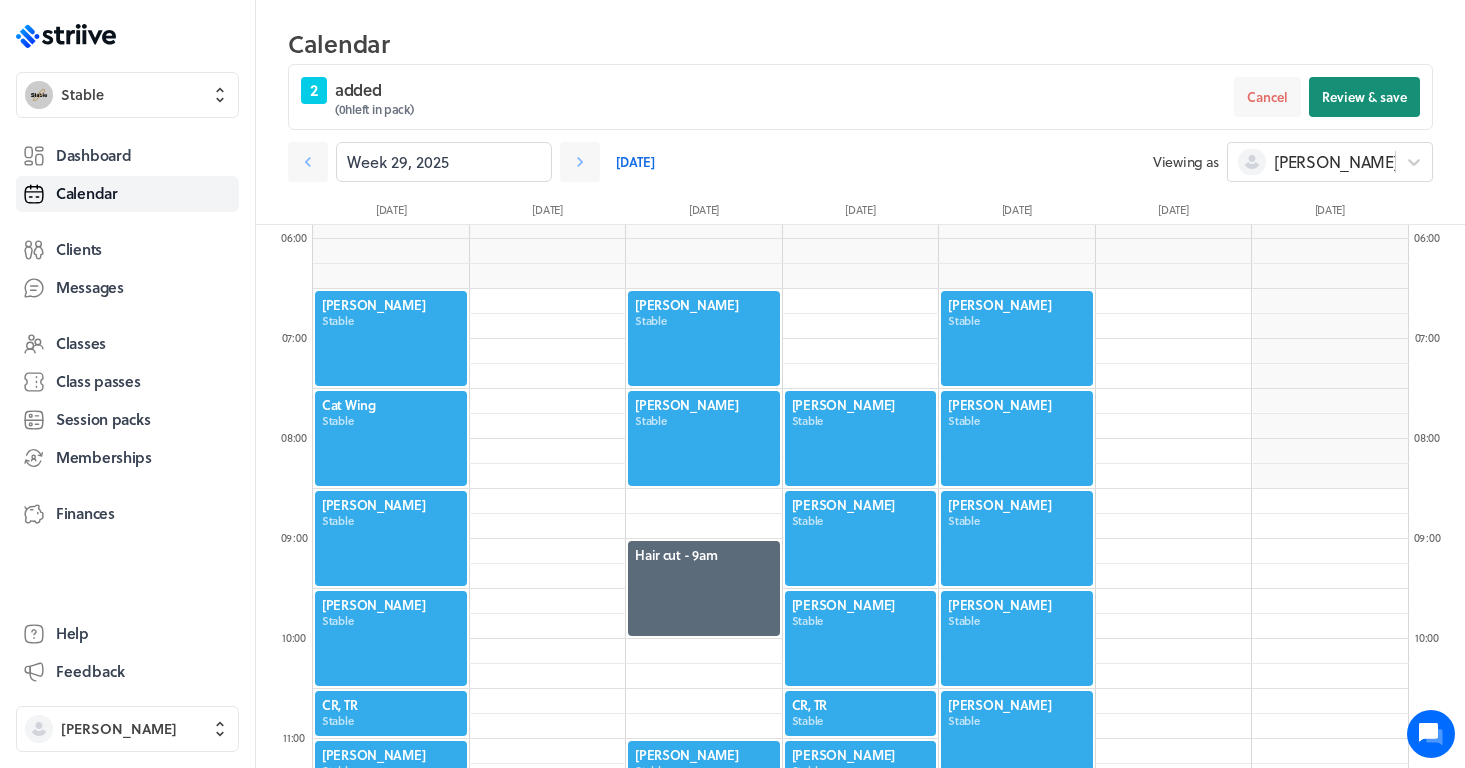 click on "Review & save" at bounding box center [1364, 97] 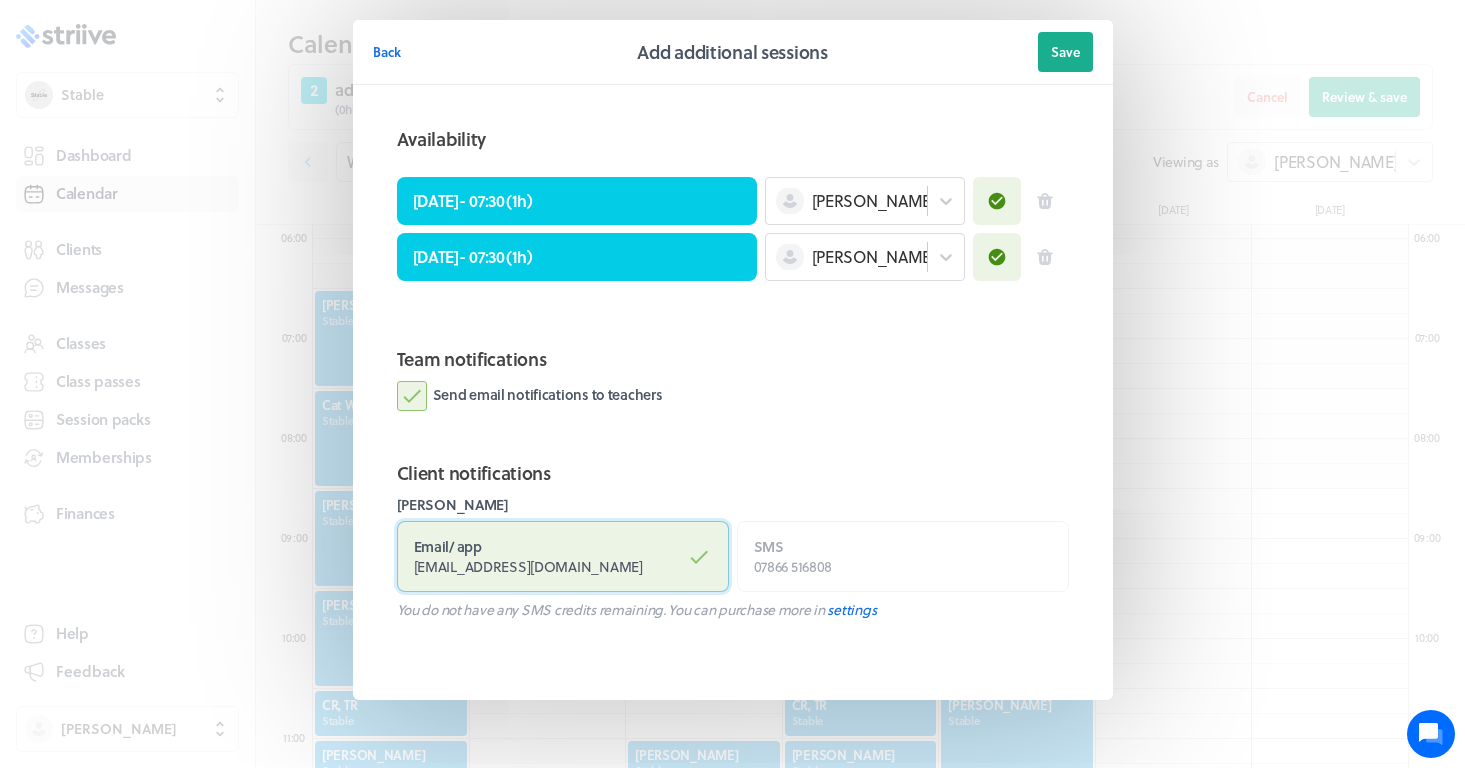 click on "Email  / app [EMAIL_ADDRESS][DOMAIN_NAME]" at bounding box center (563, 556) 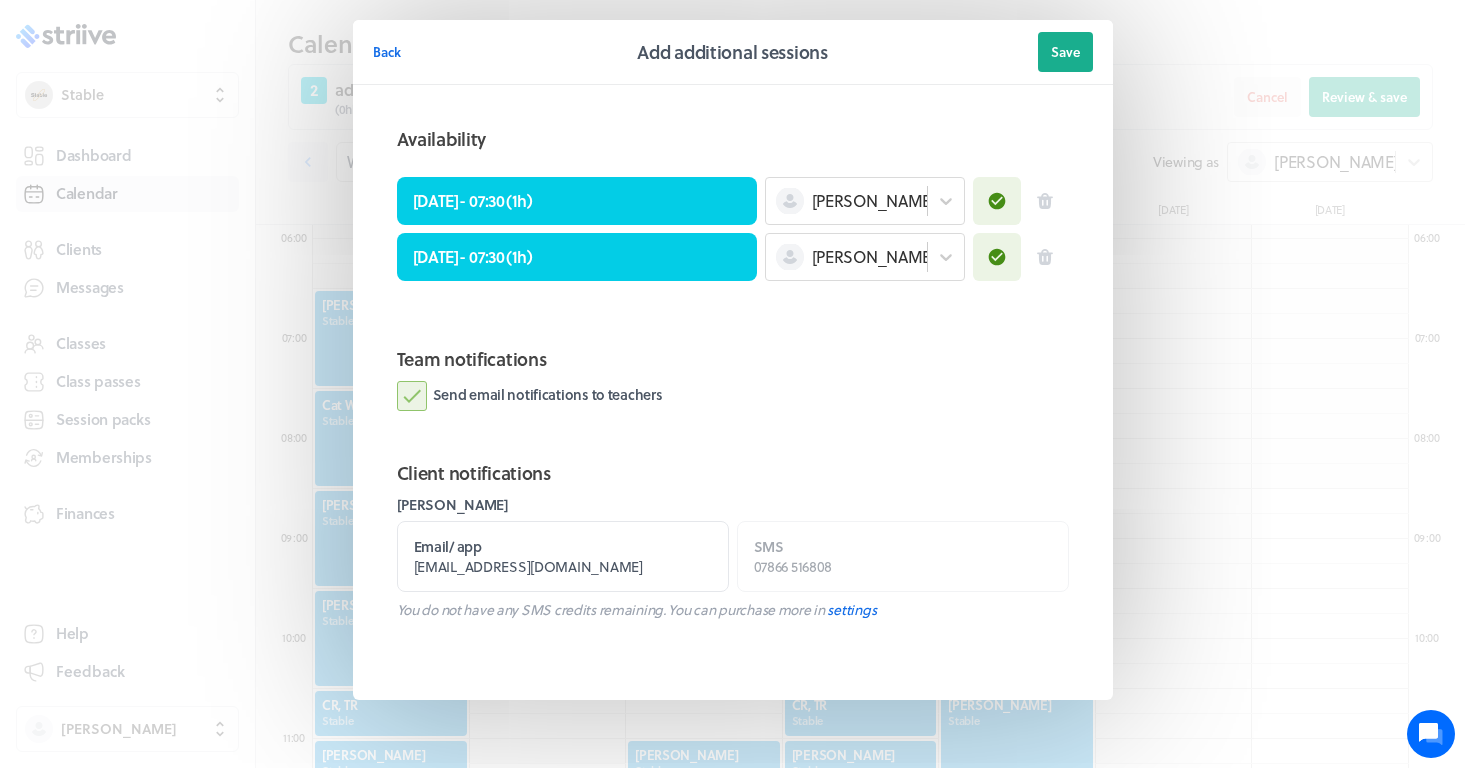 click on "Send email notifications to teachers" at bounding box center (530, 396) 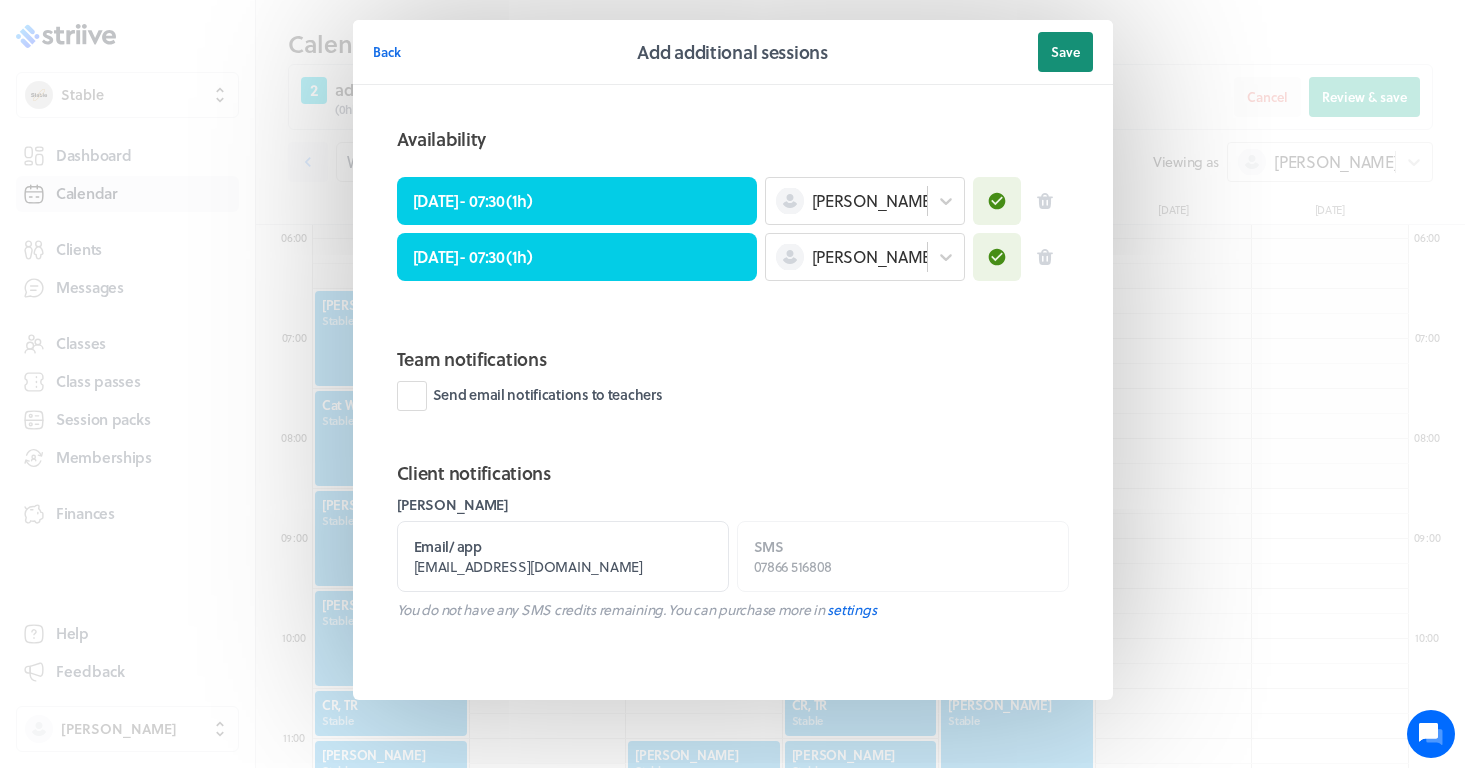 click on "Save" at bounding box center (1065, 52) 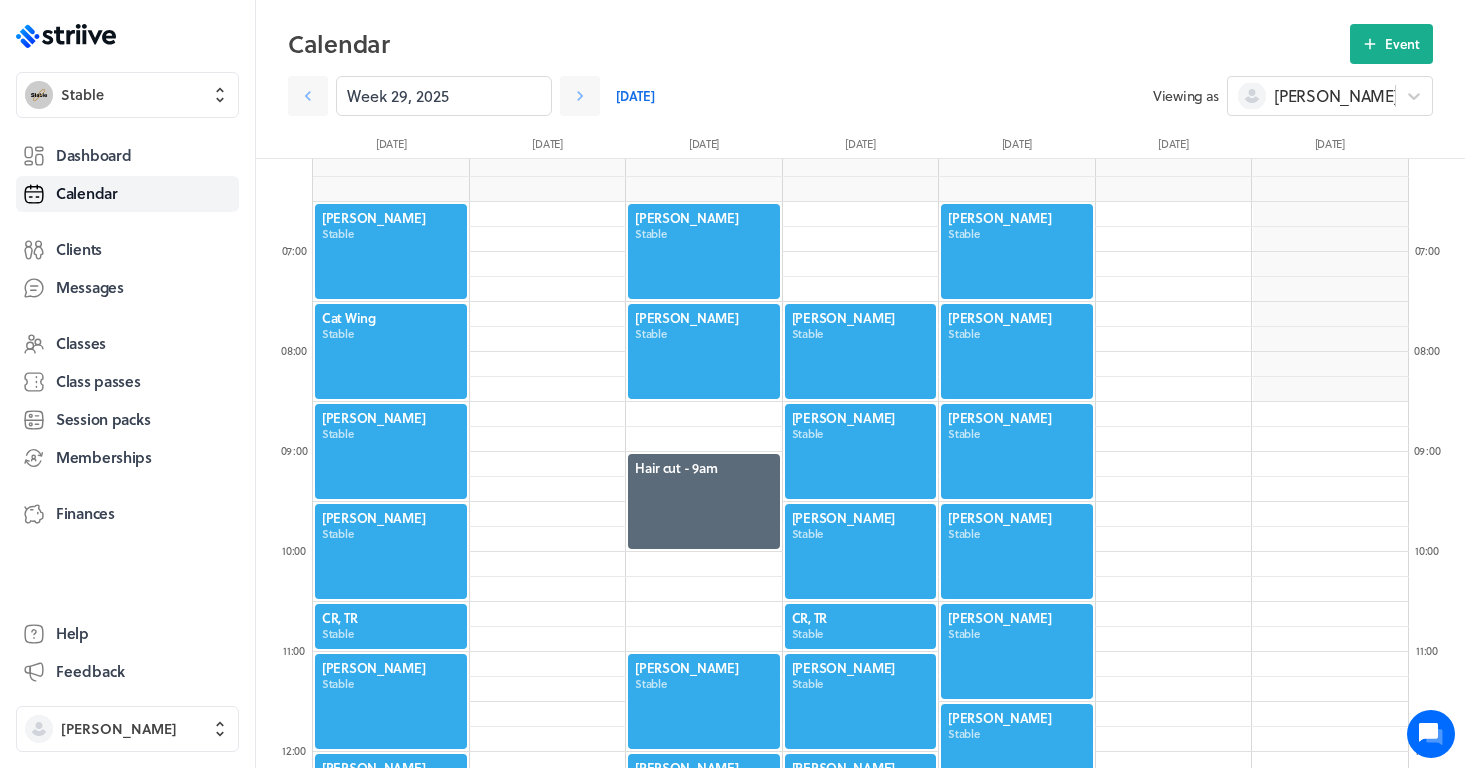 scroll, scrollTop: 608, scrollLeft: 0, axis: vertical 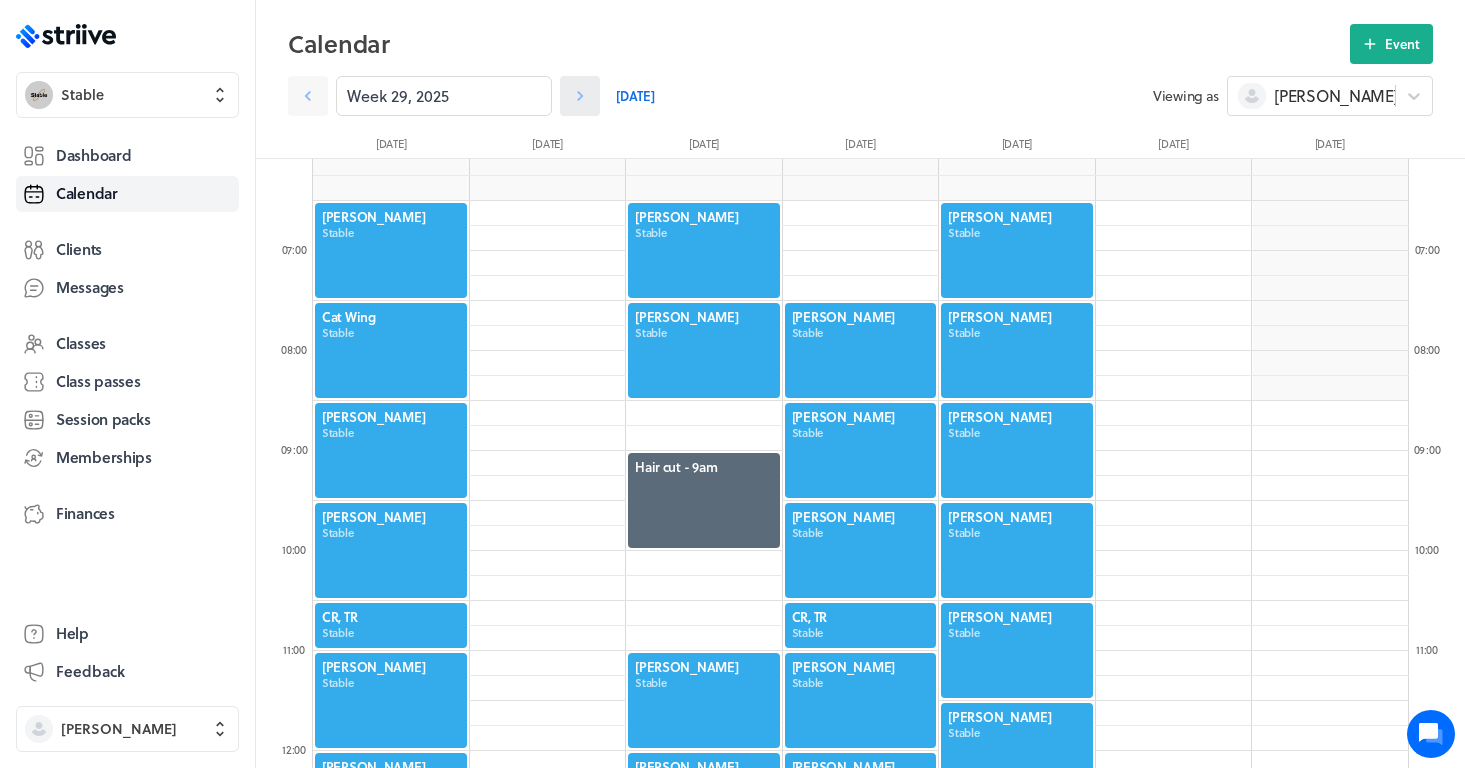 click 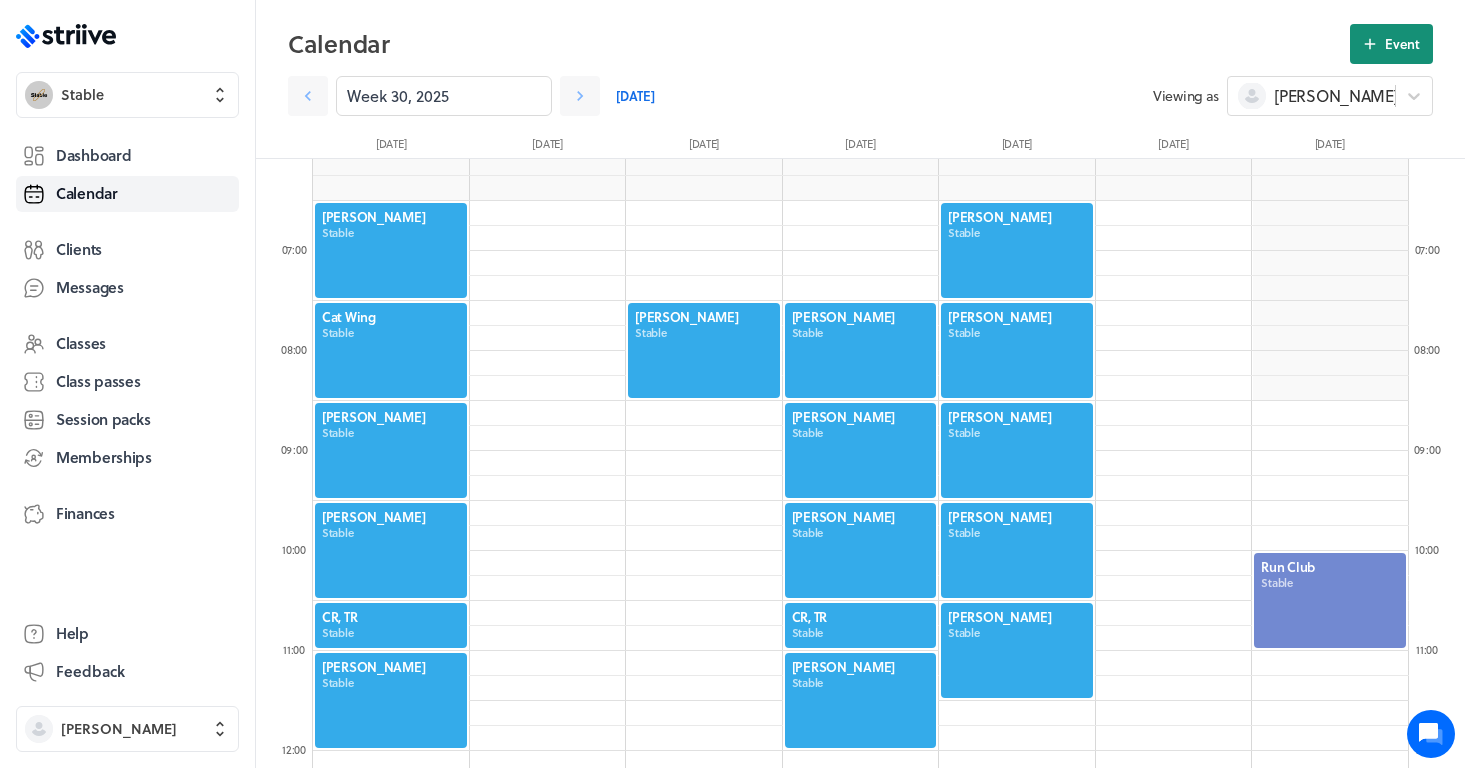 click on "Event" at bounding box center [1402, 44] 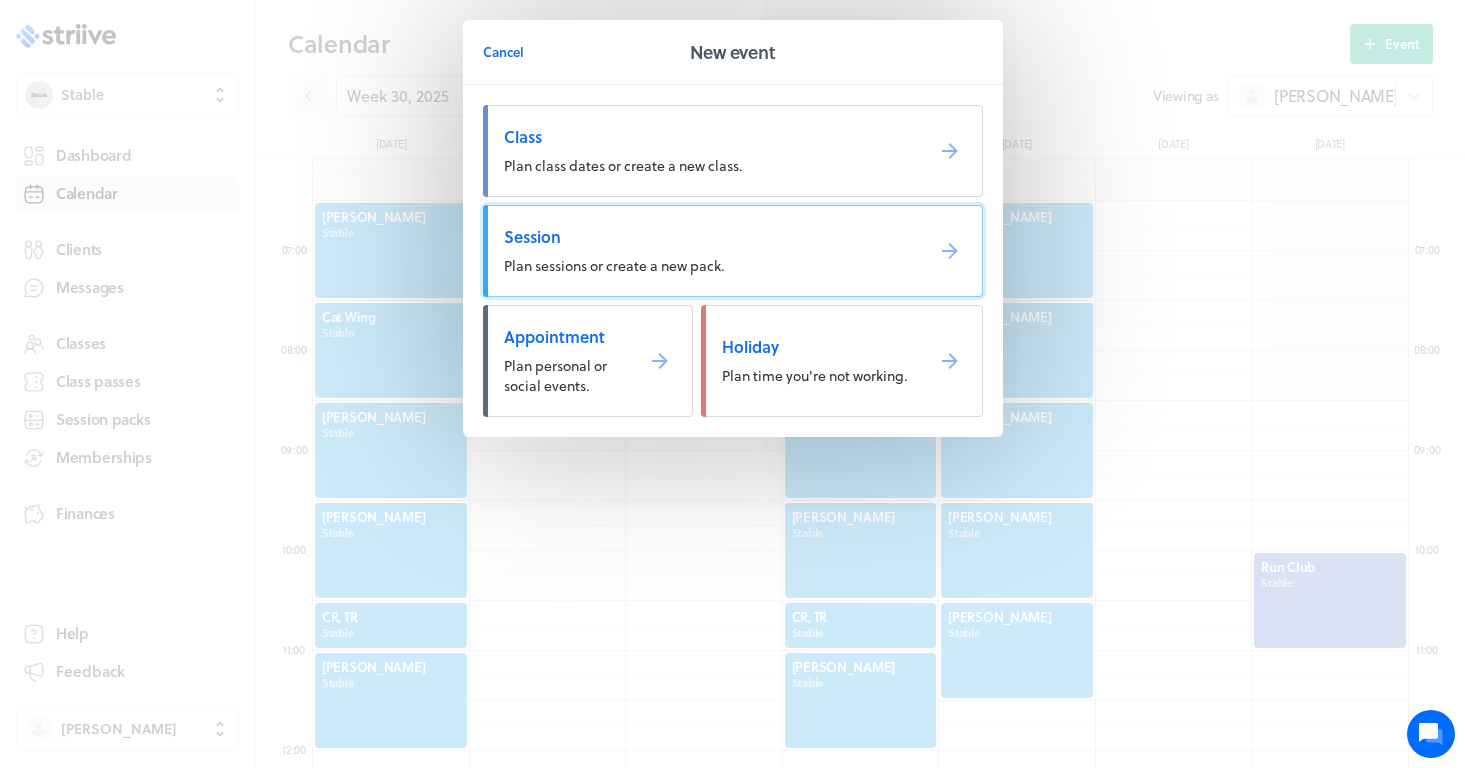 click on "Session Plan sessions or create a new pack." at bounding box center [733, 251] 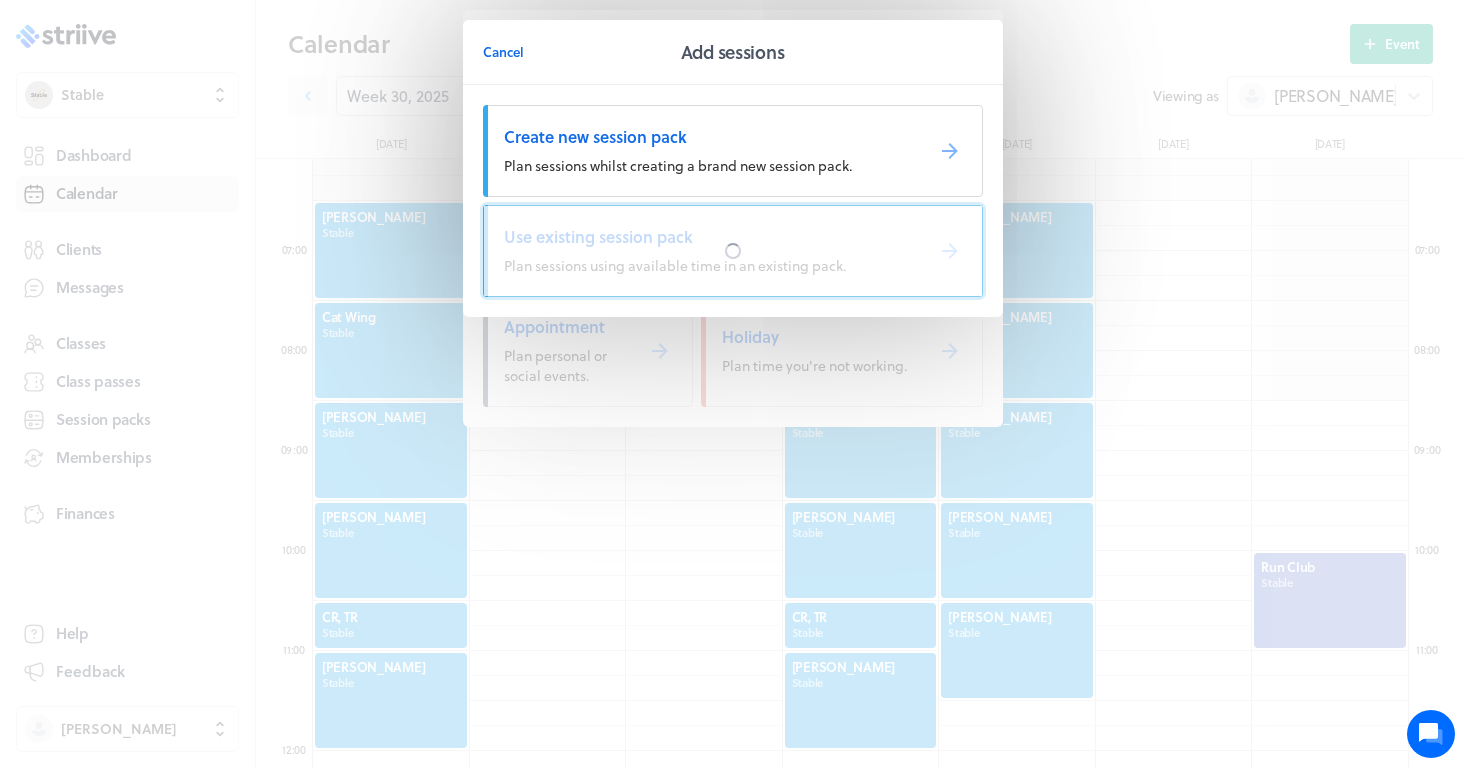 click at bounding box center [733, 251] 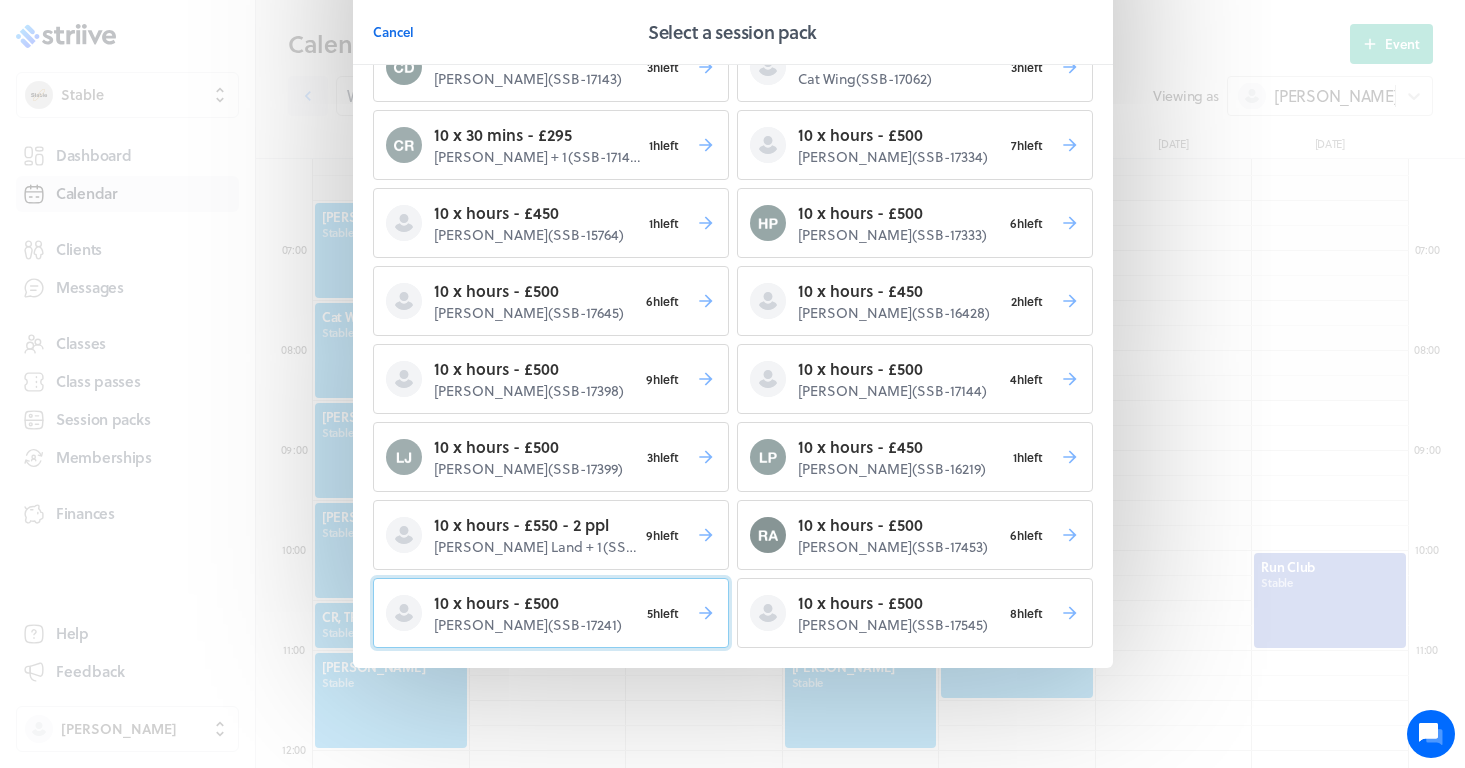 scroll, scrollTop: 151, scrollLeft: 0, axis: vertical 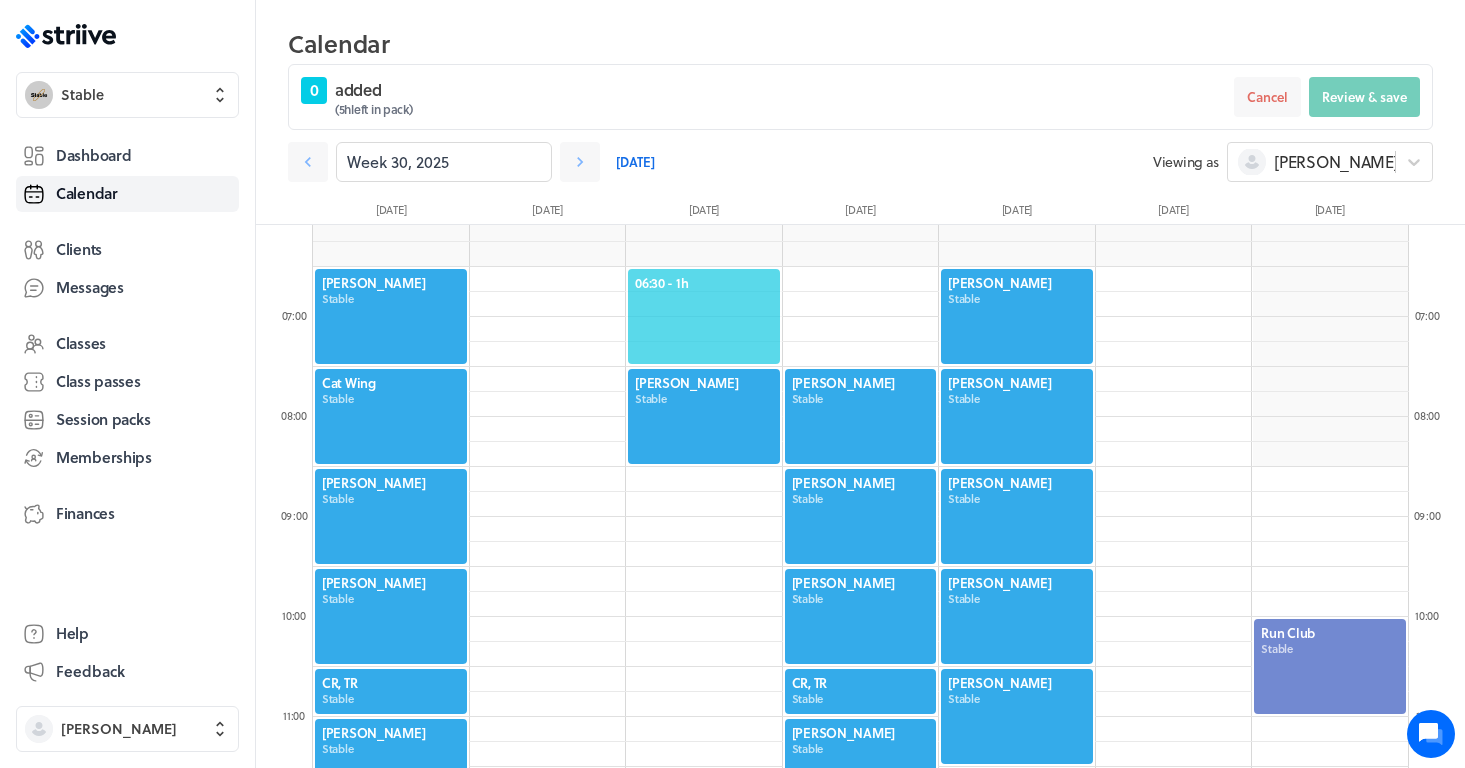 click on "06:30  - 1h" 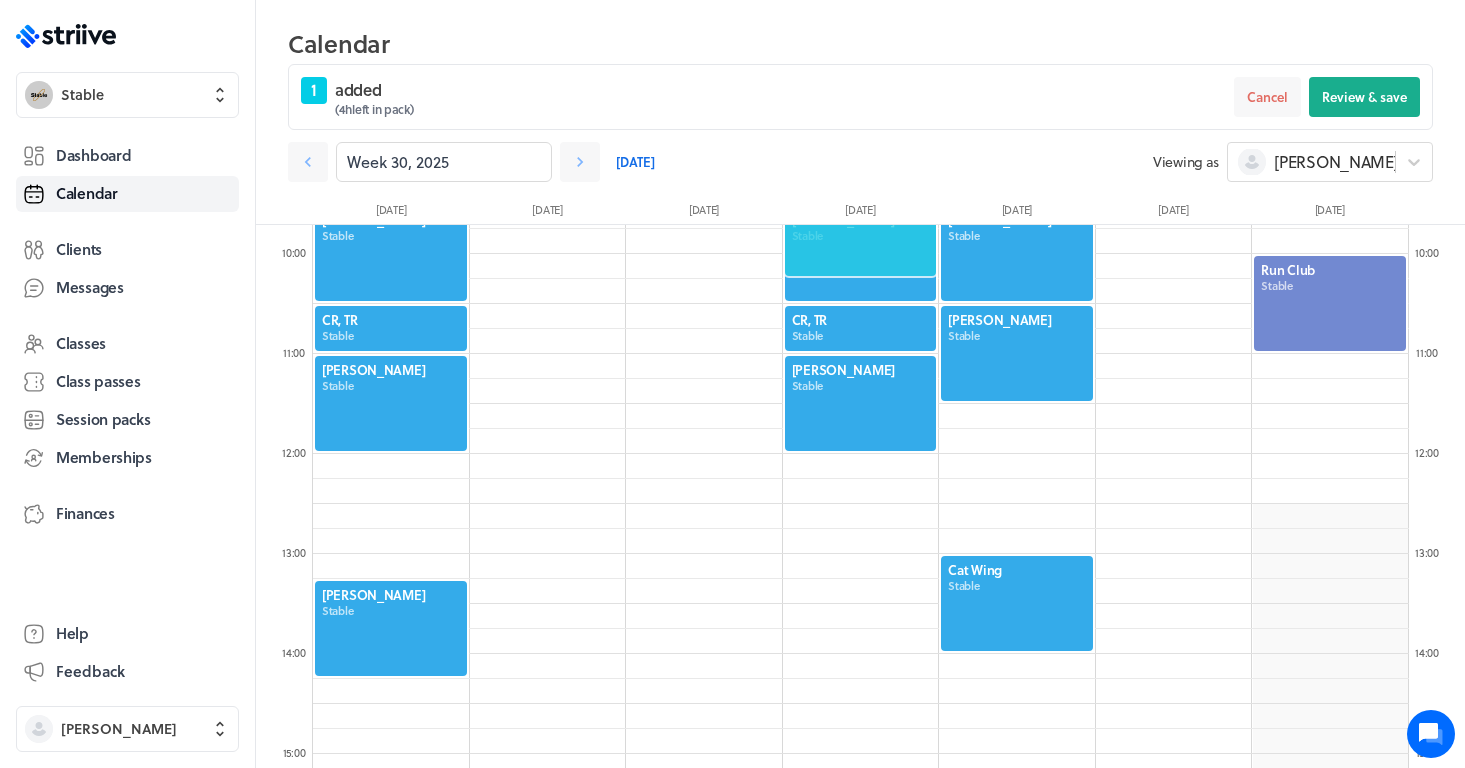 scroll, scrollTop: 1189, scrollLeft: 0, axis: vertical 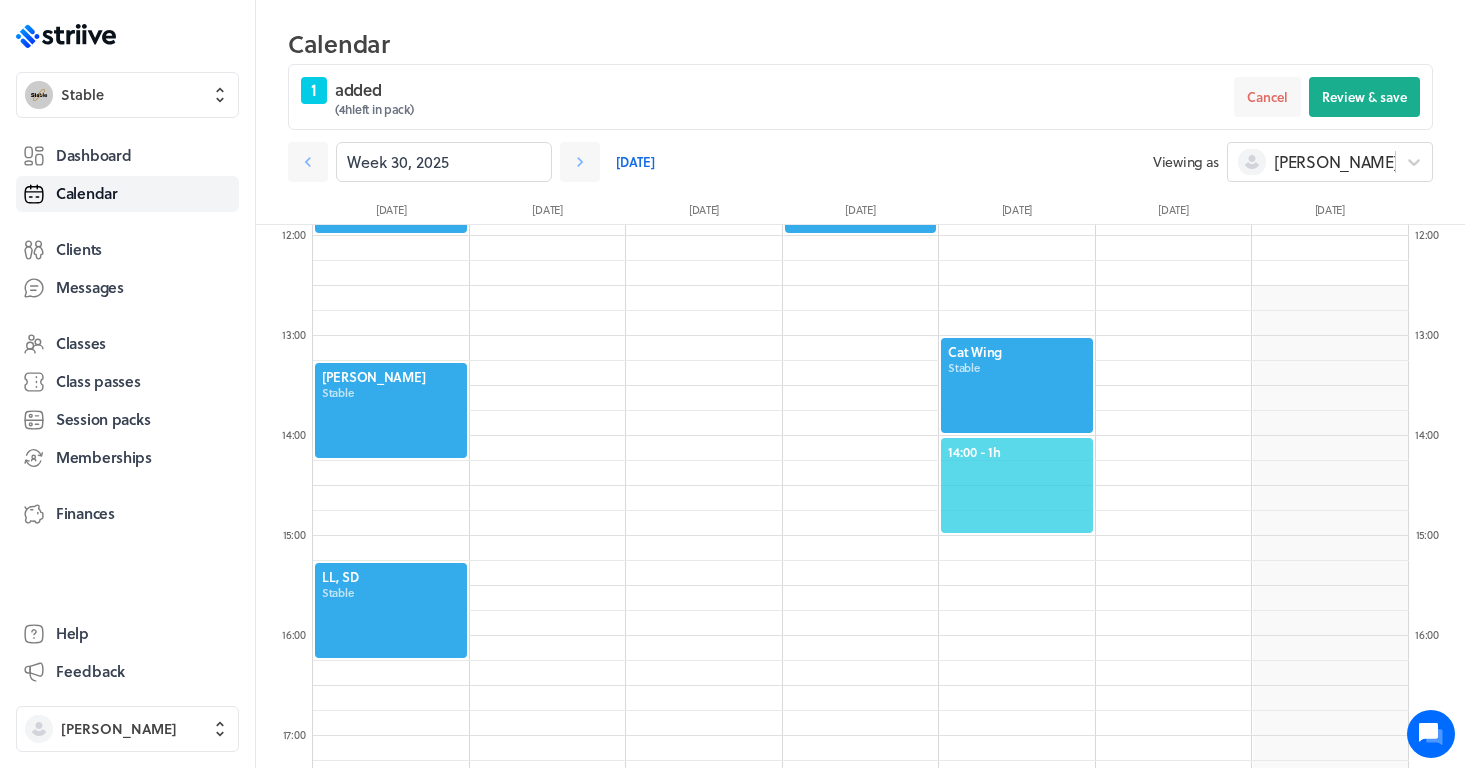 click on "14:00  - 1h" 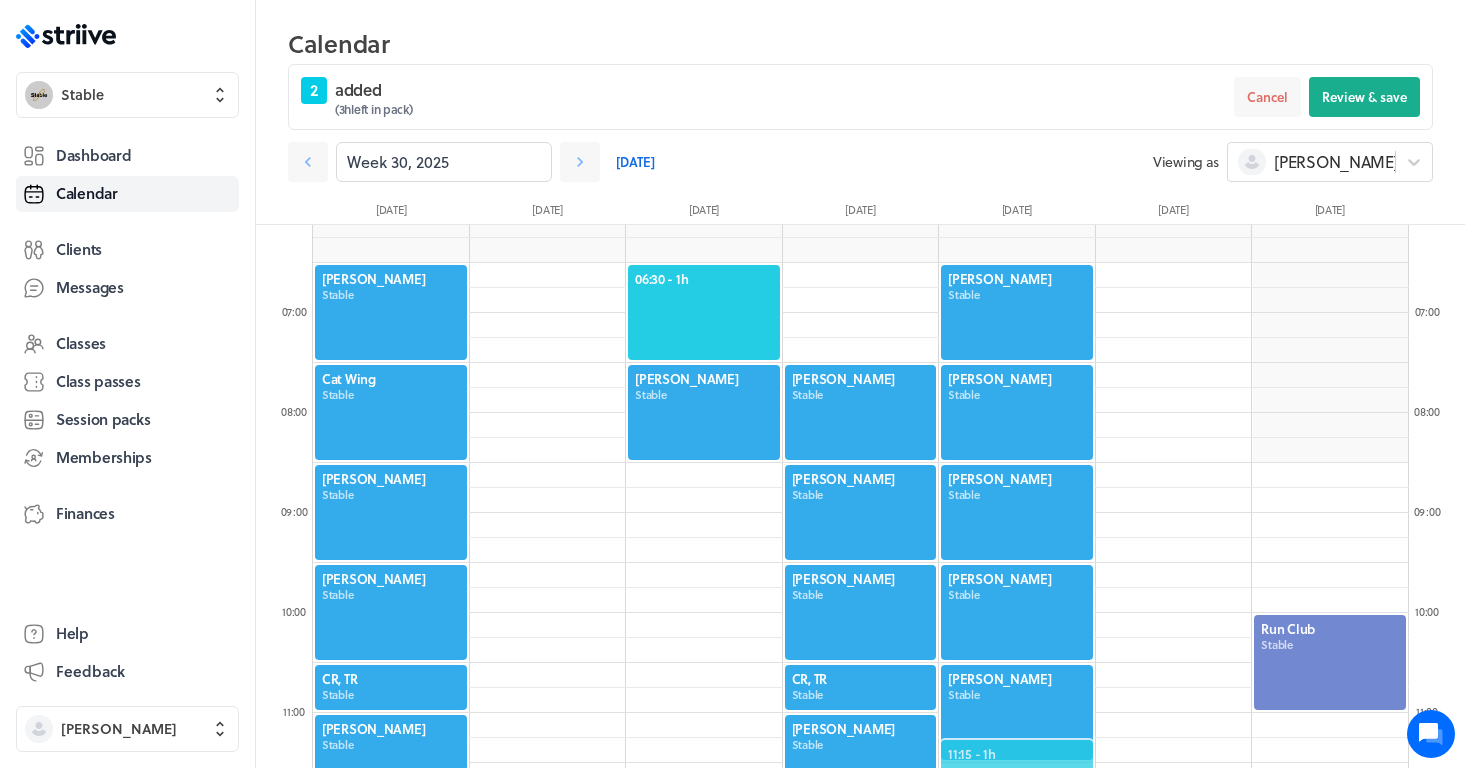 scroll, scrollTop: 565, scrollLeft: 0, axis: vertical 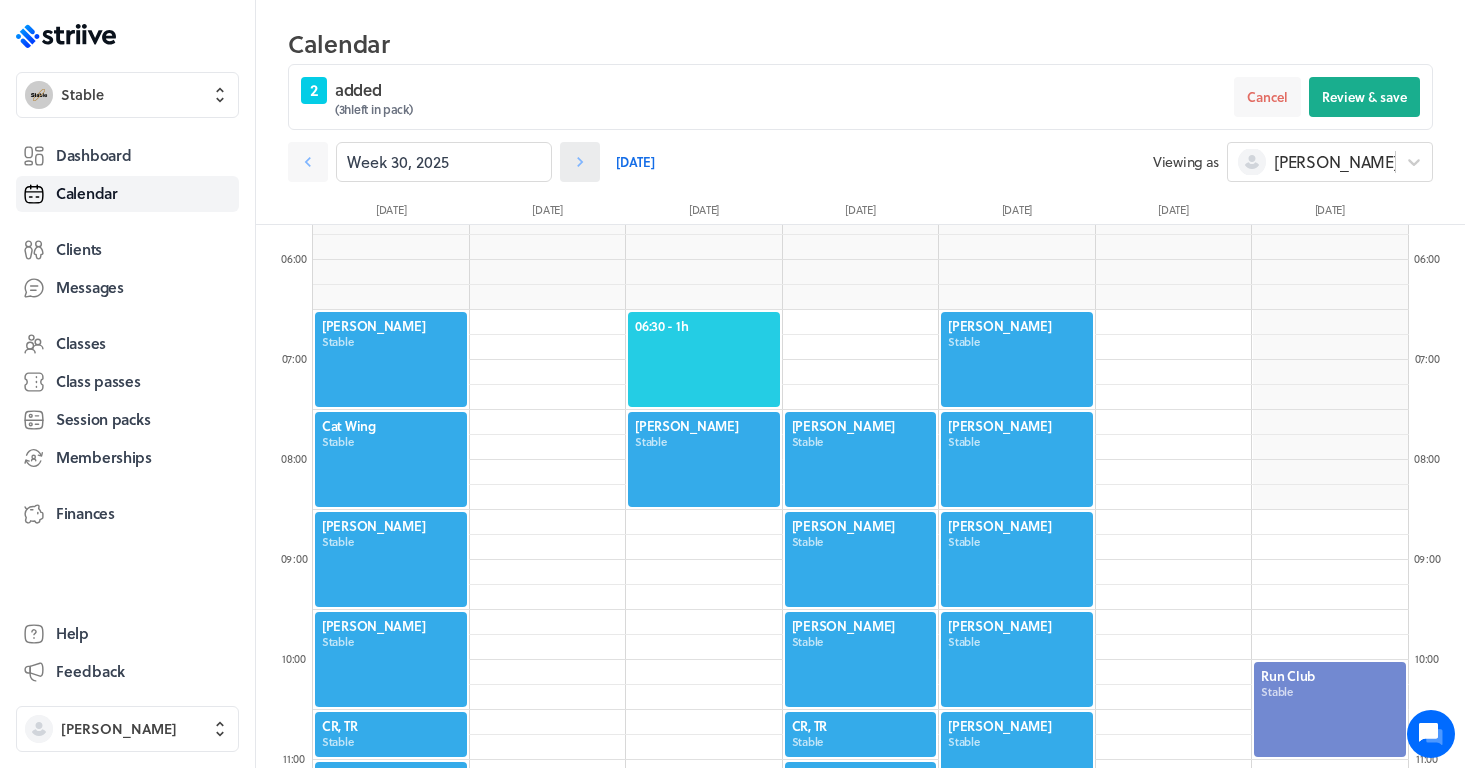 click 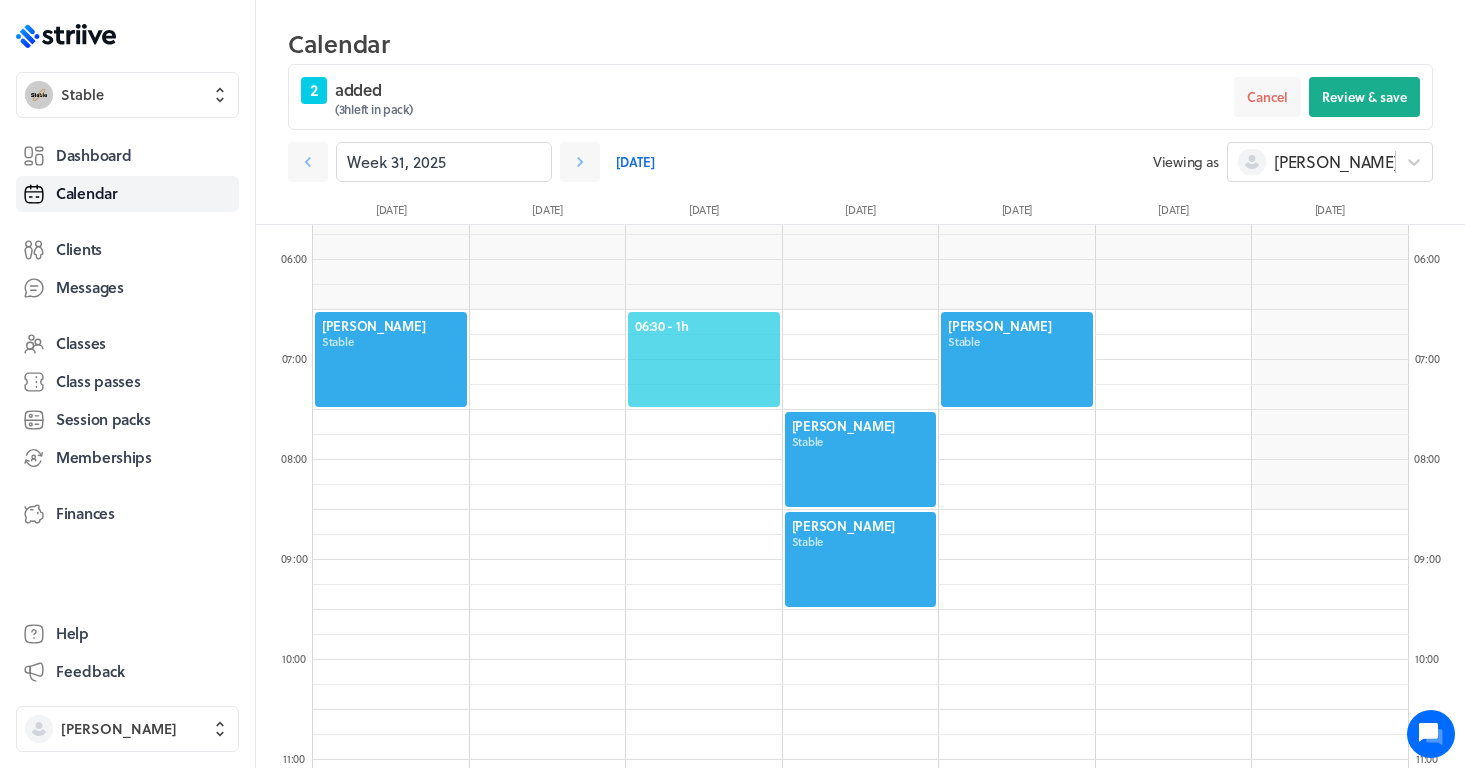 click on "06:30  - 1h" 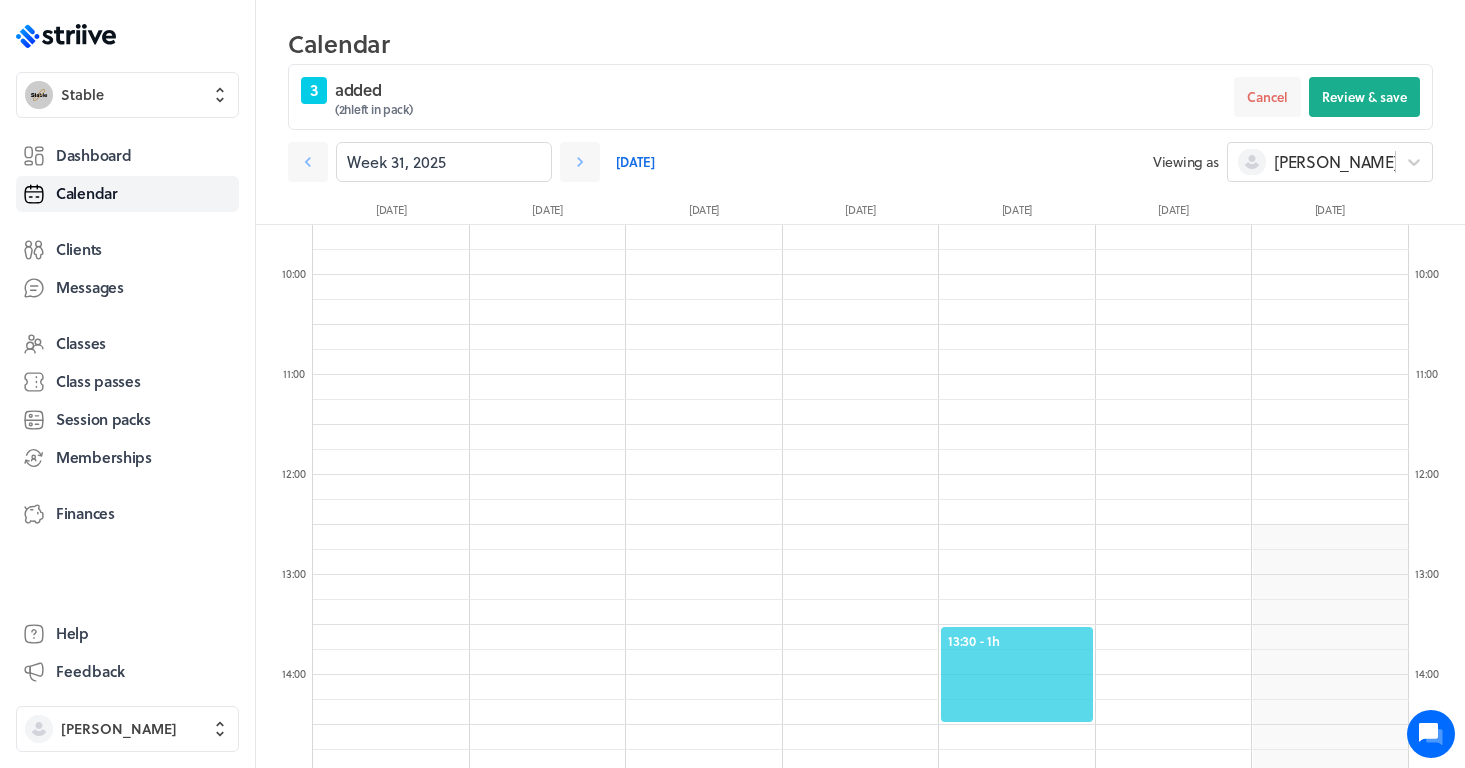 scroll, scrollTop: 983, scrollLeft: 0, axis: vertical 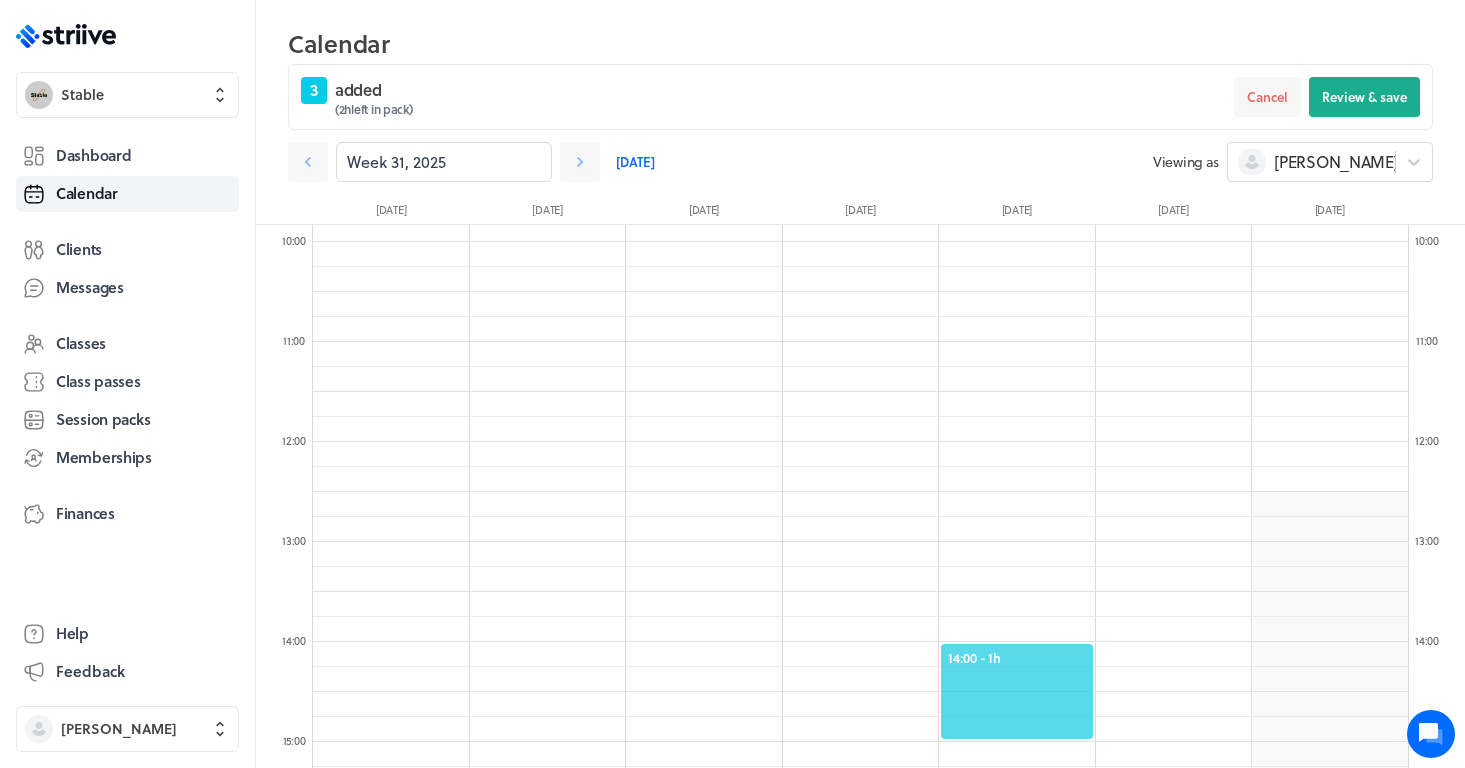 click on "14:00  - 1h" 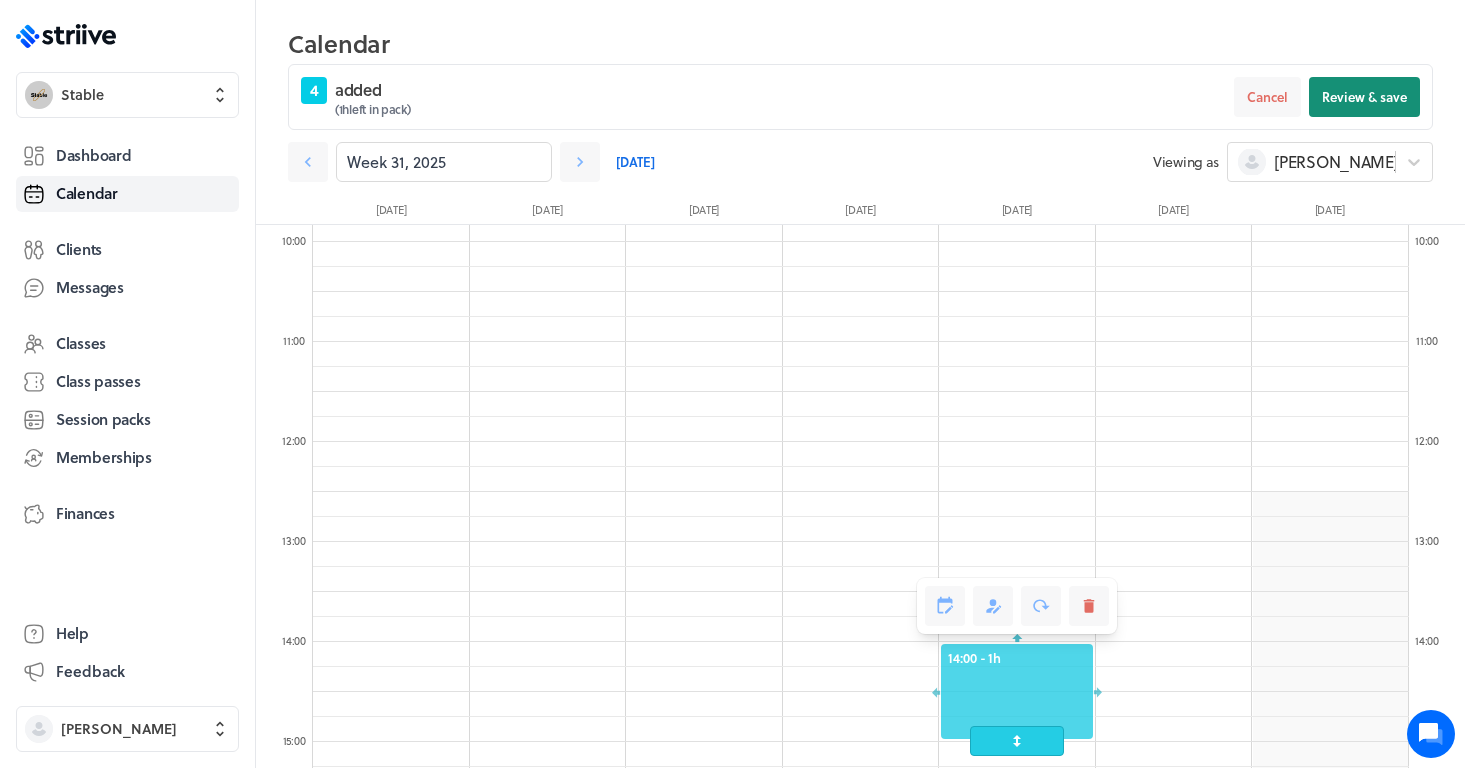 click on "Review & save" at bounding box center [1364, 97] 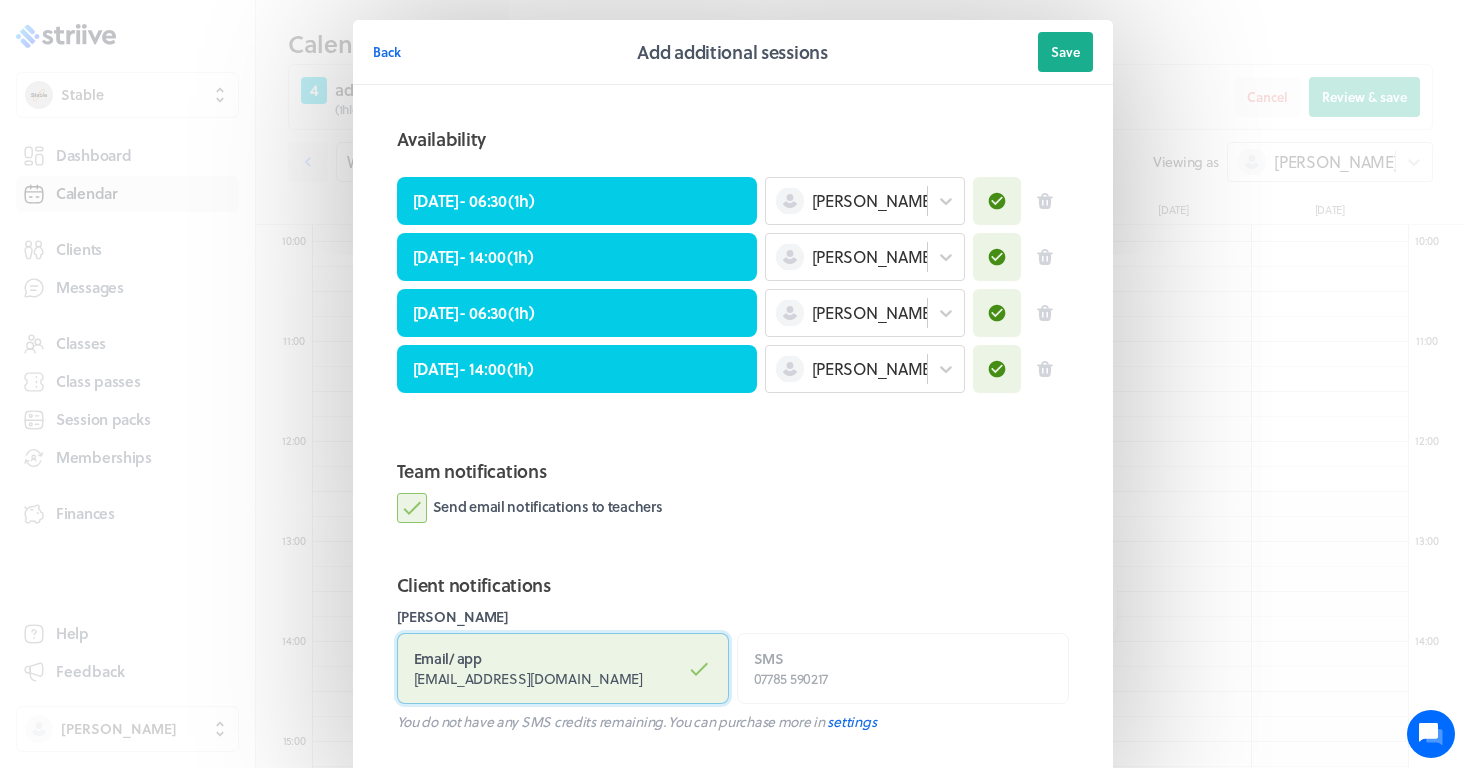 click on "[EMAIL_ADDRESS][DOMAIN_NAME]" at bounding box center (528, 678) 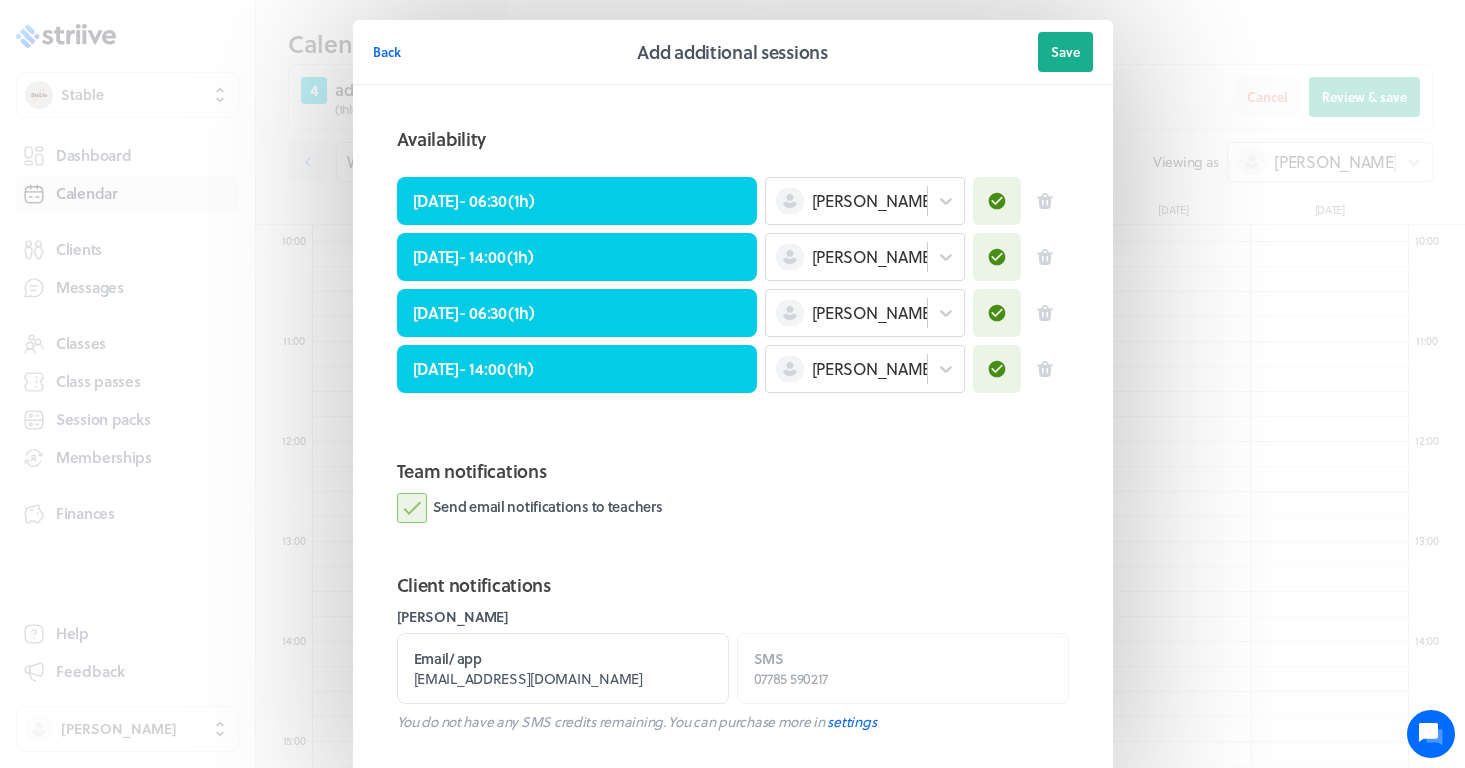 click on "Send email notifications to teachers" at bounding box center [530, 508] 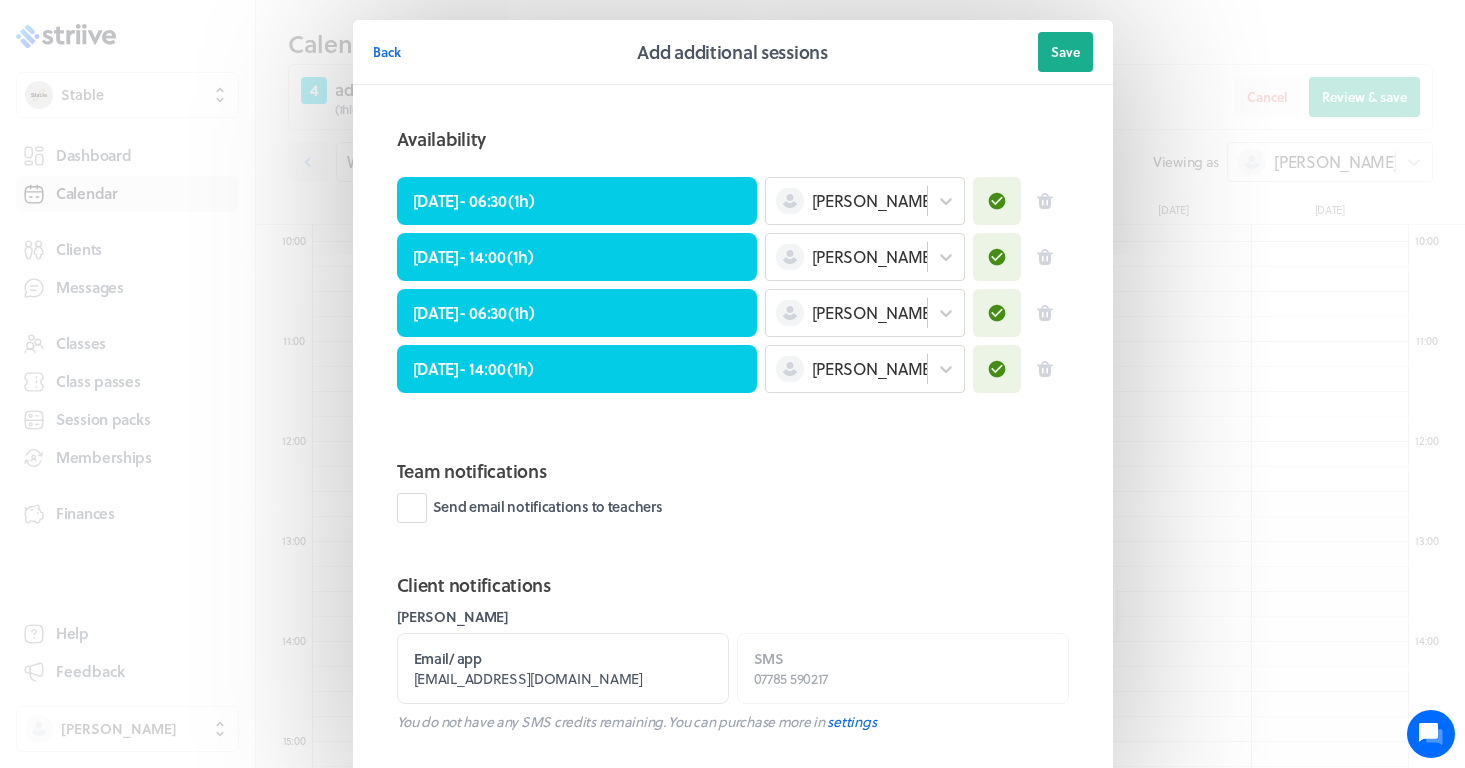 click on "Back Add additional sessions Save" at bounding box center [733, 52] 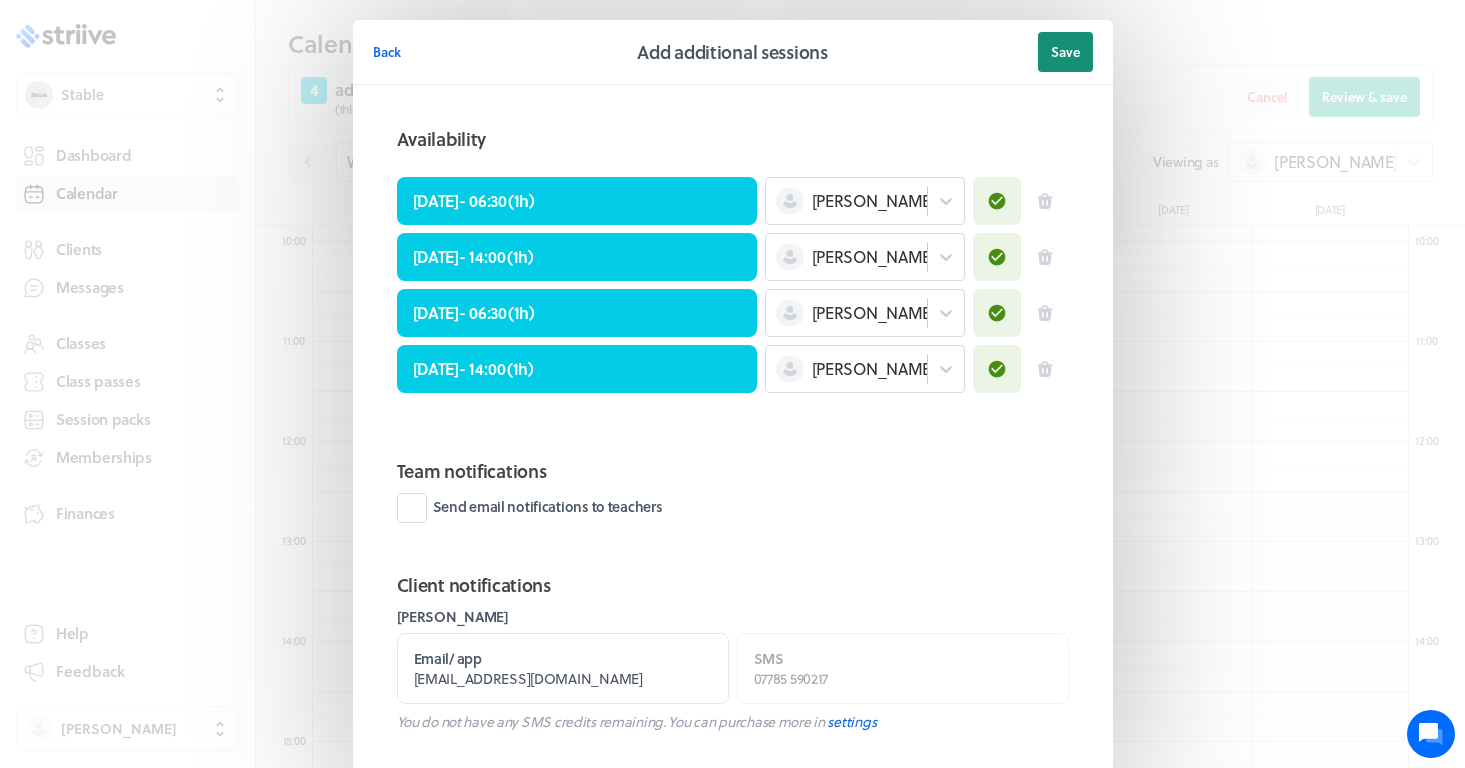 click on "Save" at bounding box center [1065, 52] 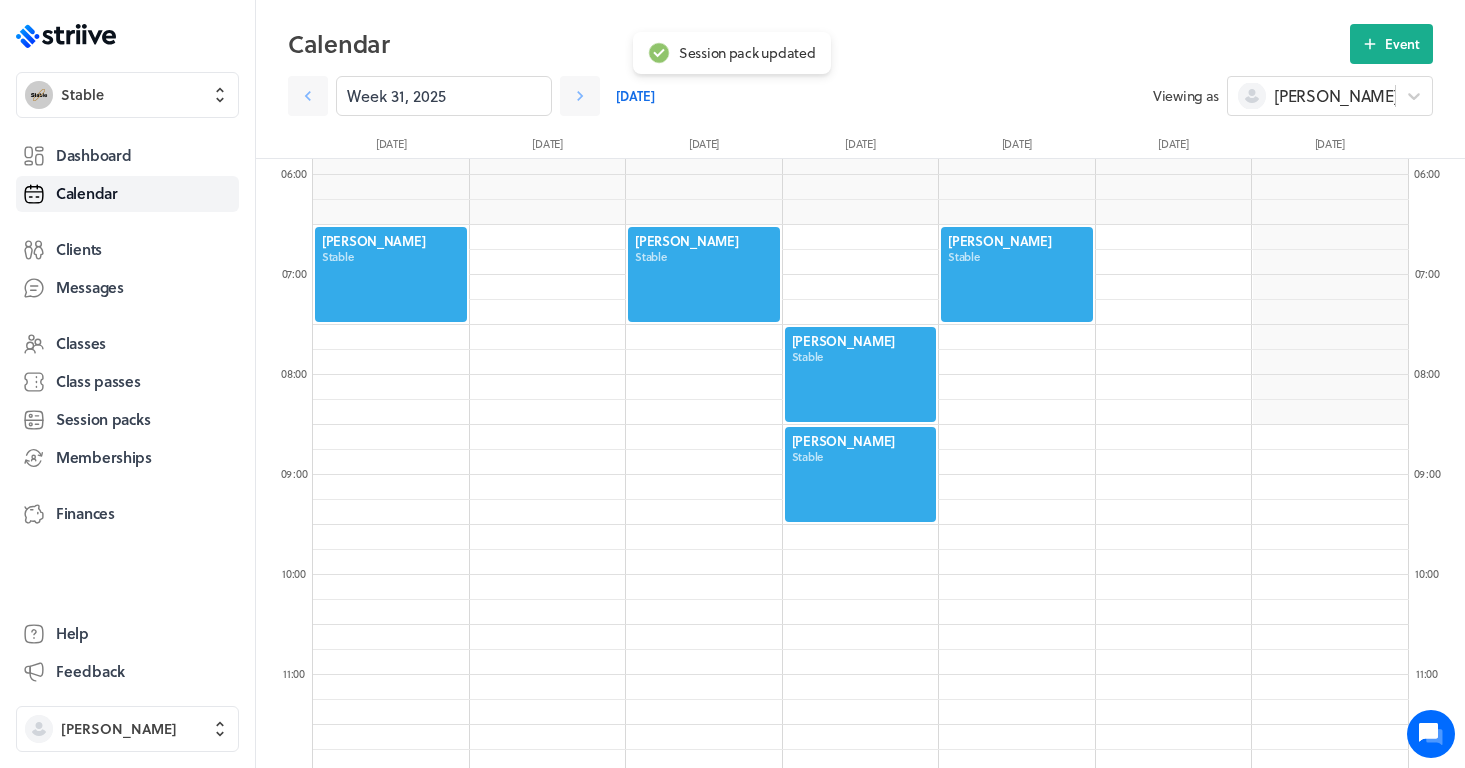 scroll, scrollTop: 524, scrollLeft: 0, axis: vertical 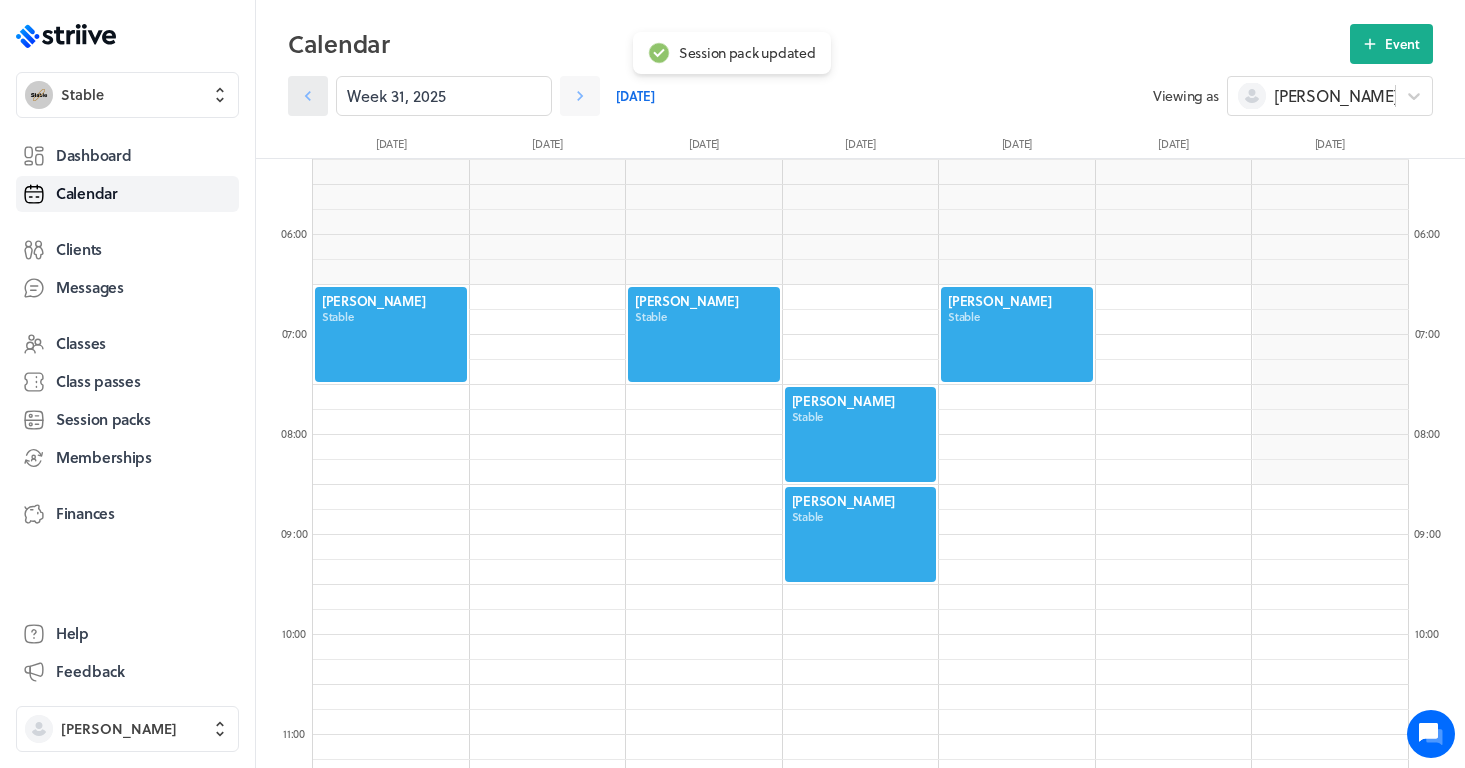 click 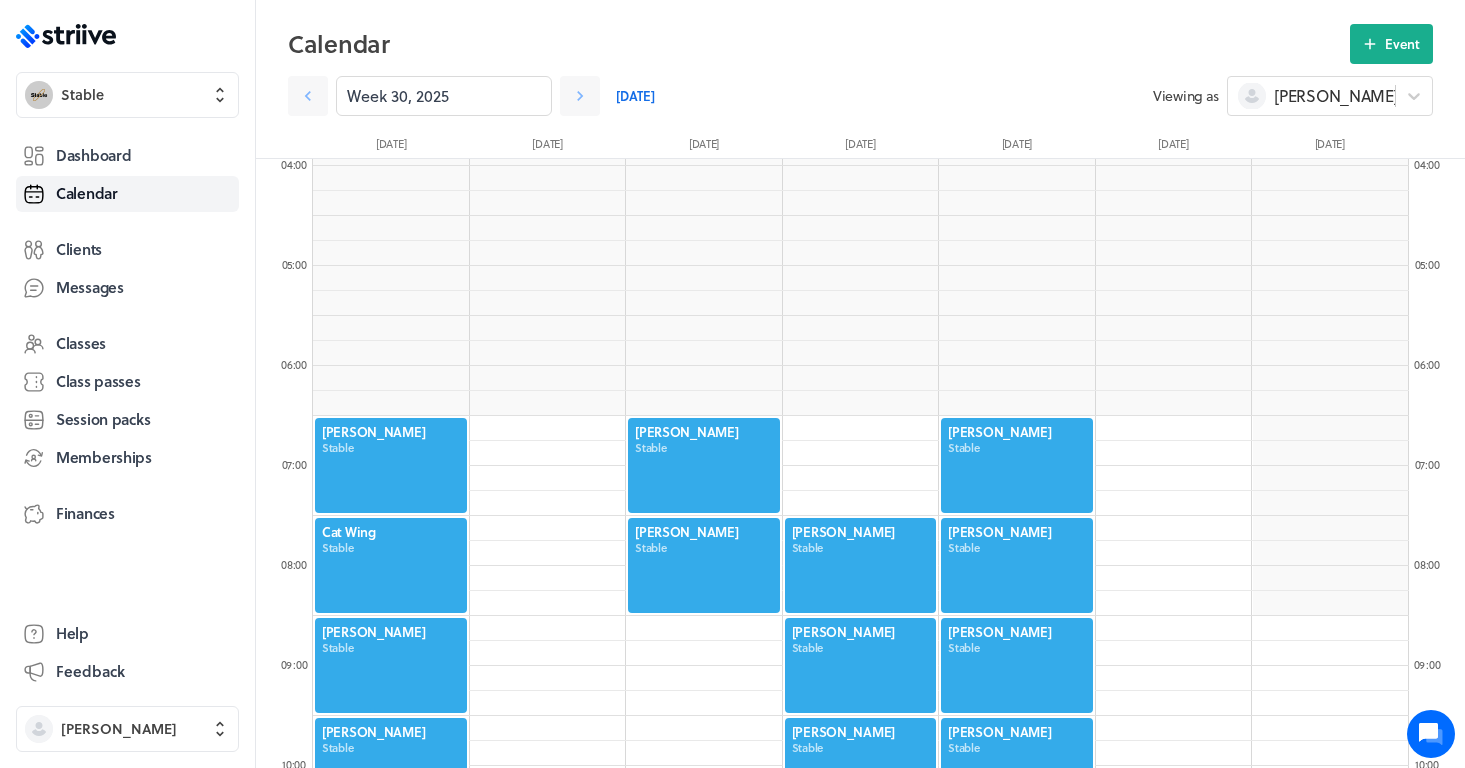 scroll, scrollTop: 415, scrollLeft: 0, axis: vertical 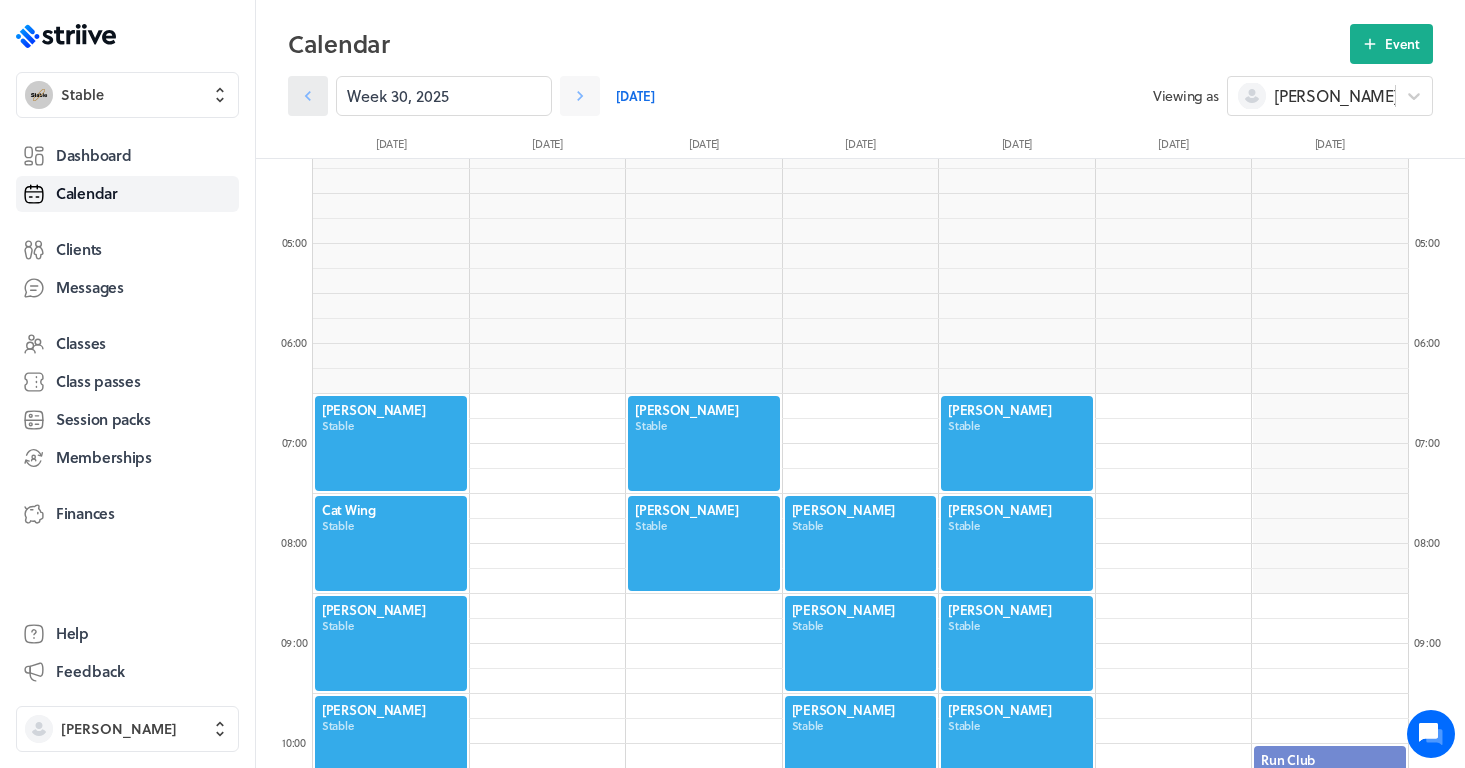 click 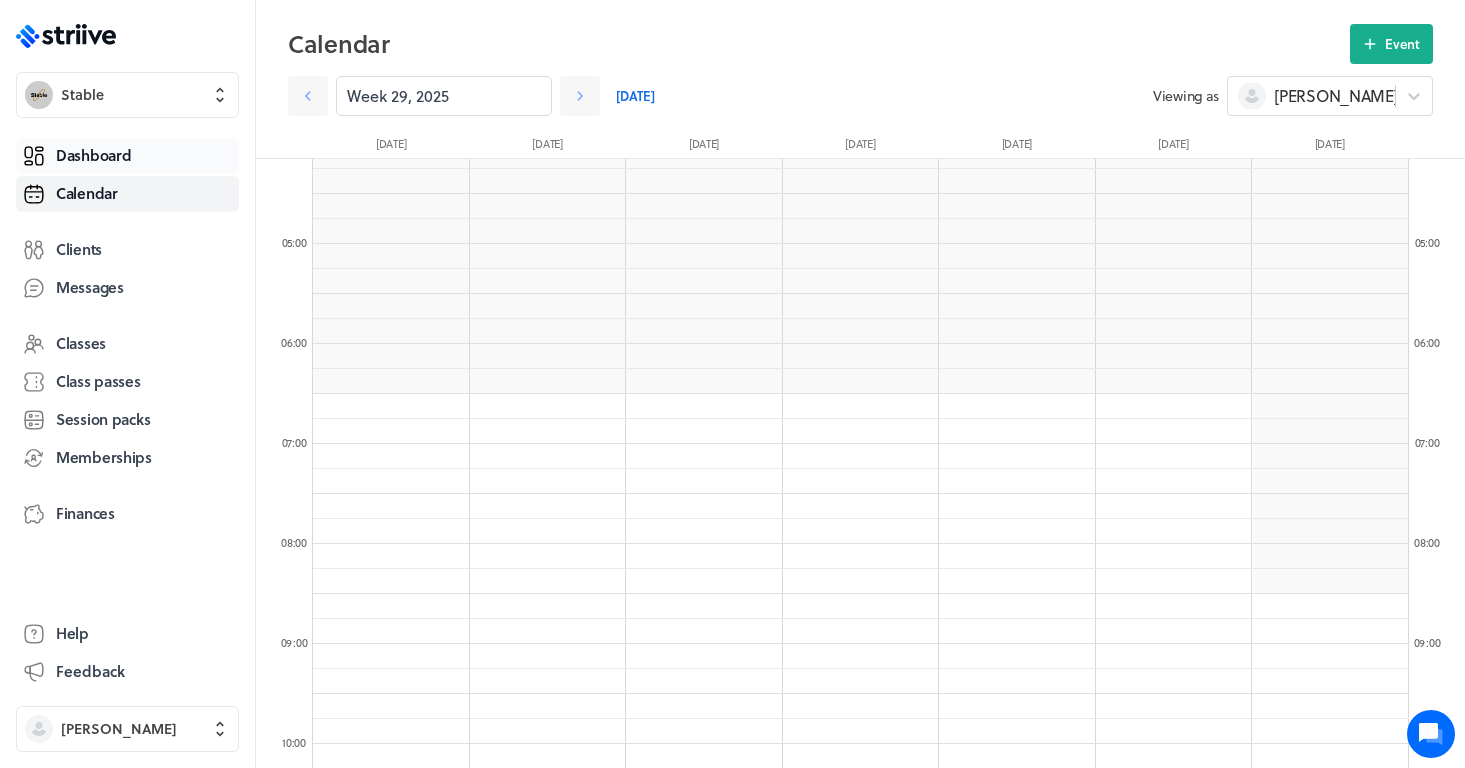 click on "Dashboard" at bounding box center [93, 155] 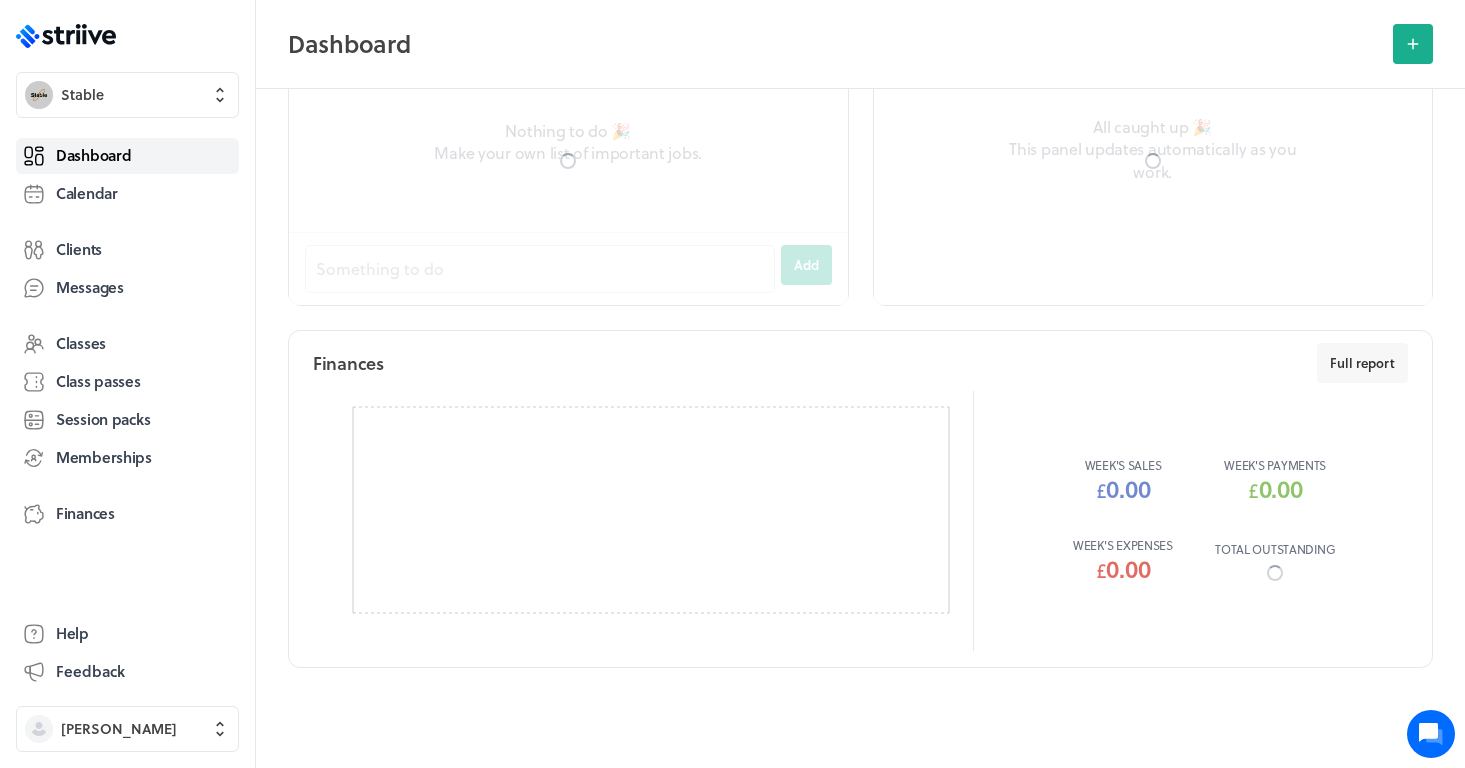 scroll, scrollTop: 0, scrollLeft: 0, axis: both 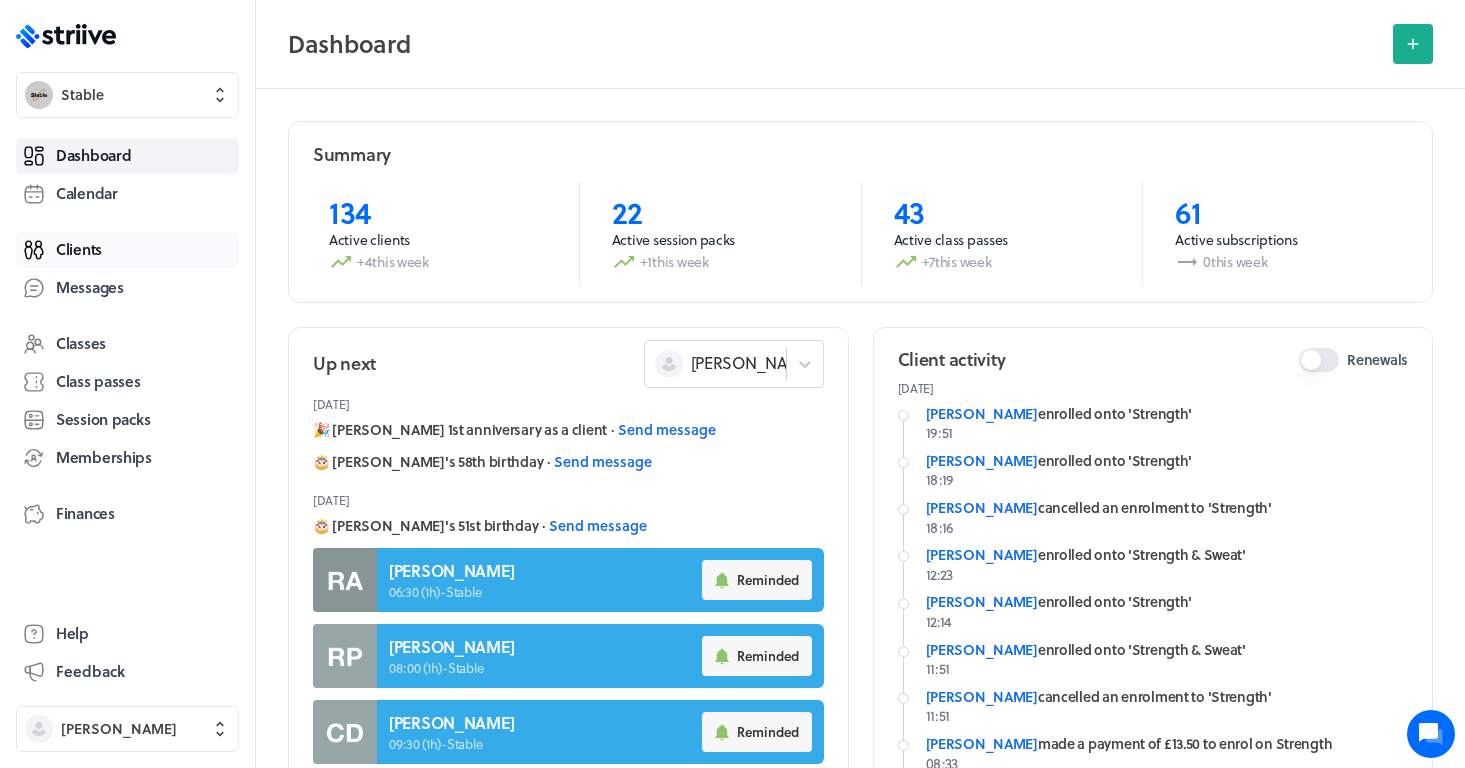 click on "Clients" at bounding box center [79, 249] 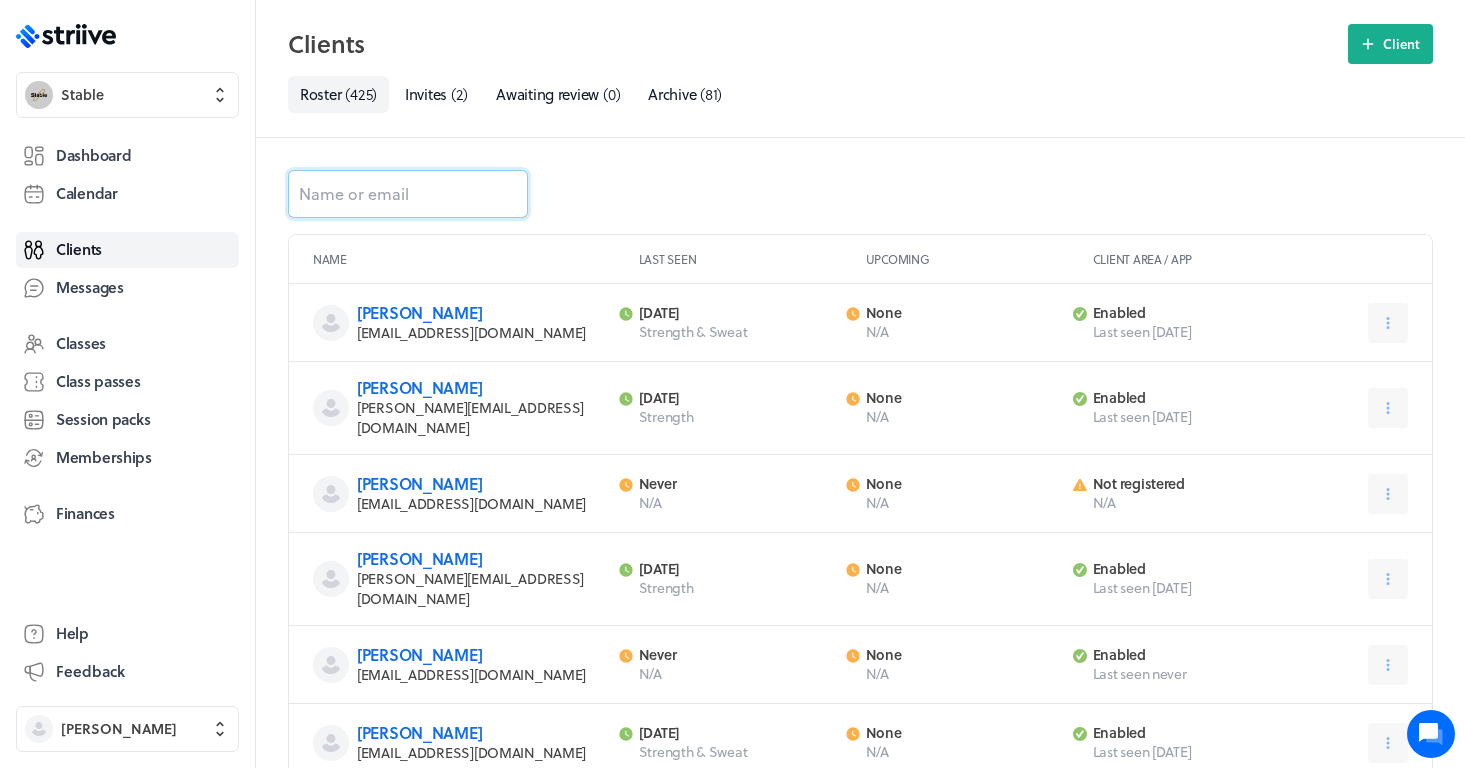 click at bounding box center (408, 194) 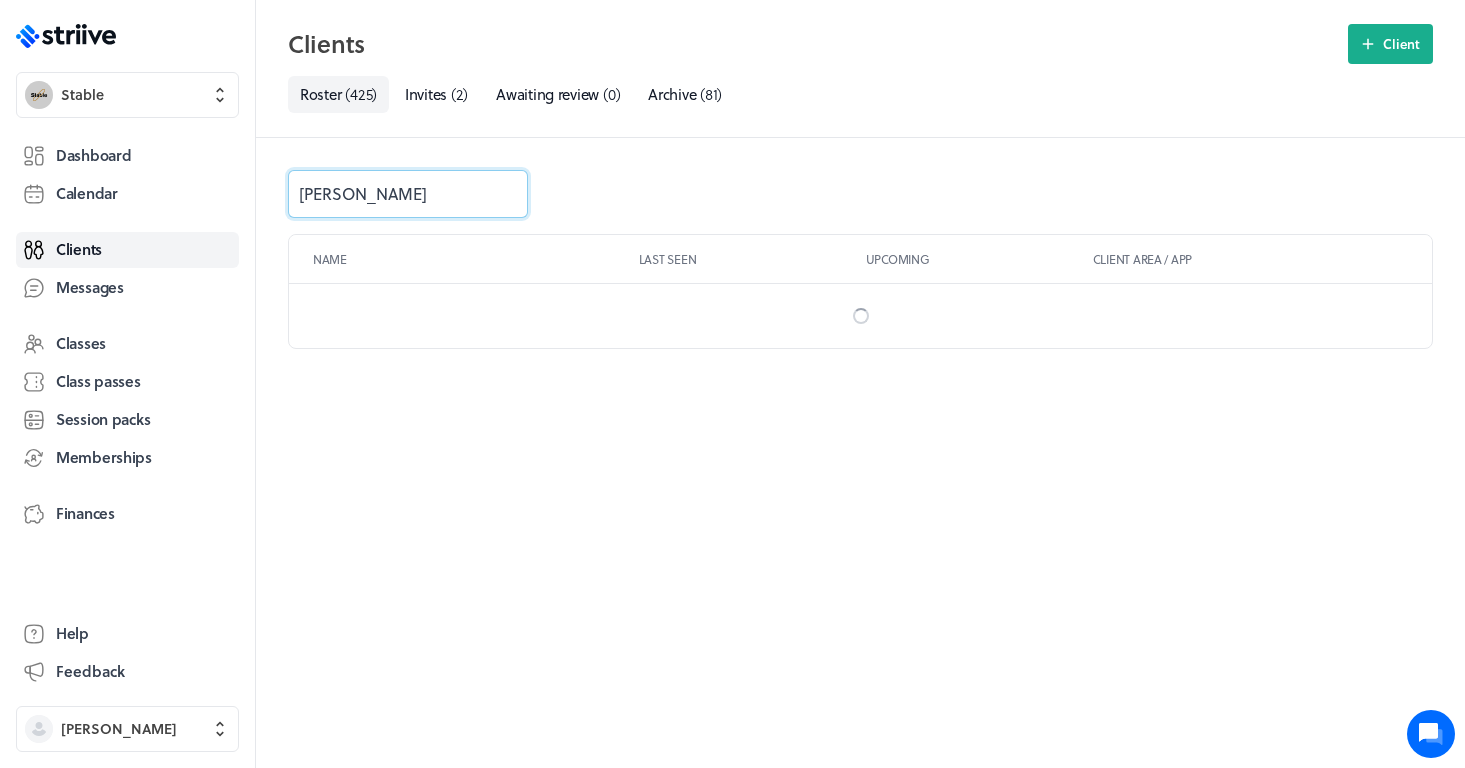 type on "[PERSON_NAME]" 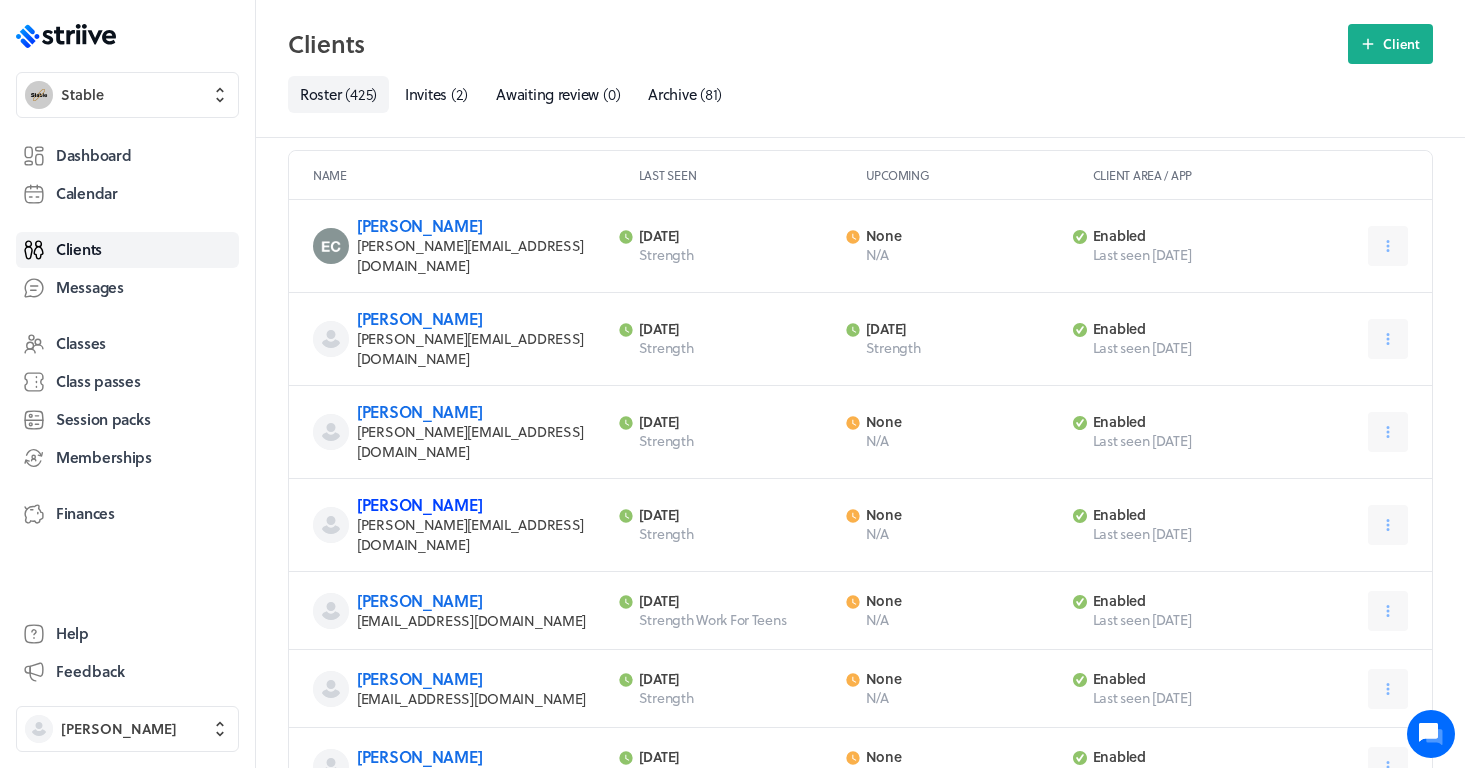 scroll, scrollTop: 170, scrollLeft: 0, axis: vertical 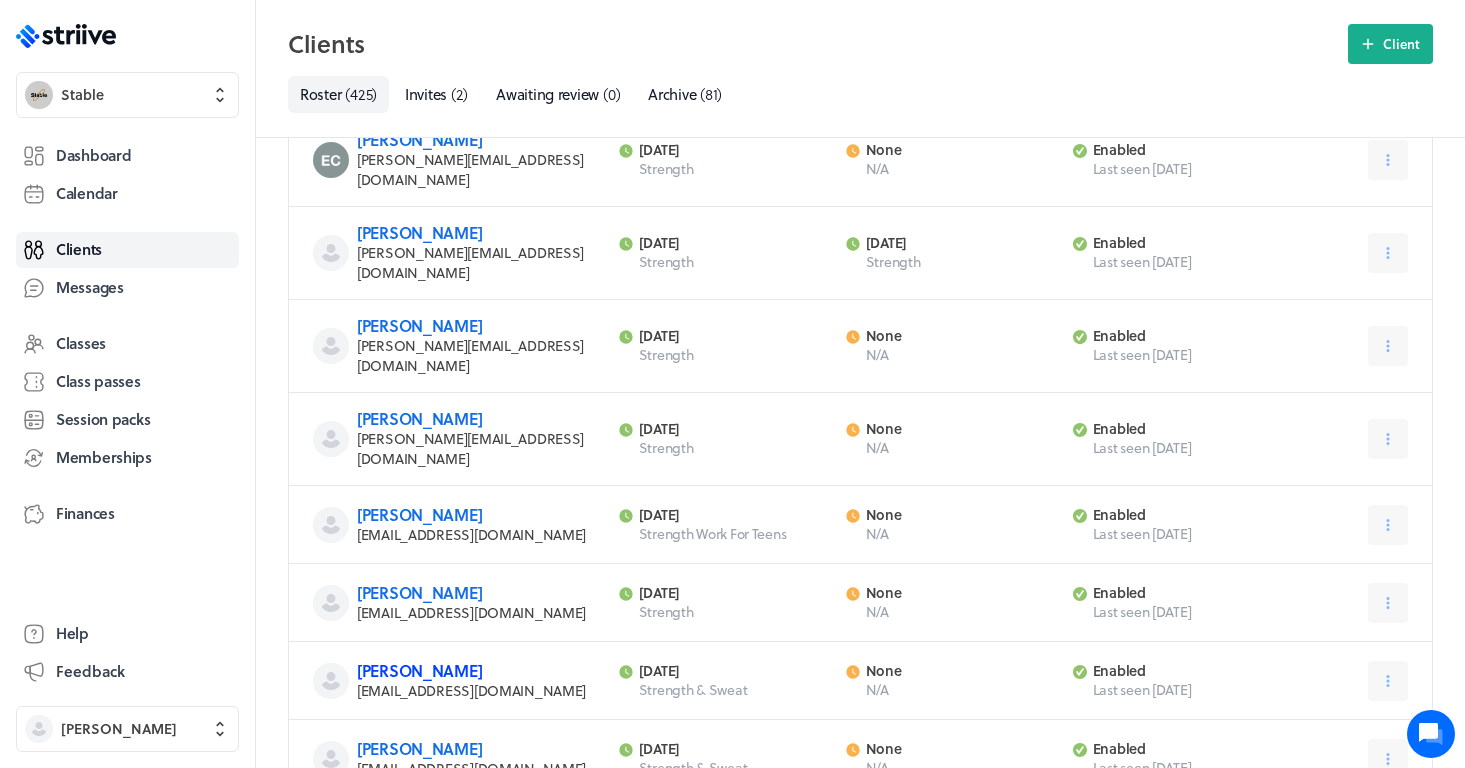 click on "[PERSON_NAME]" at bounding box center [419, 670] 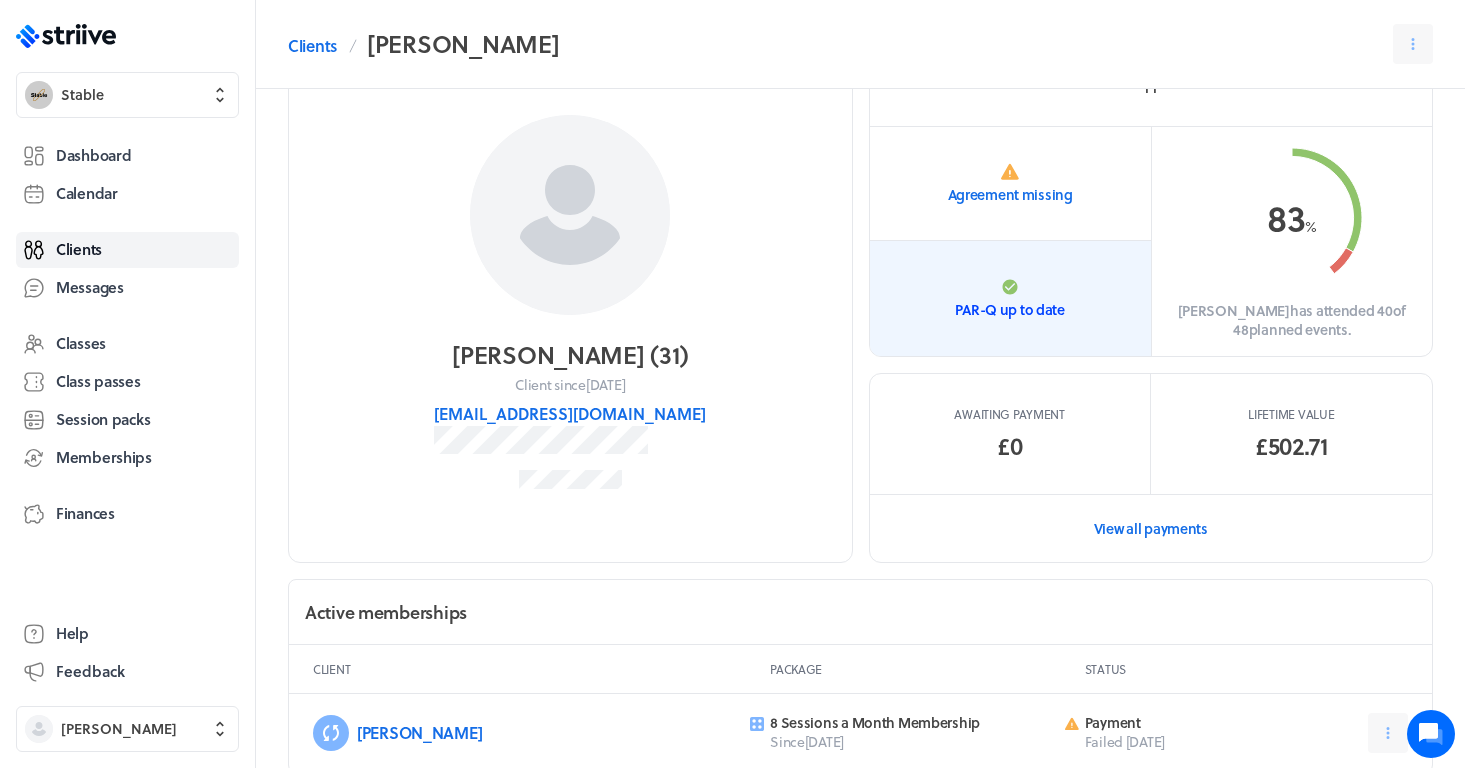 scroll, scrollTop: 526, scrollLeft: 0, axis: vertical 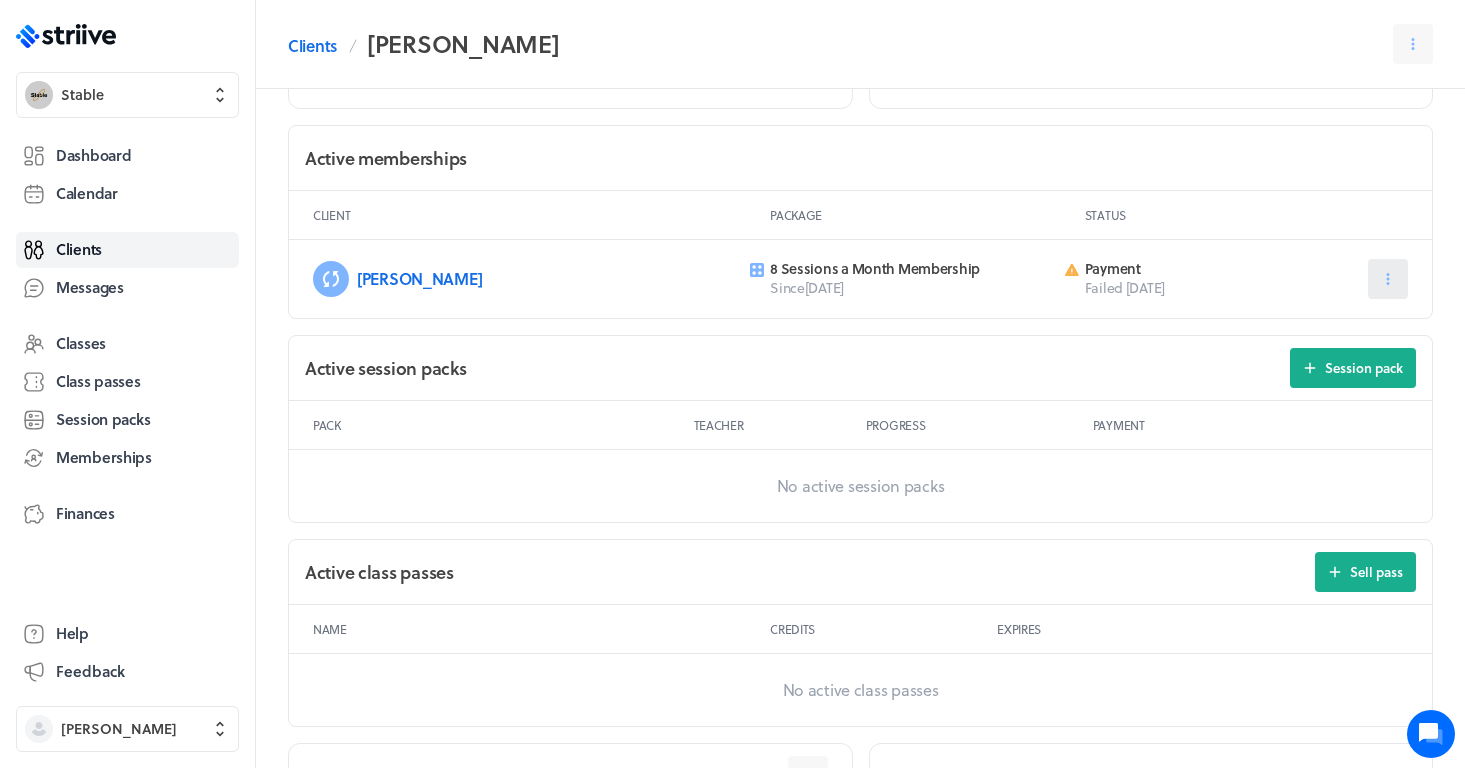 click 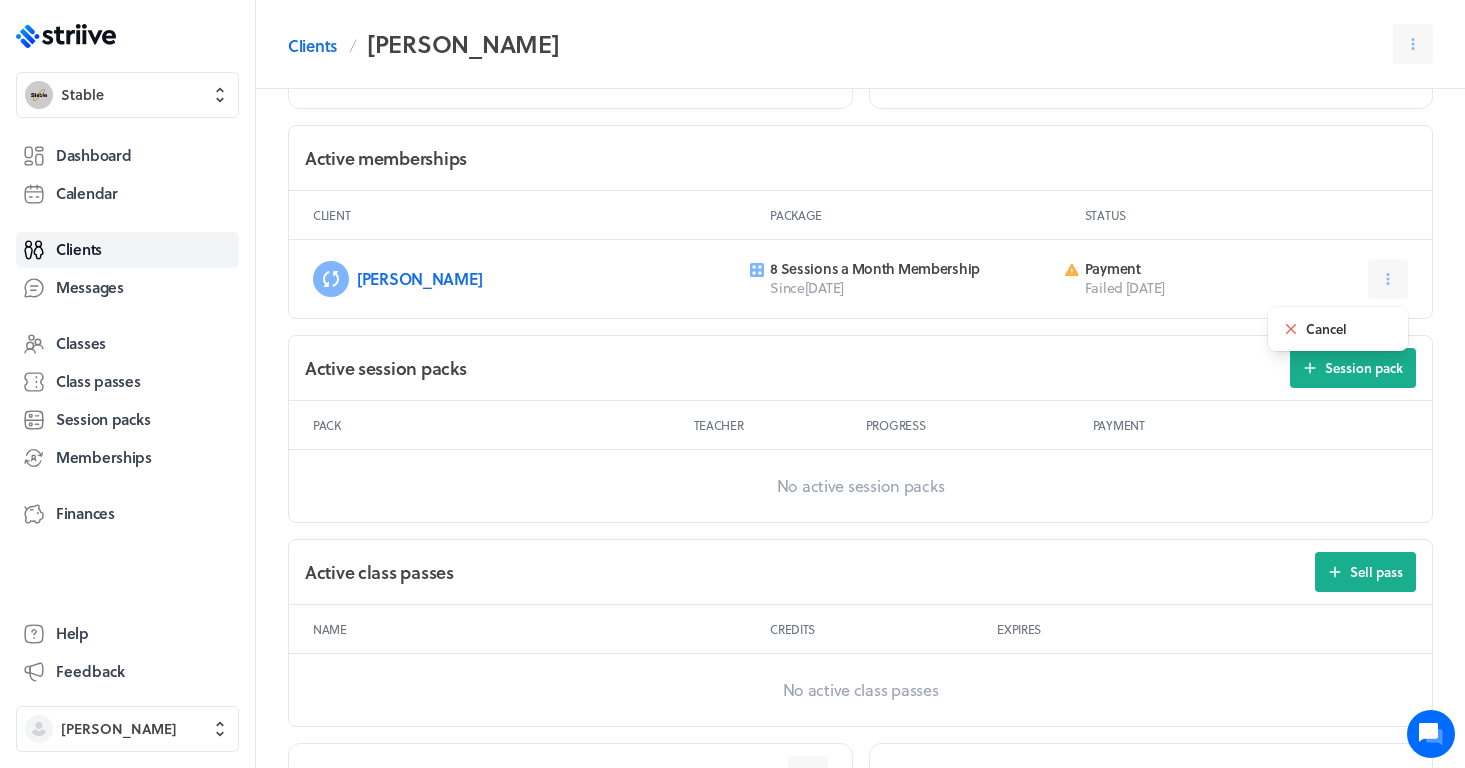click on "[PERSON_NAME] R 8 Sessions a Month Membership Since  [DATE] Payment Failed [DATE] Cancel" at bounding box center [860, 279] 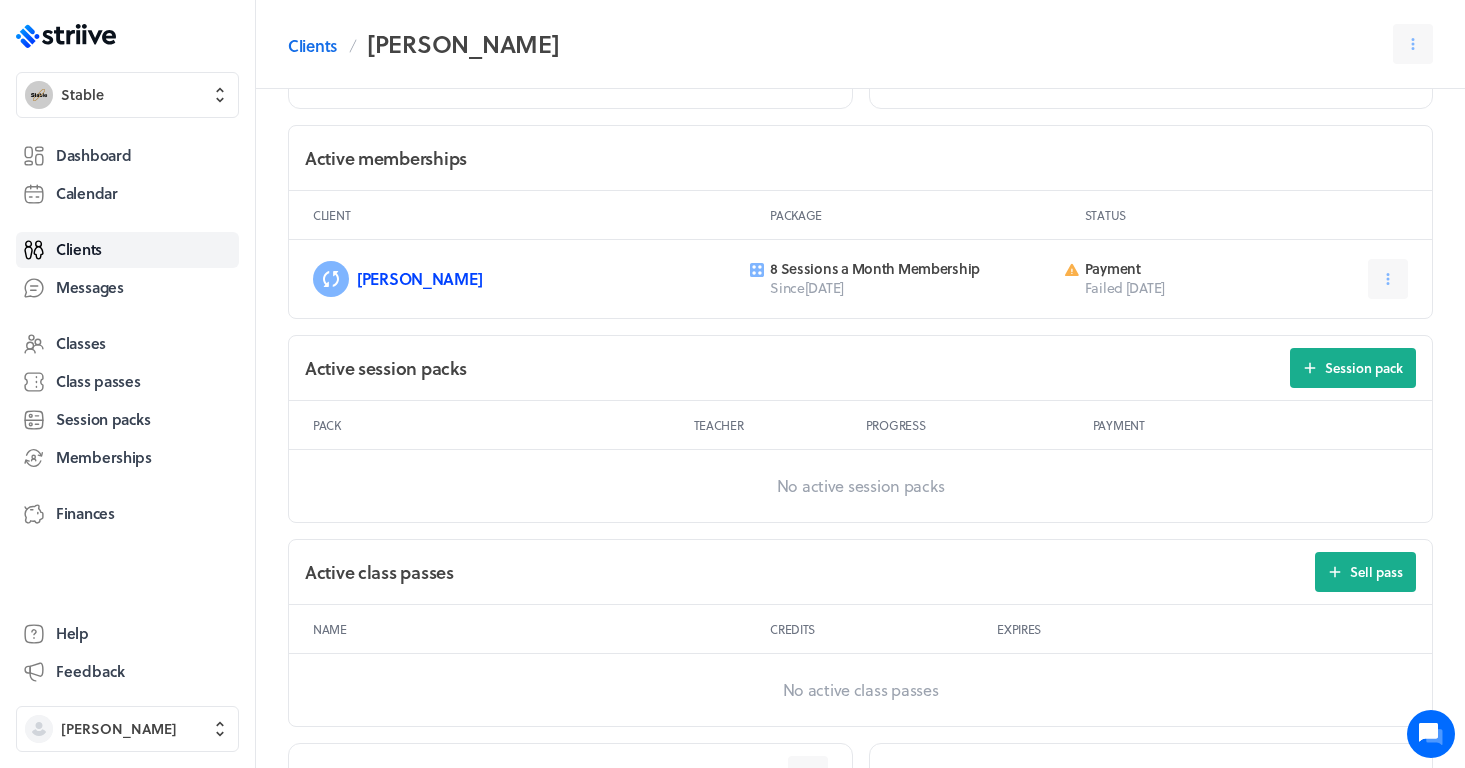 click on "[PERSON_NAME]" at bounding box center (419, 278) 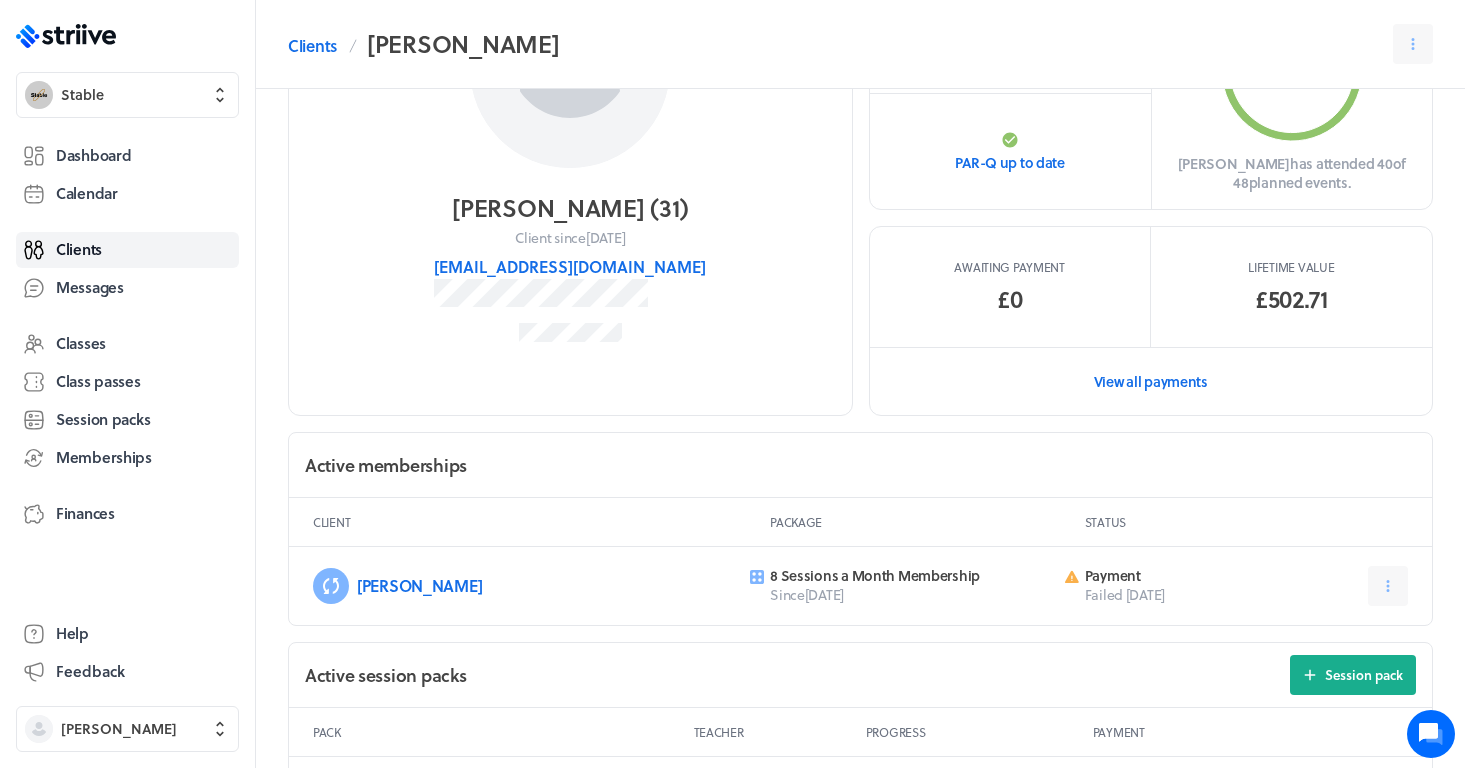 scroll, scrollTop: 306, scrollLeft: 0, axis: vertical 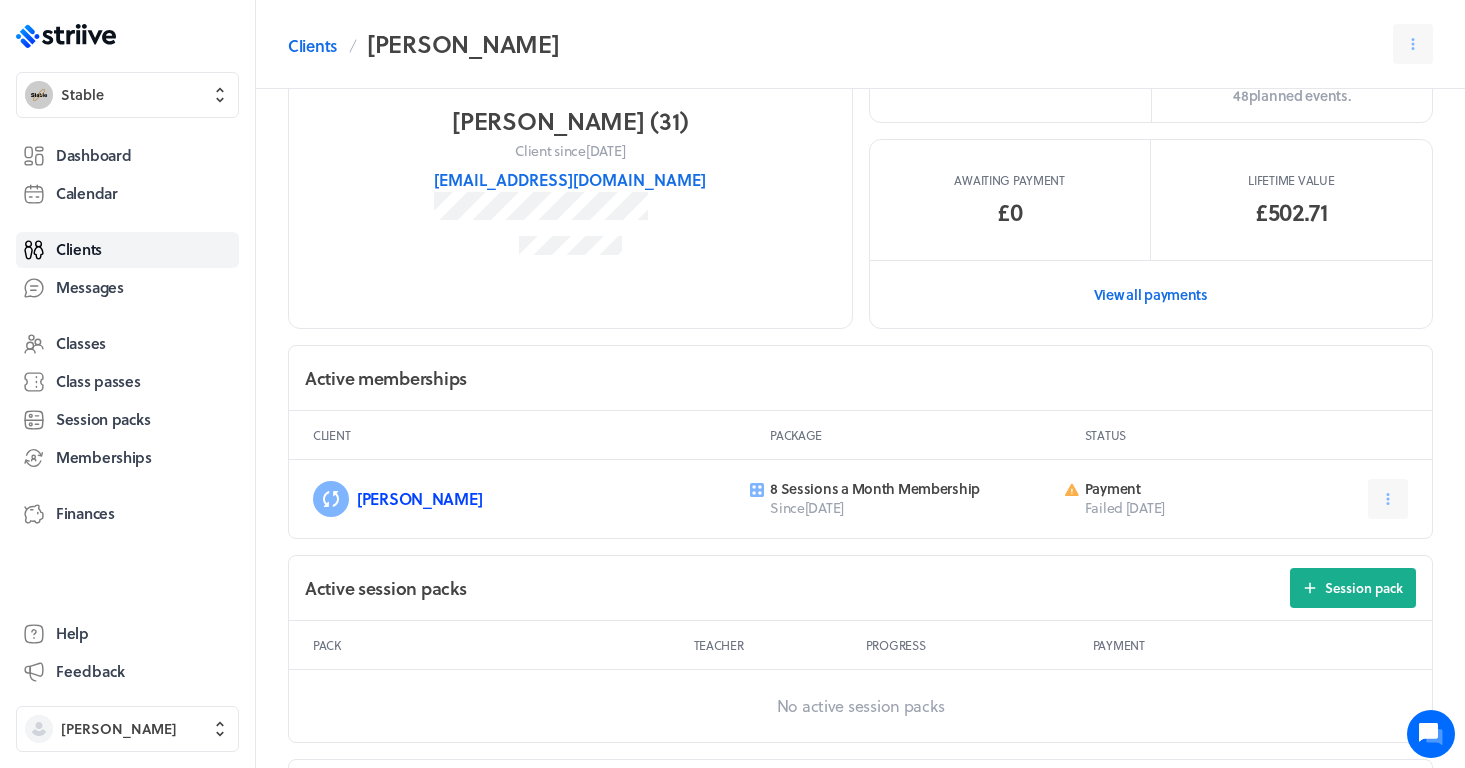 click on "[PERSON_NAME]" at bounding box center (419, 498) 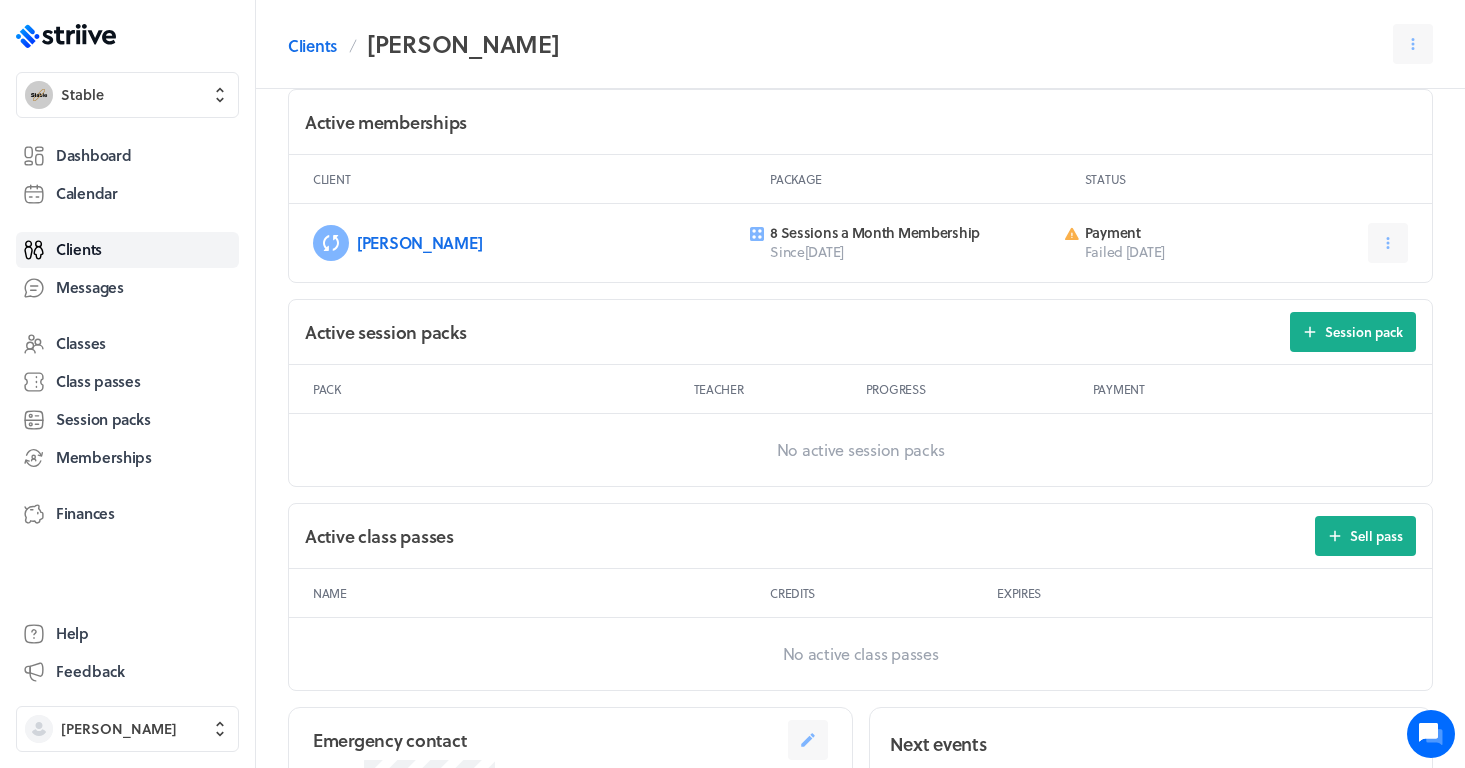 scroll, scrollTop: 569, scrollLeft: 0, axis: vertical 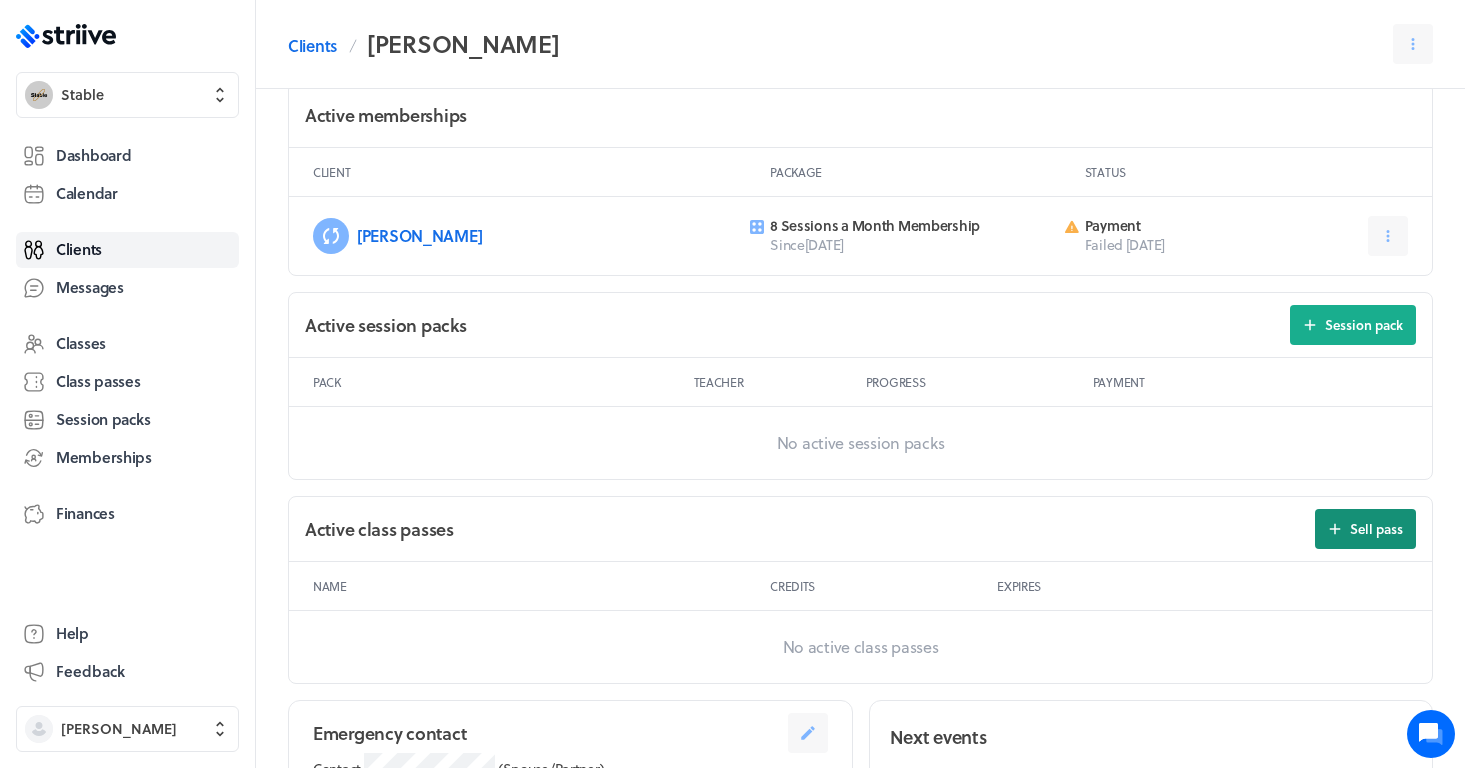 click on "Sell pass" at bounding box center [1376, 529] 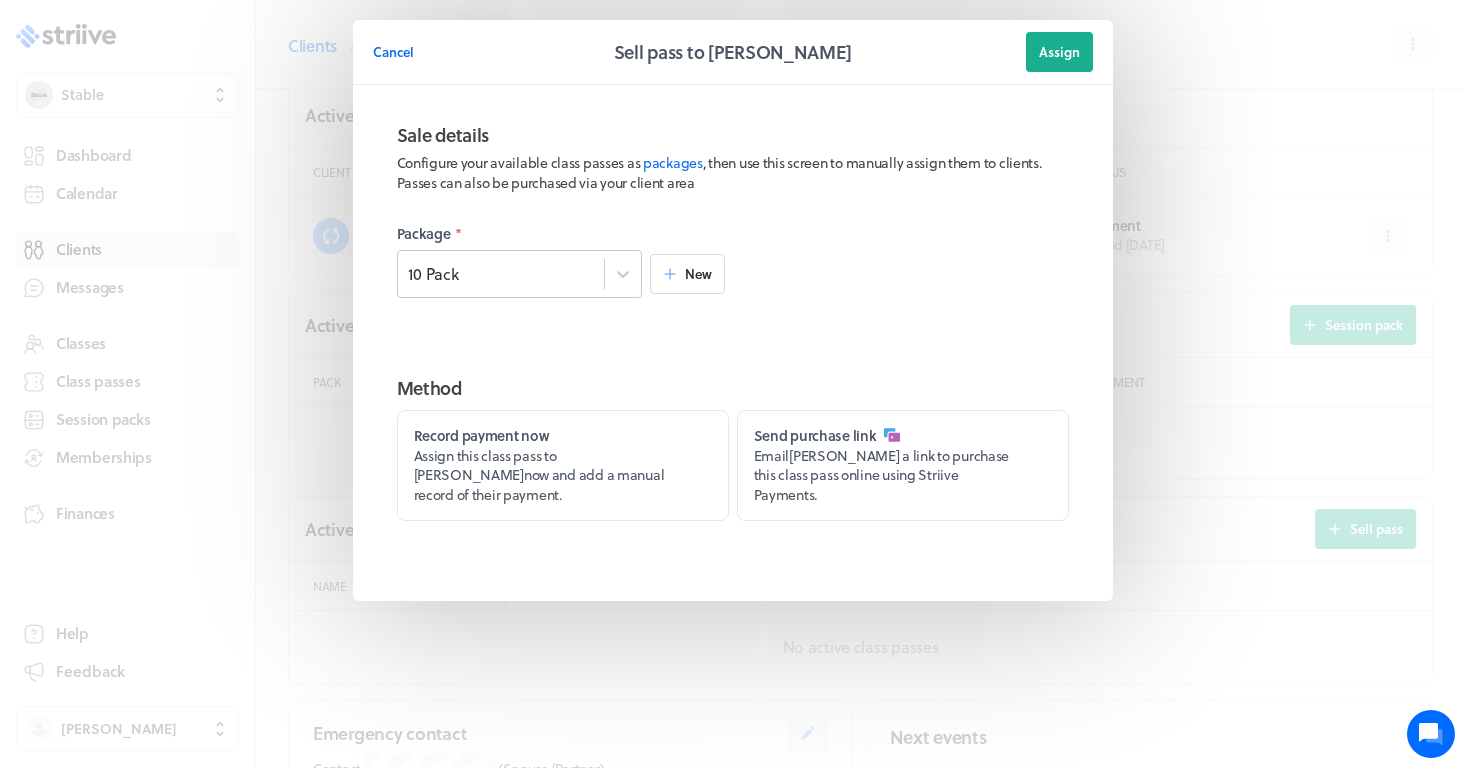 click on "10 Pack" at bounding box center [501, 274] 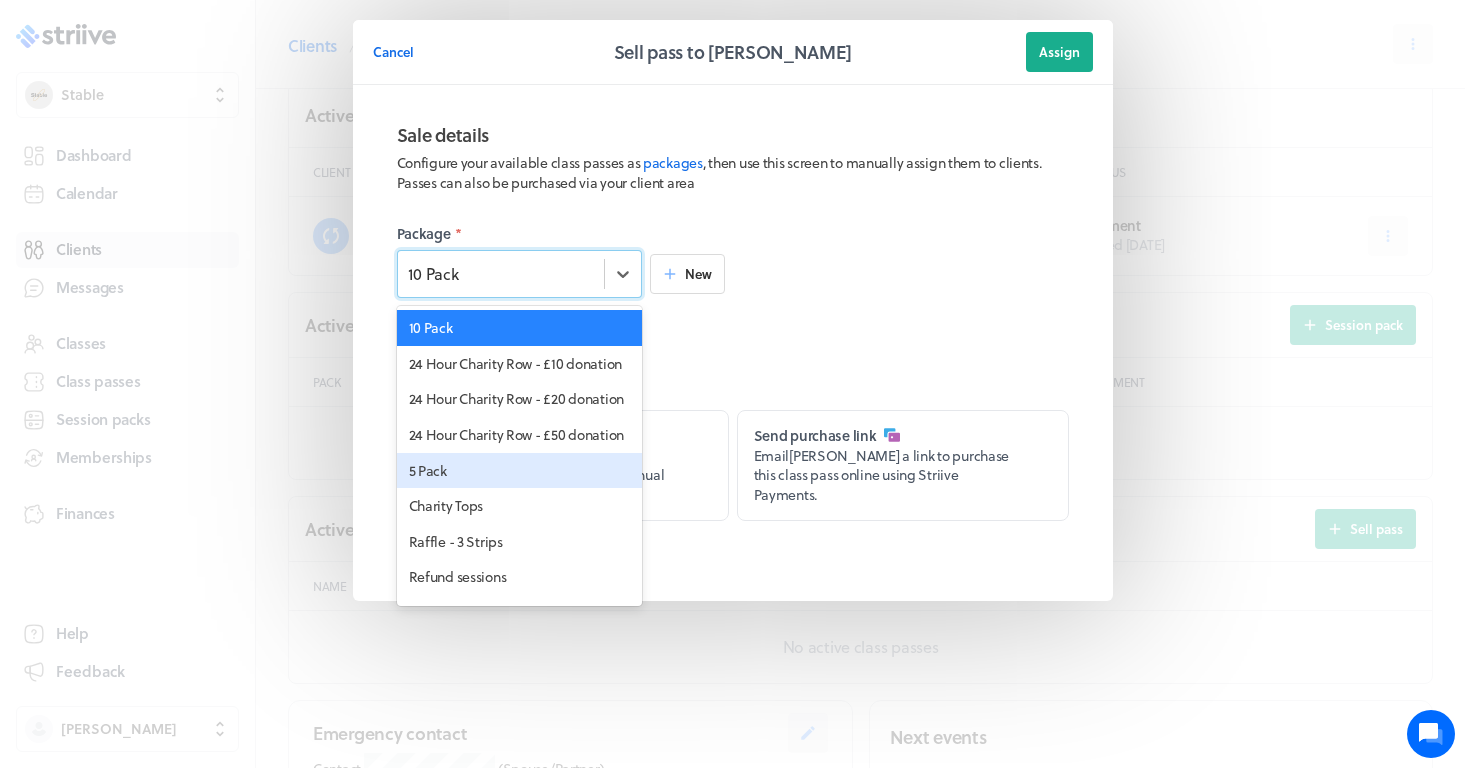 scroll, scrollTop: 93, scrollLeft: 0, axis: vertical 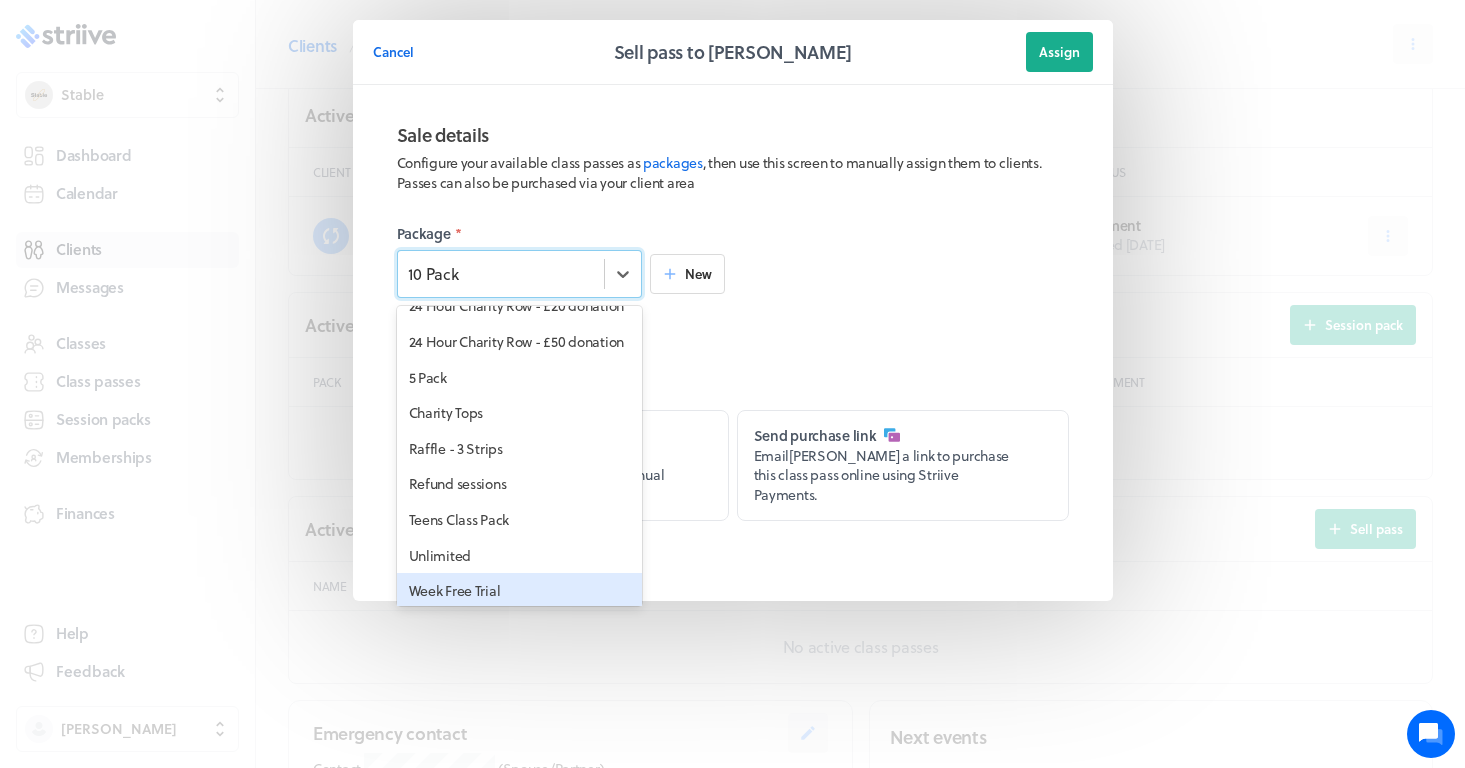 click on "Week Free Trial" at bounding box center (519, 591) 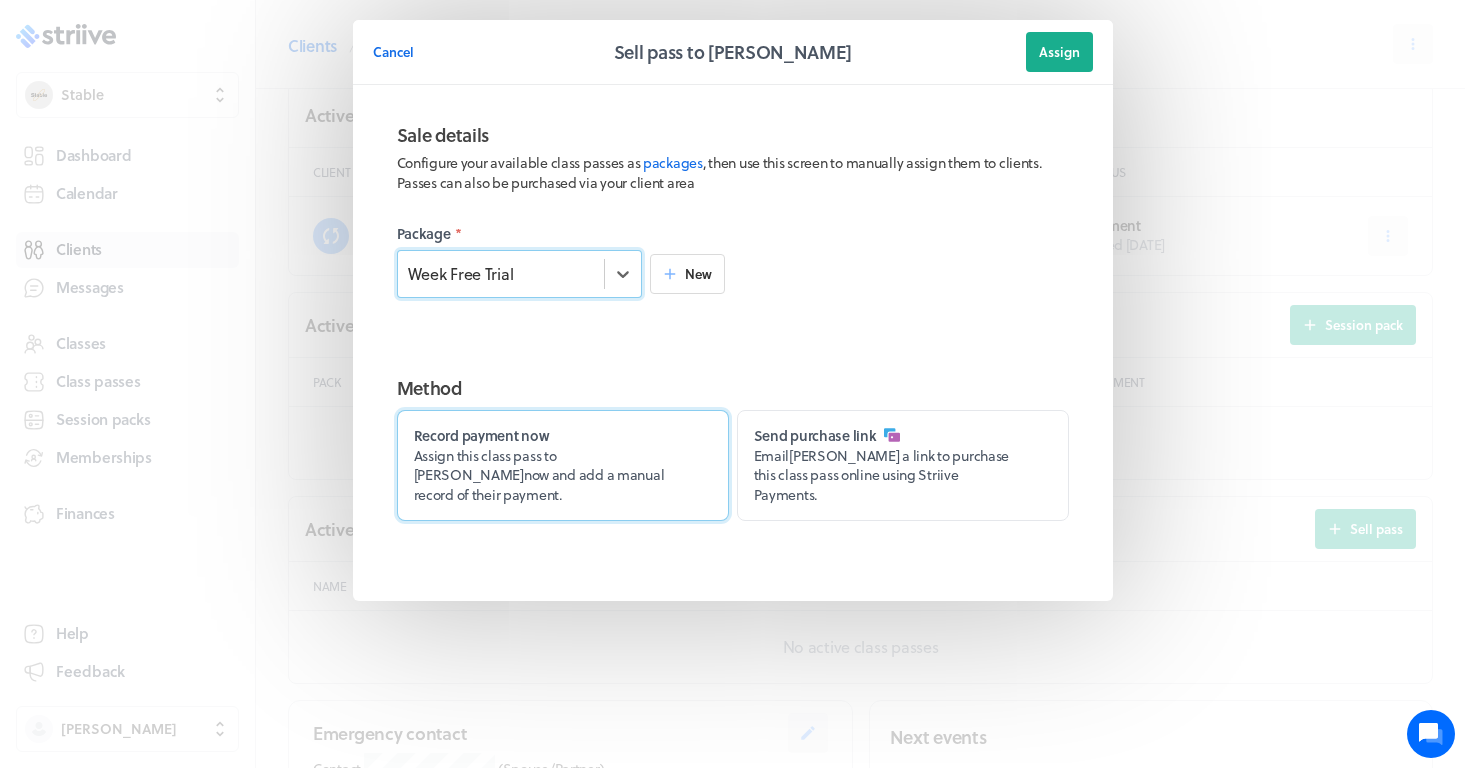 click on "Assign this class pass to   [PERSON_NAME]  now and add a manual record of their payment." at bounding box center [539, 475] 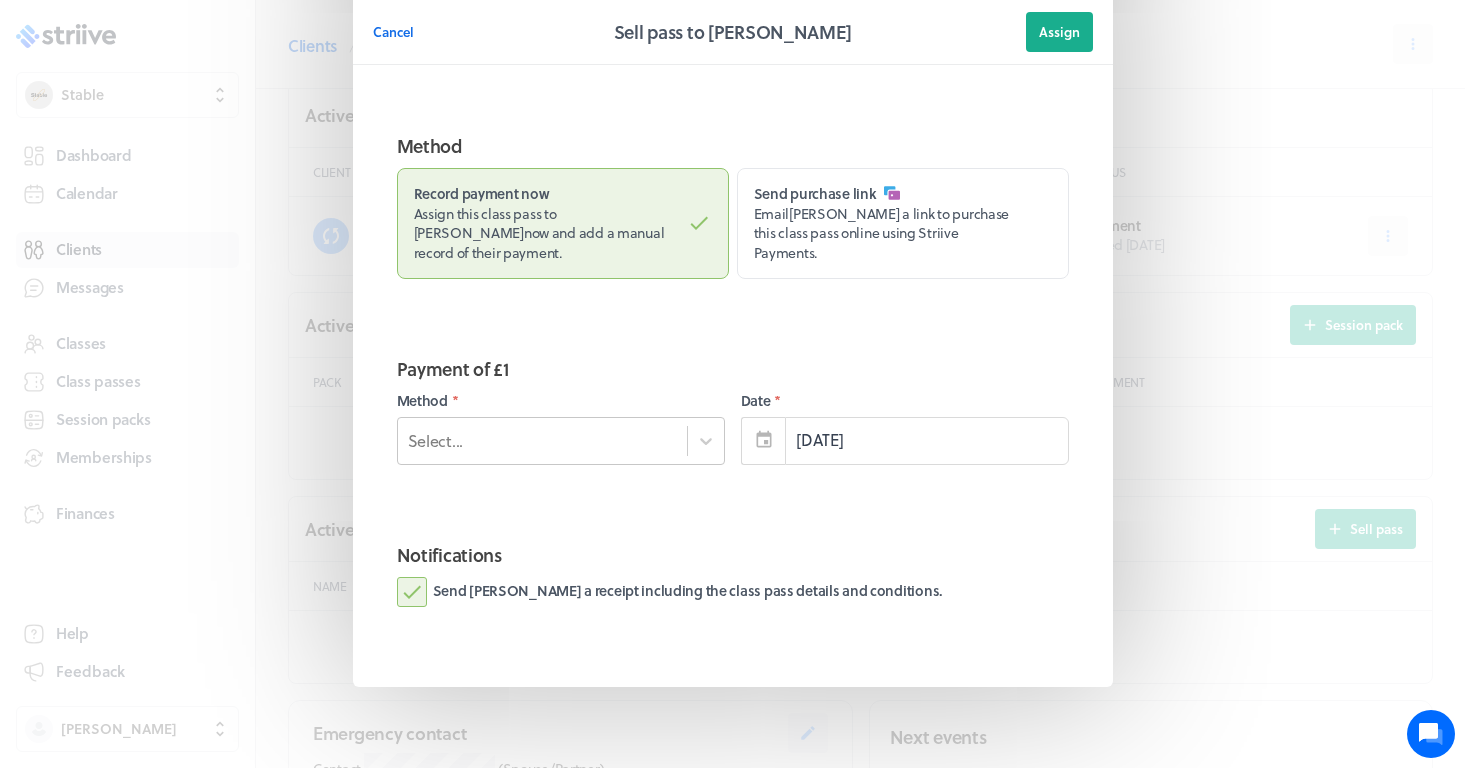 scroll, scrollTop: 238, scrollLeft: 0, axis: vertical 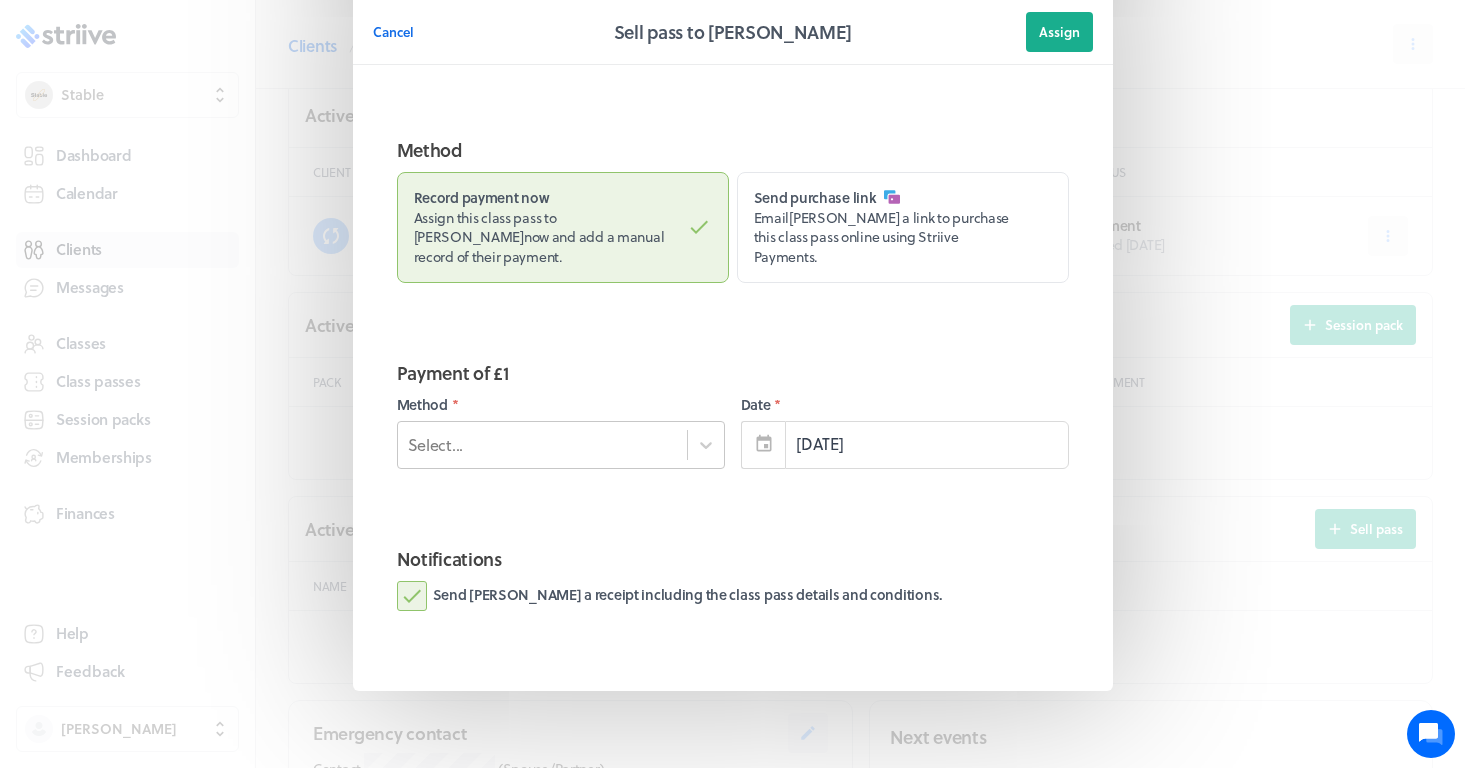 click on "Select..." at bounding box center (561, 445) 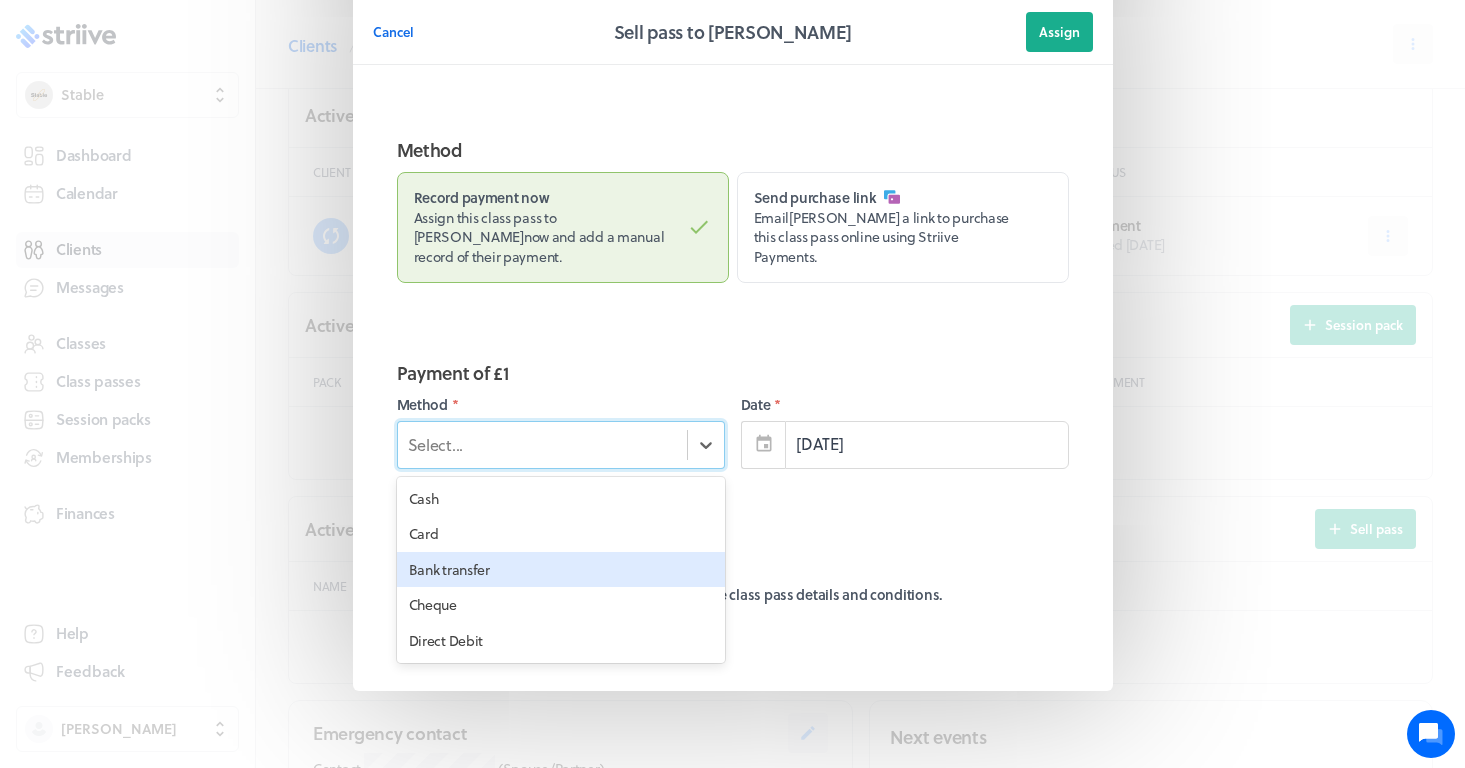 click on "Bank transfer" at bounding box center [561, 570] 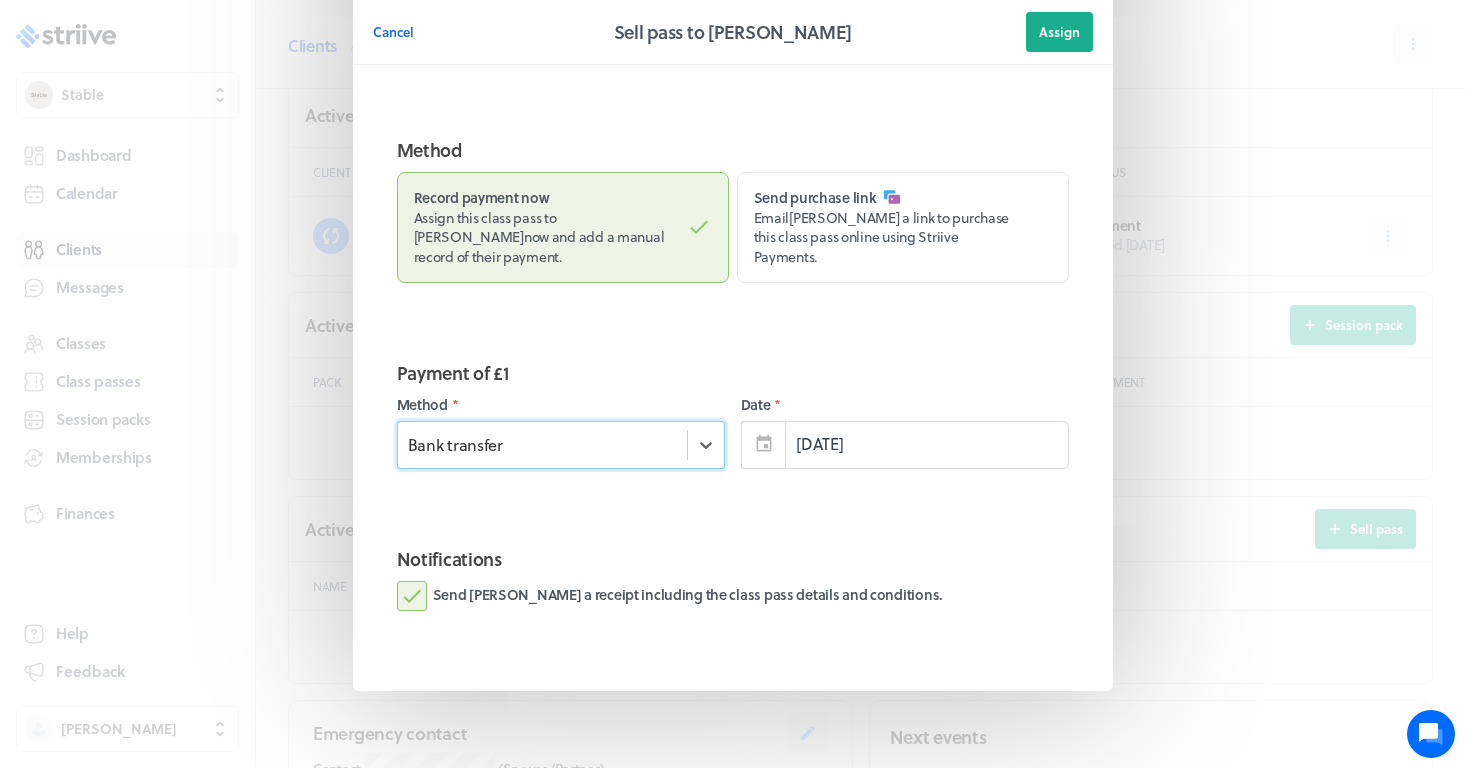 click on "Send [PERSON_NAME] a receipt including the class pass details and conditions." at bounding box center (669, 596) 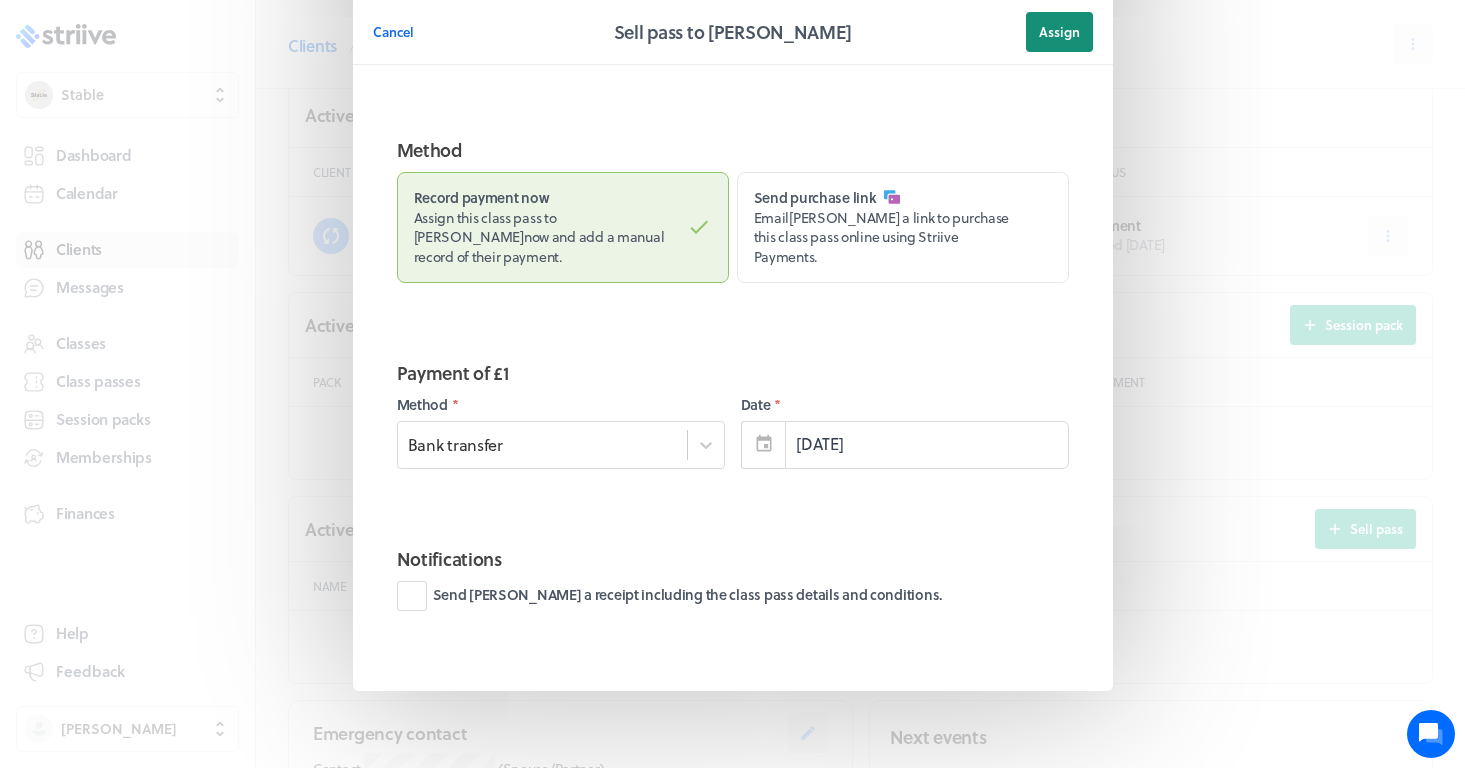 click on "Assign" at bounding box center [1059, 32] 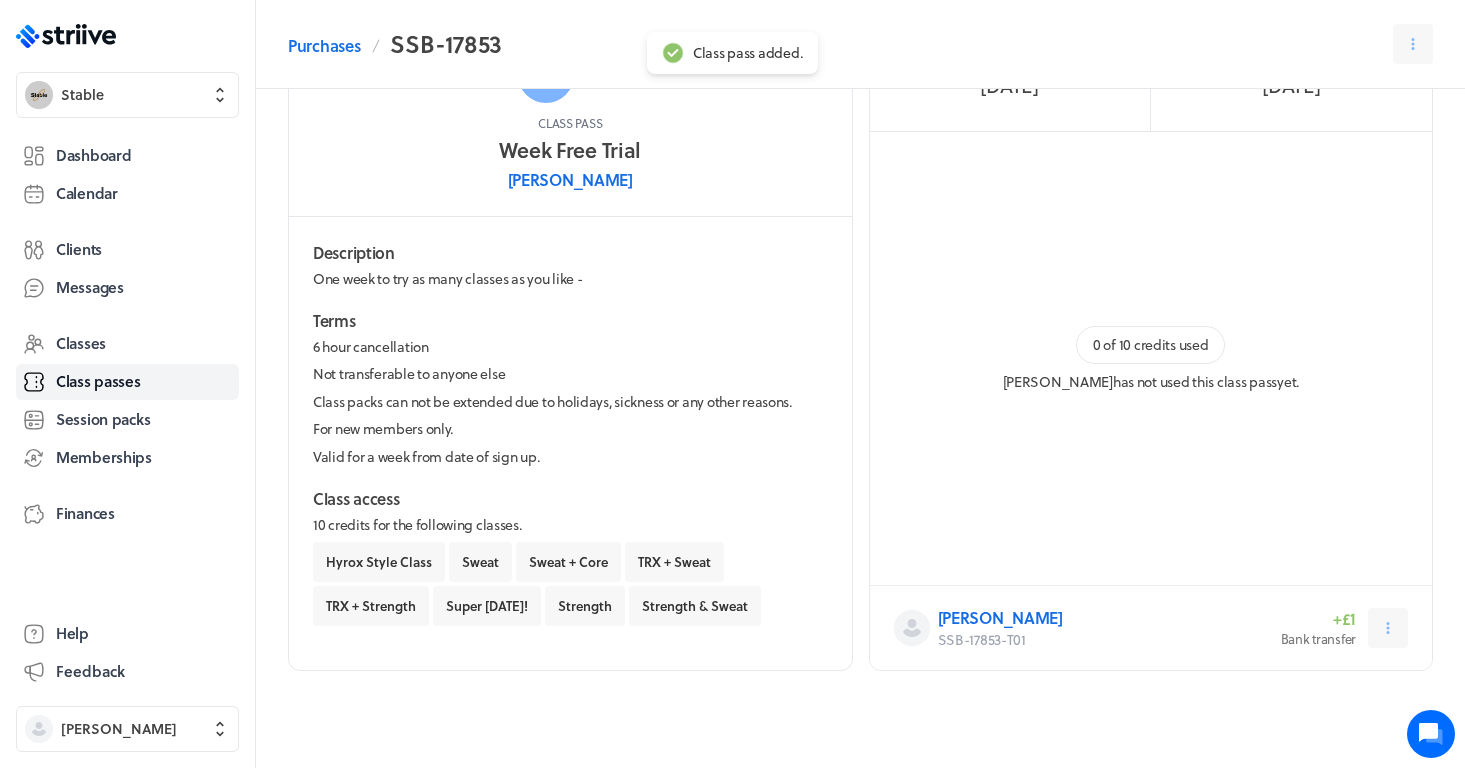 scroll, scrollTop: 102, scrollLeft: 0, axis: vertical 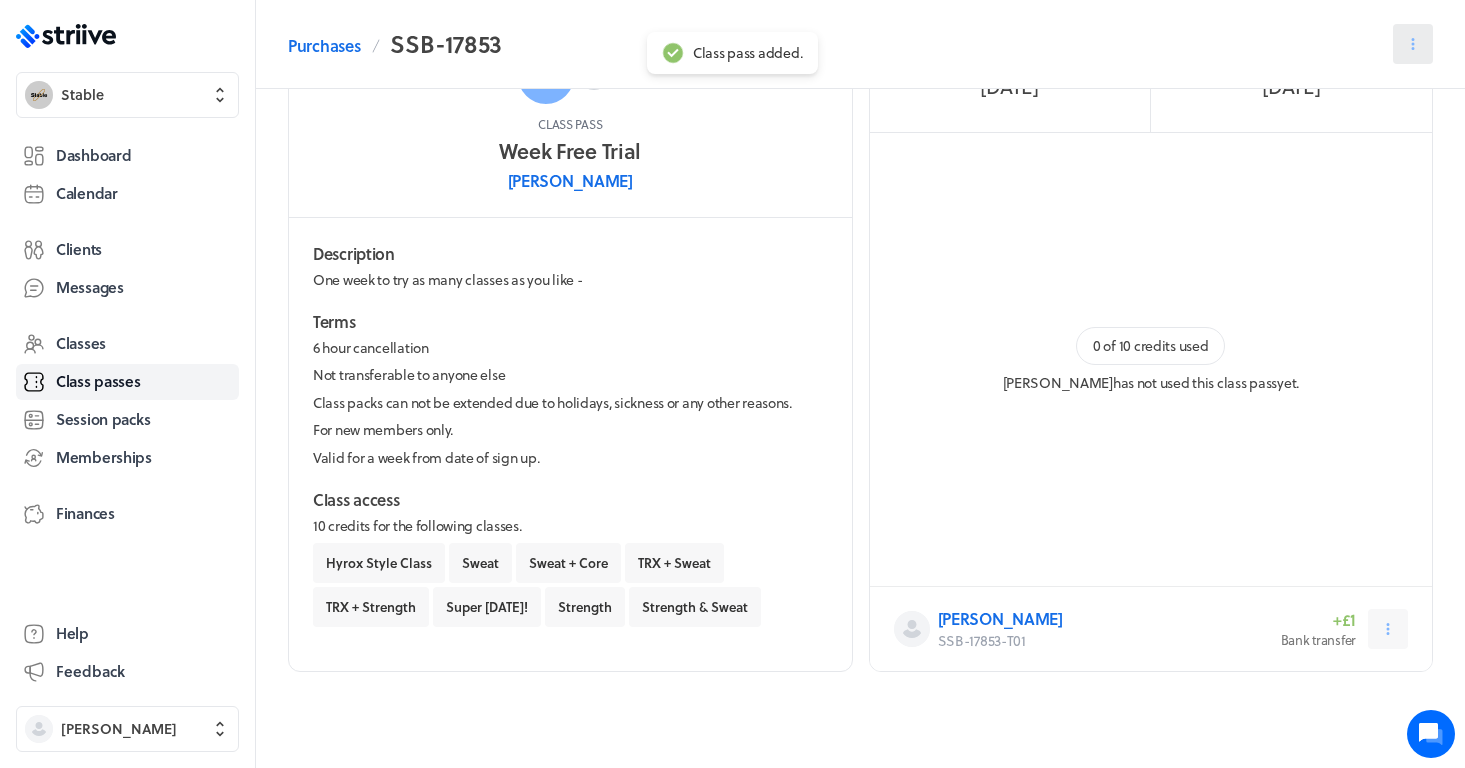 click at bounding box center (1413, 44) 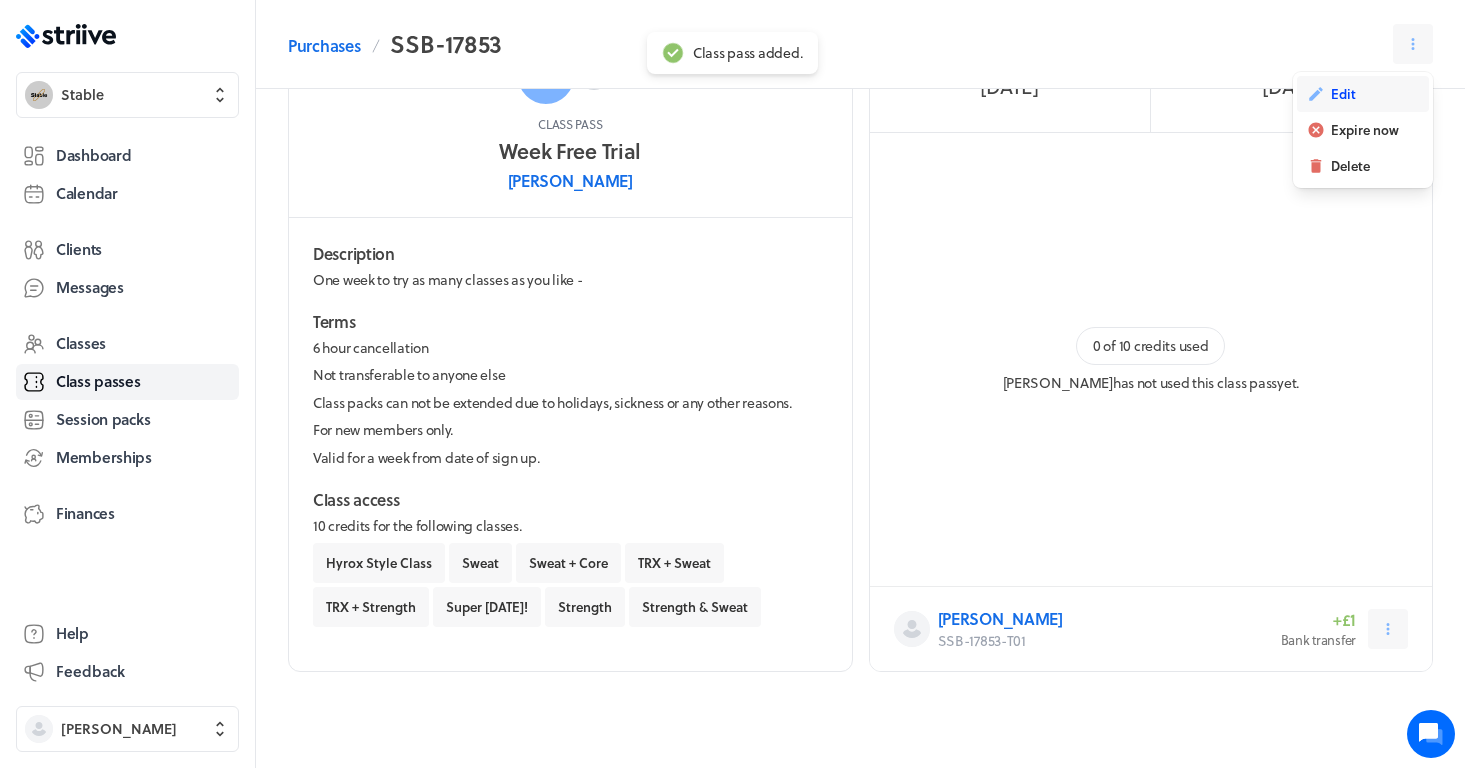 click on "Edit" at bounding box center (1343, 94) 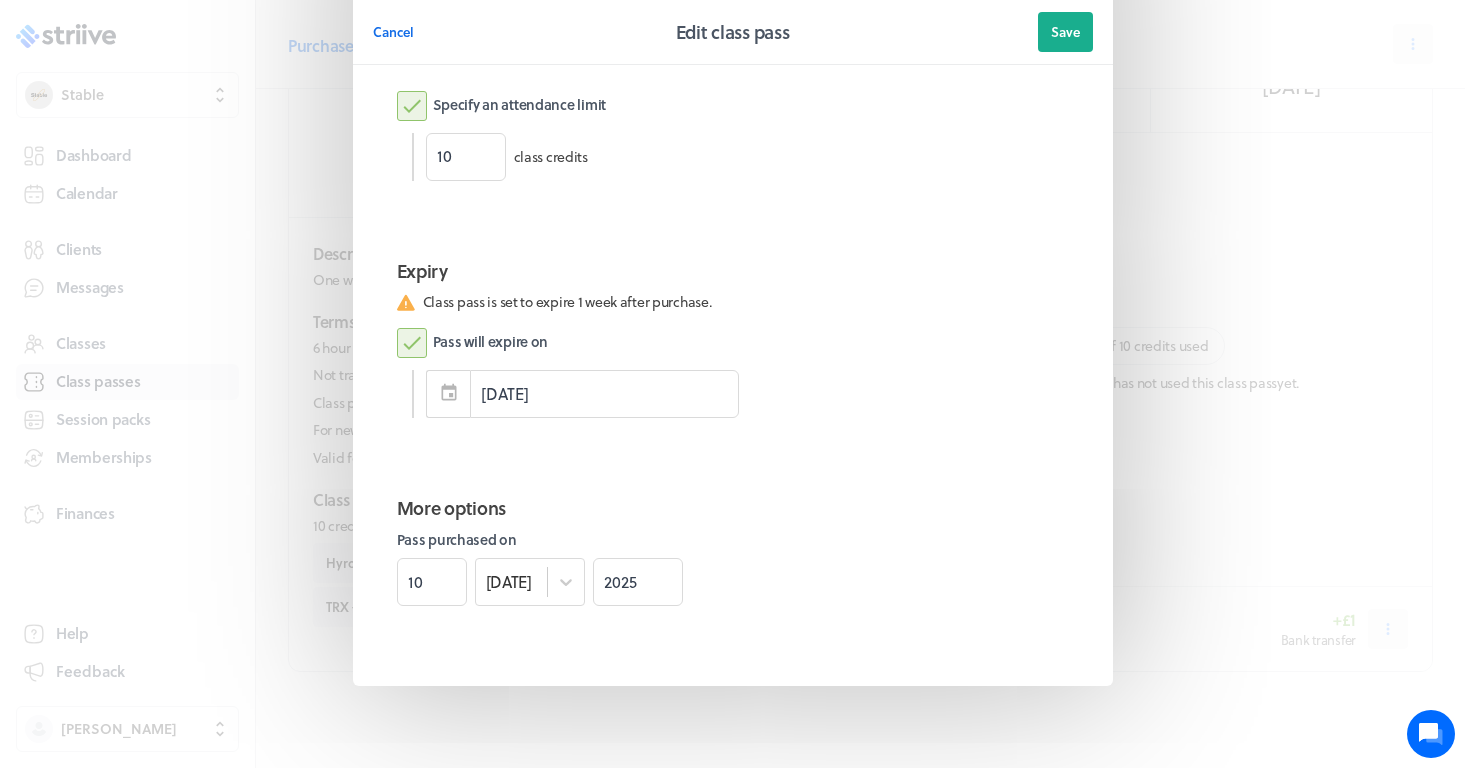 click on "Pass will expire on" at bounding box center (473, 343) 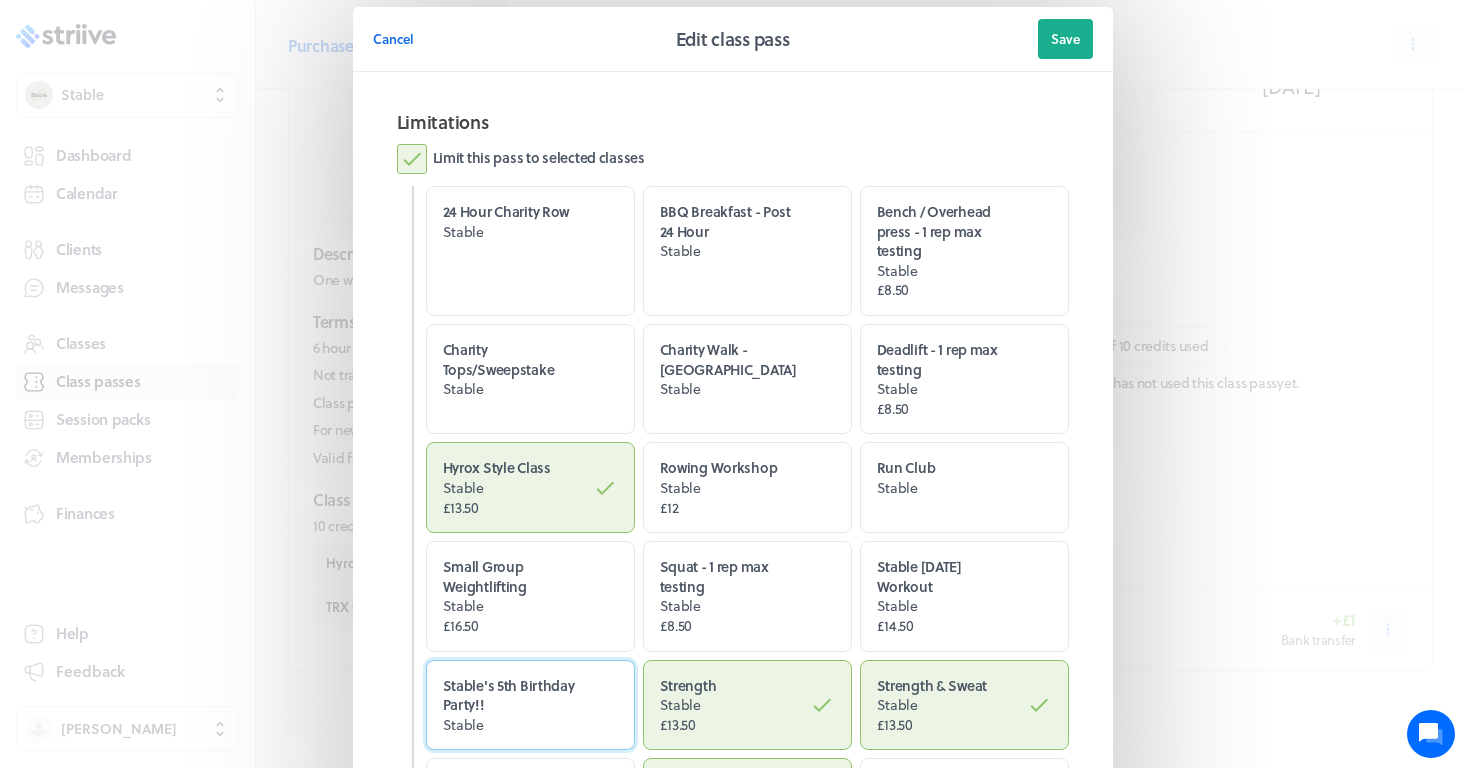 scroll, scrollTop: 0, scrollLeft: 0, axis: both 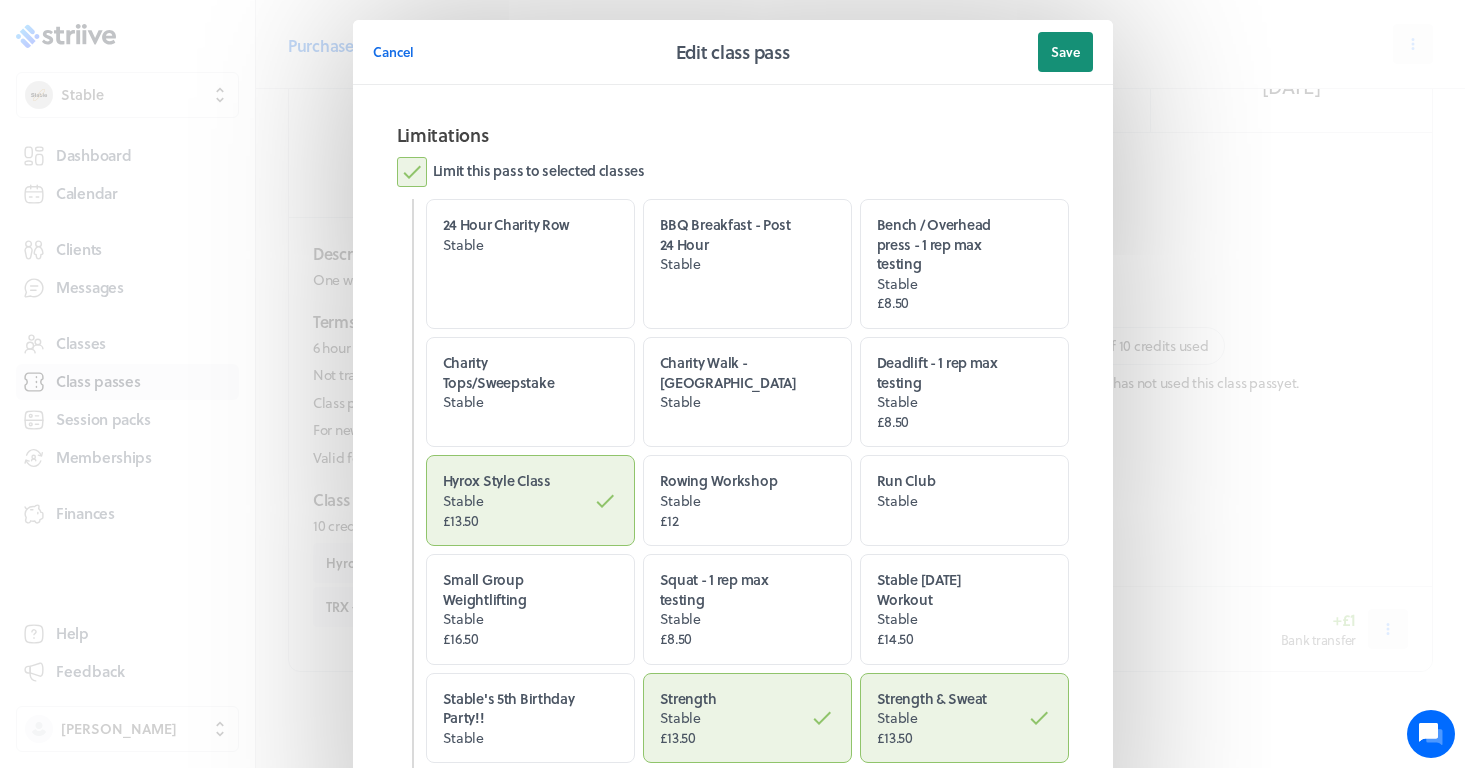 click on "Save" at bounding box center (1065, 52) 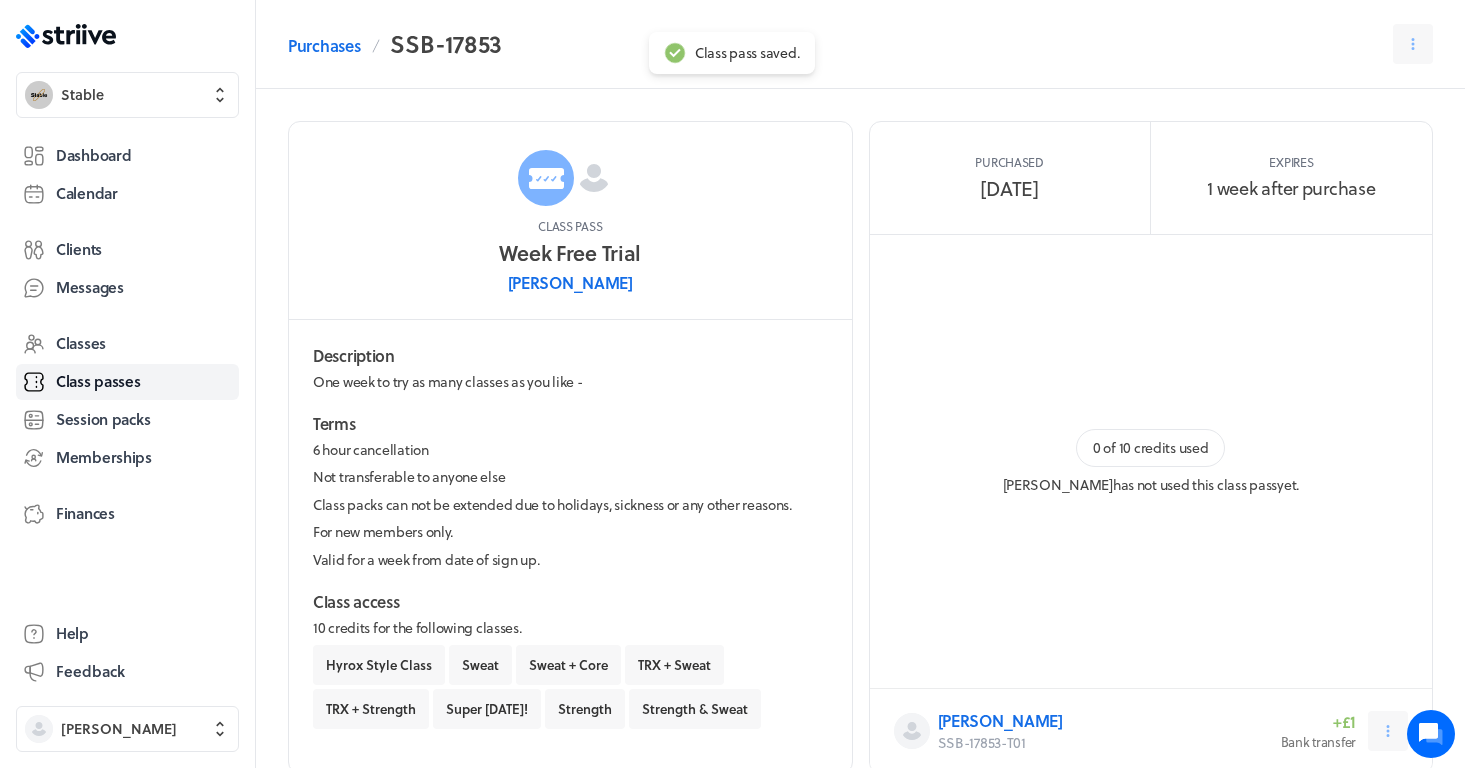 scroll, scrollTop: 0, scrollLeft: 0, axis: both 